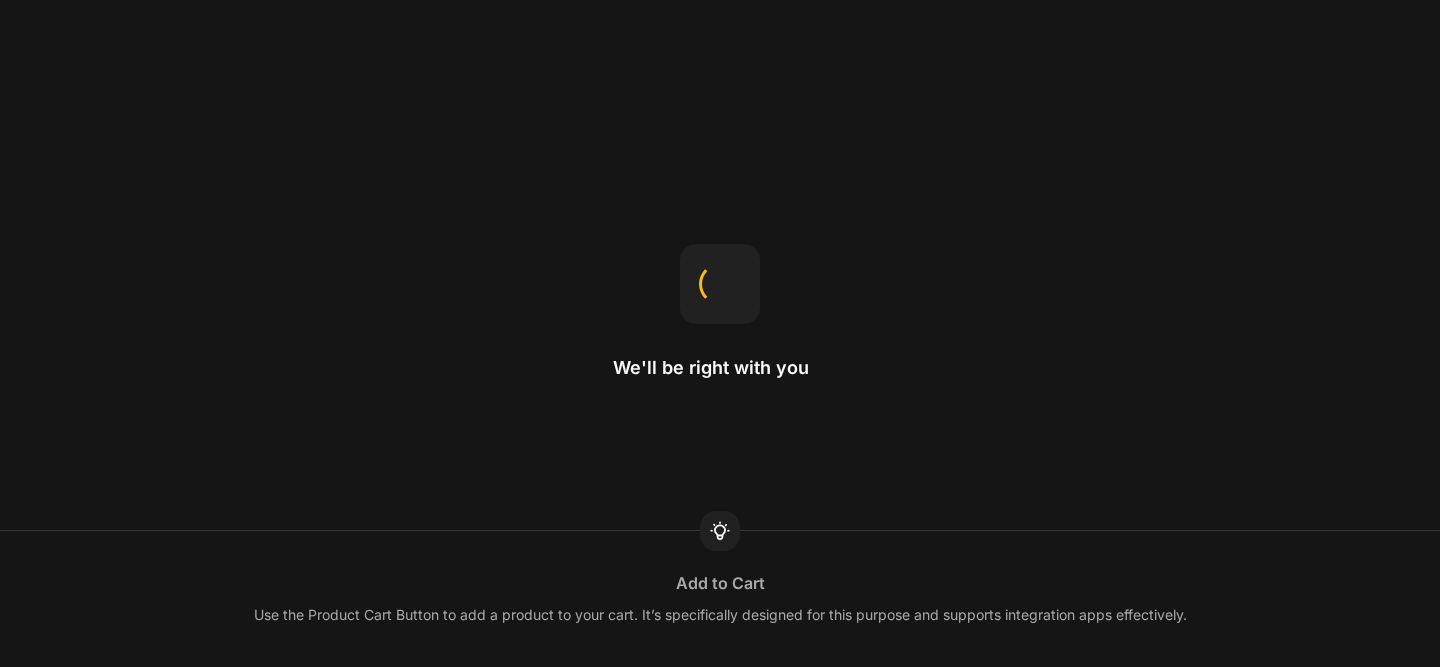 scroll, scrollTop: 0, scrollLeft: 0, axis: both 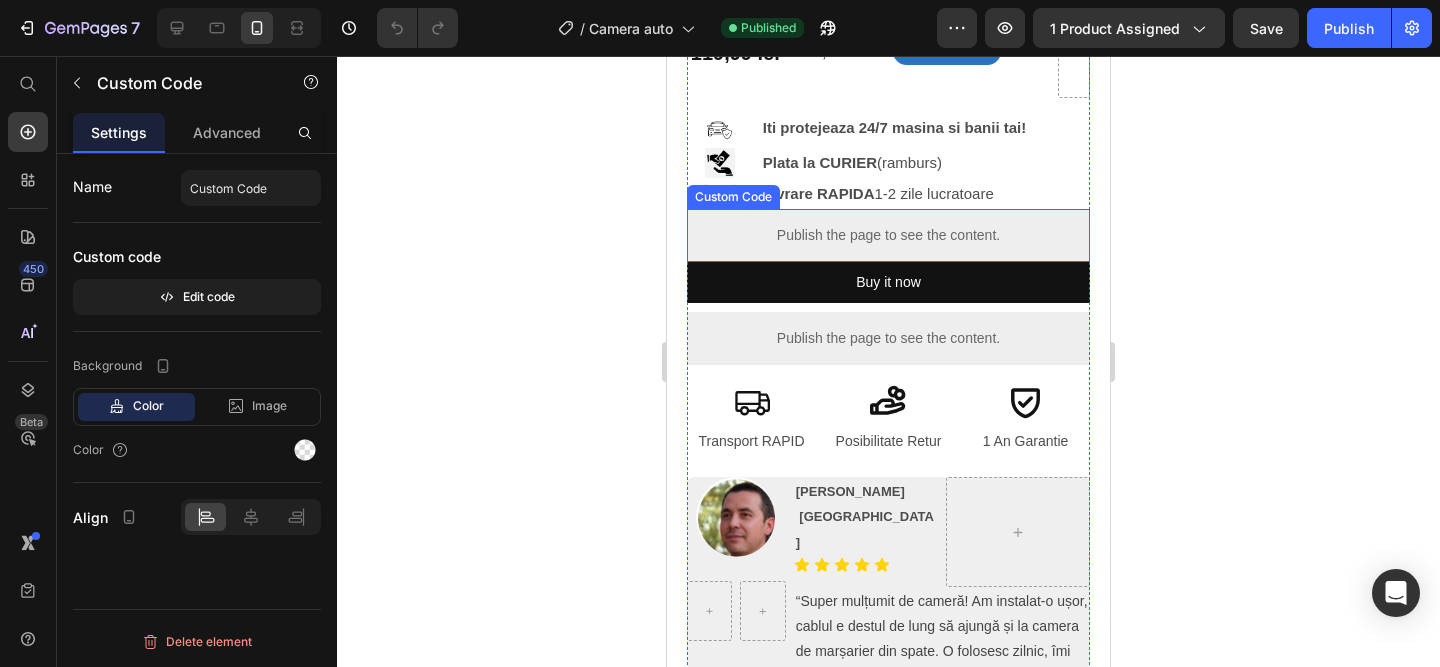 click on "Publish the page to see the content." at bounding box center [888, 235] 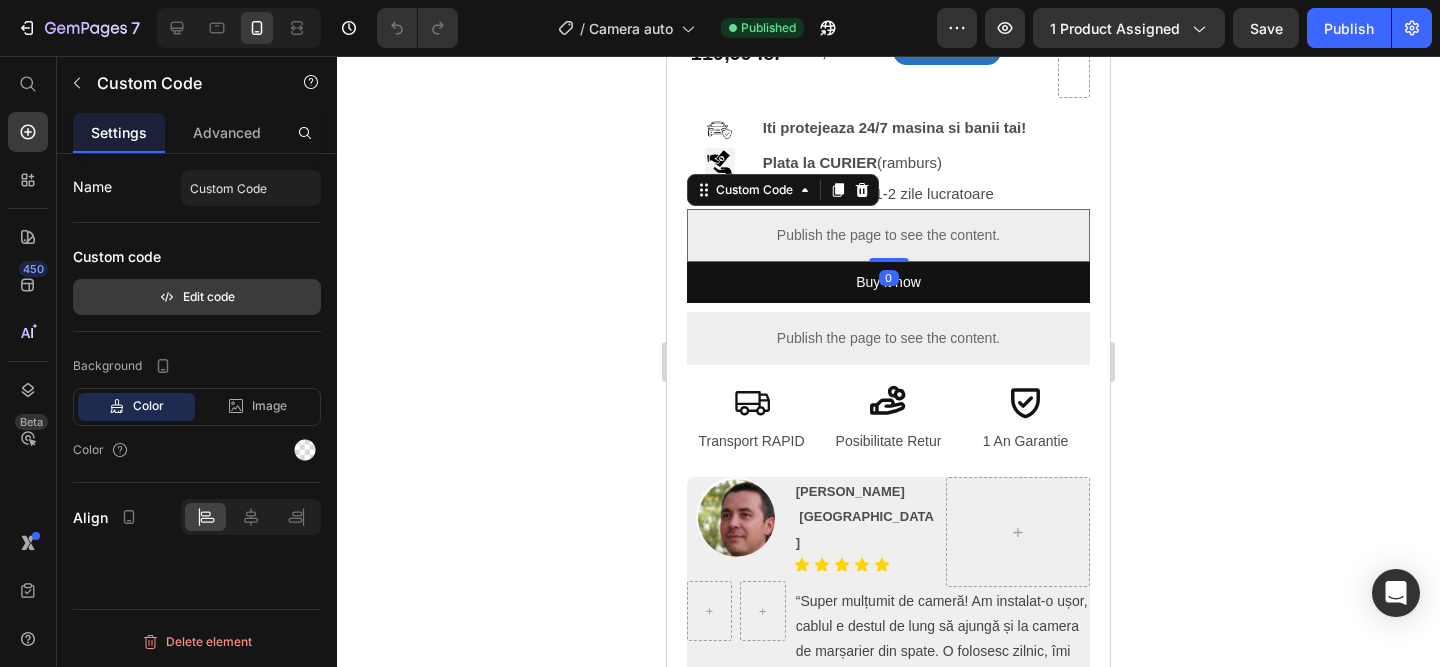 click on "Edit code" at bounding box center [197, 297] 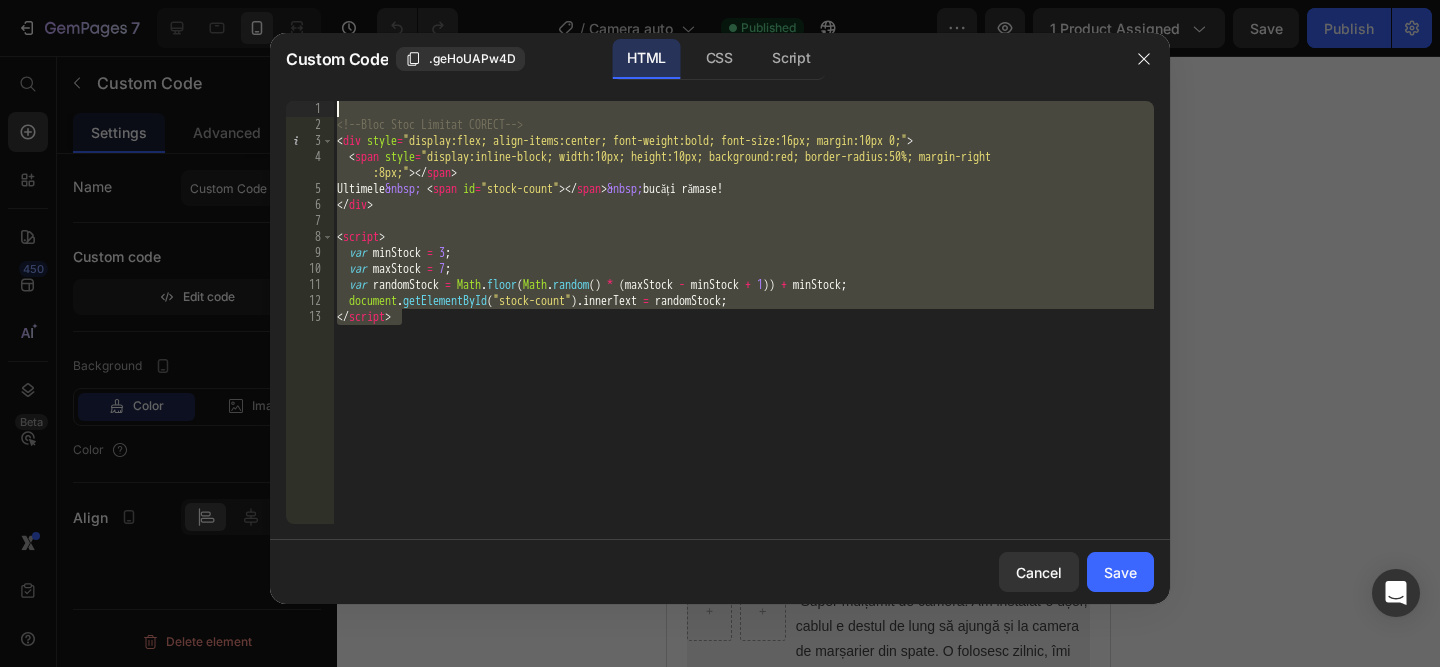 drag, startPoint x: 457, startPoint y: 340, endPoint x: 302, endPoint y: 77, distance: 305.27692 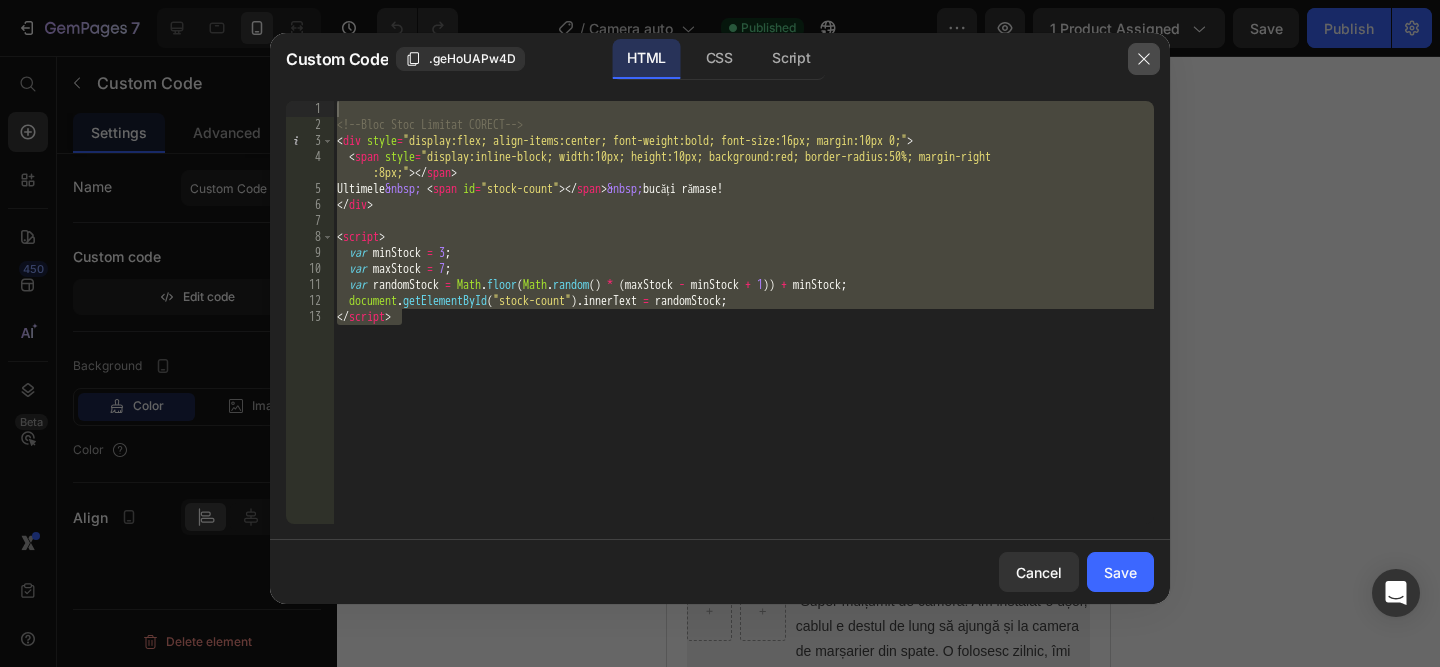 click 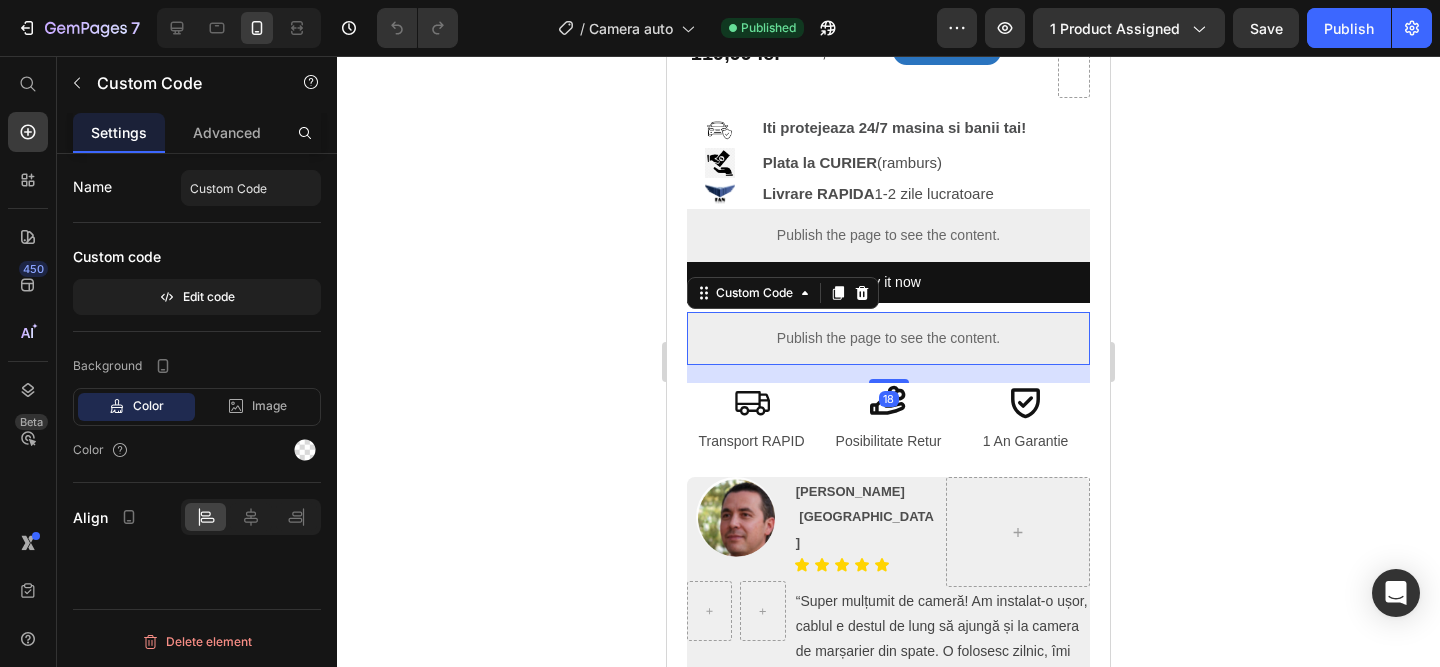 click on "Publish the page to see the content." at bounding box center [888, 338] 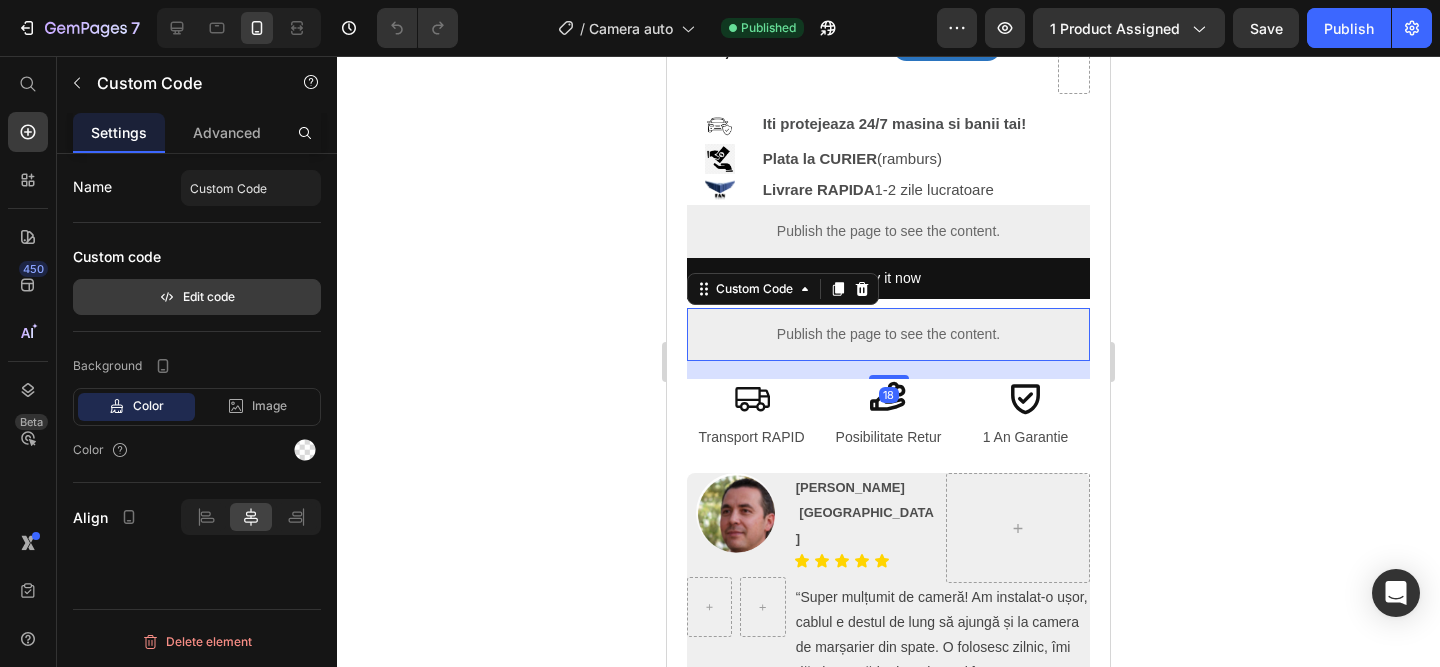 click on "Edit code" at bounding box center (197, 297) 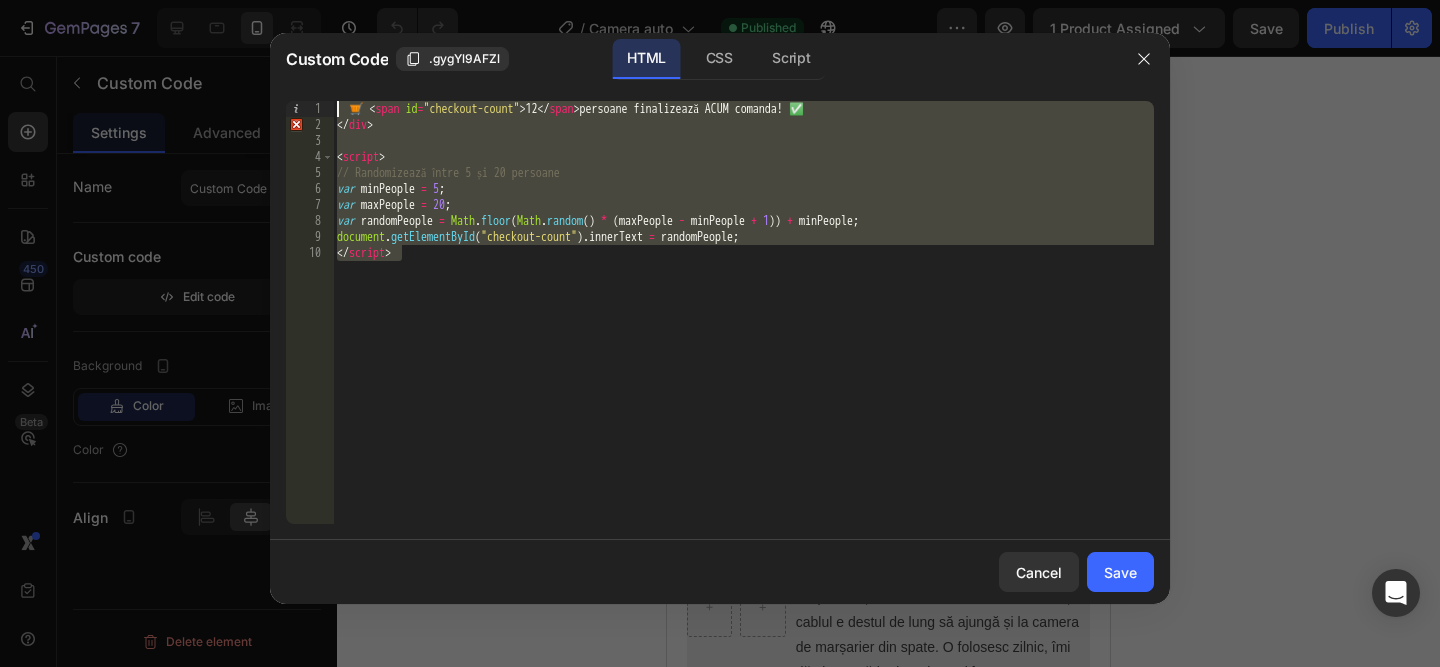 drag, startPoint x: 515, startPoint y: 308, endPoint x: 217, endPoint y: -42, distance: 459.67816 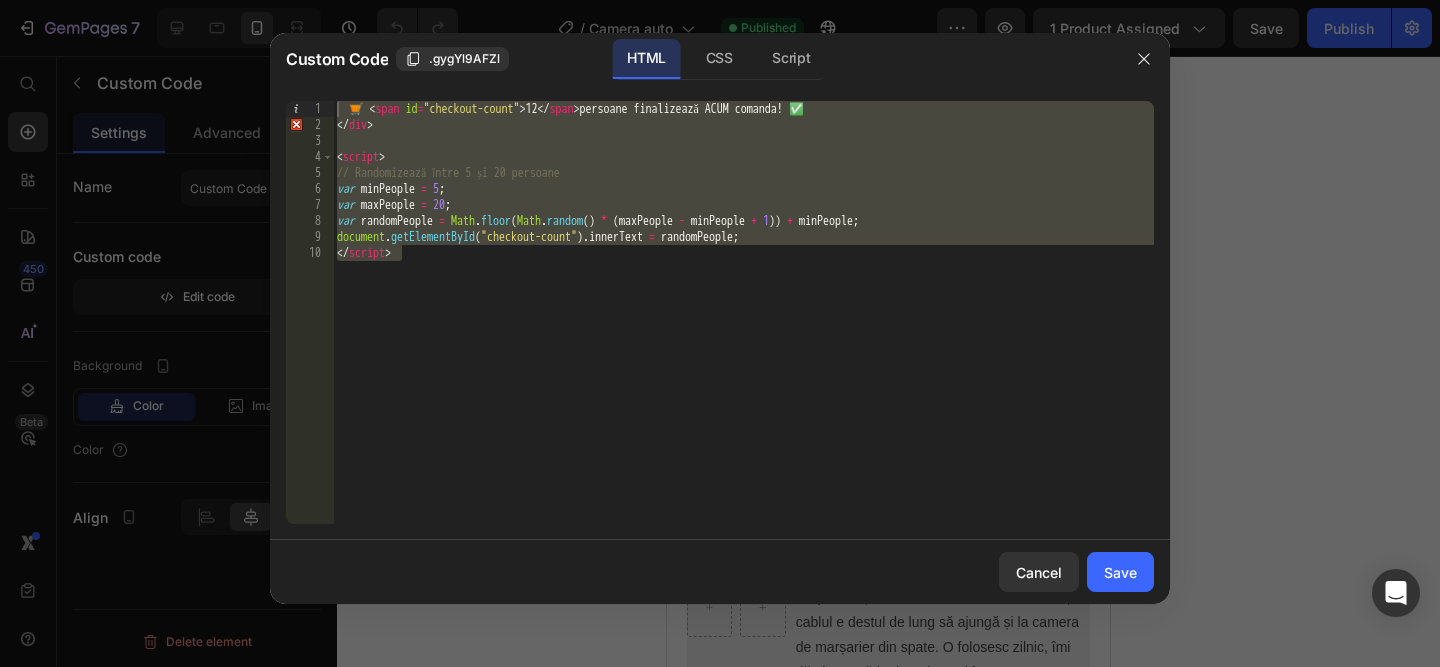 drag, startPoint x: 1143, startPoint y: 57, endPoint x: 1132, endPoint y: 65, distance: 13.601471 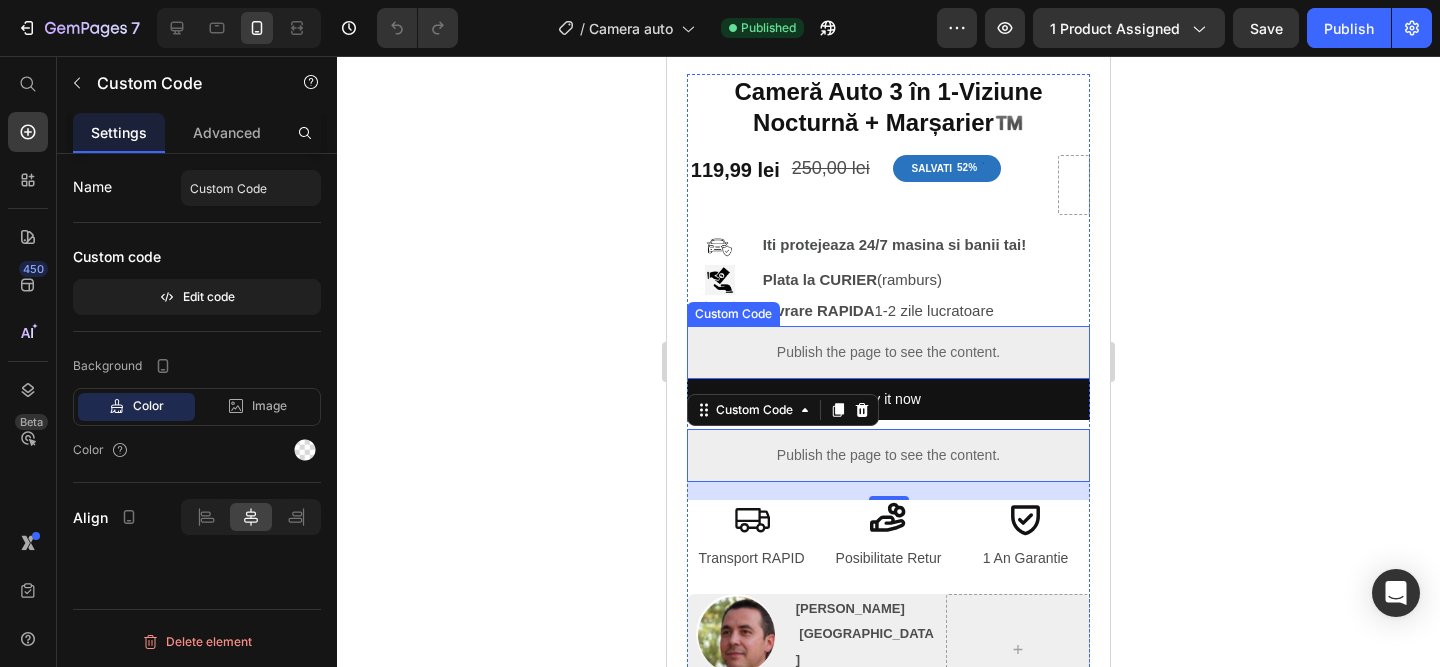 scroll, scrollTop: 473, scrollLeft: 0, axis: vertical 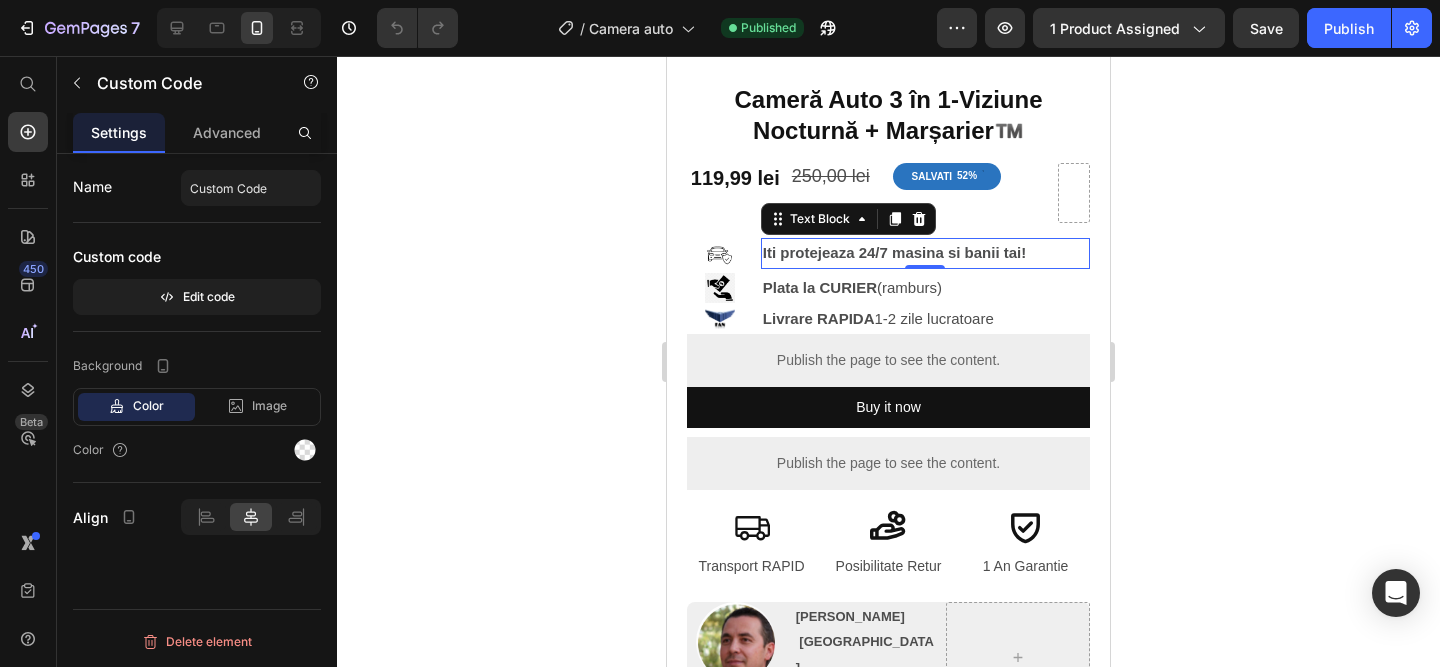 click on "Iti protejeaza 24/7 masina si banii tai!" at bounding box center (925, 253) 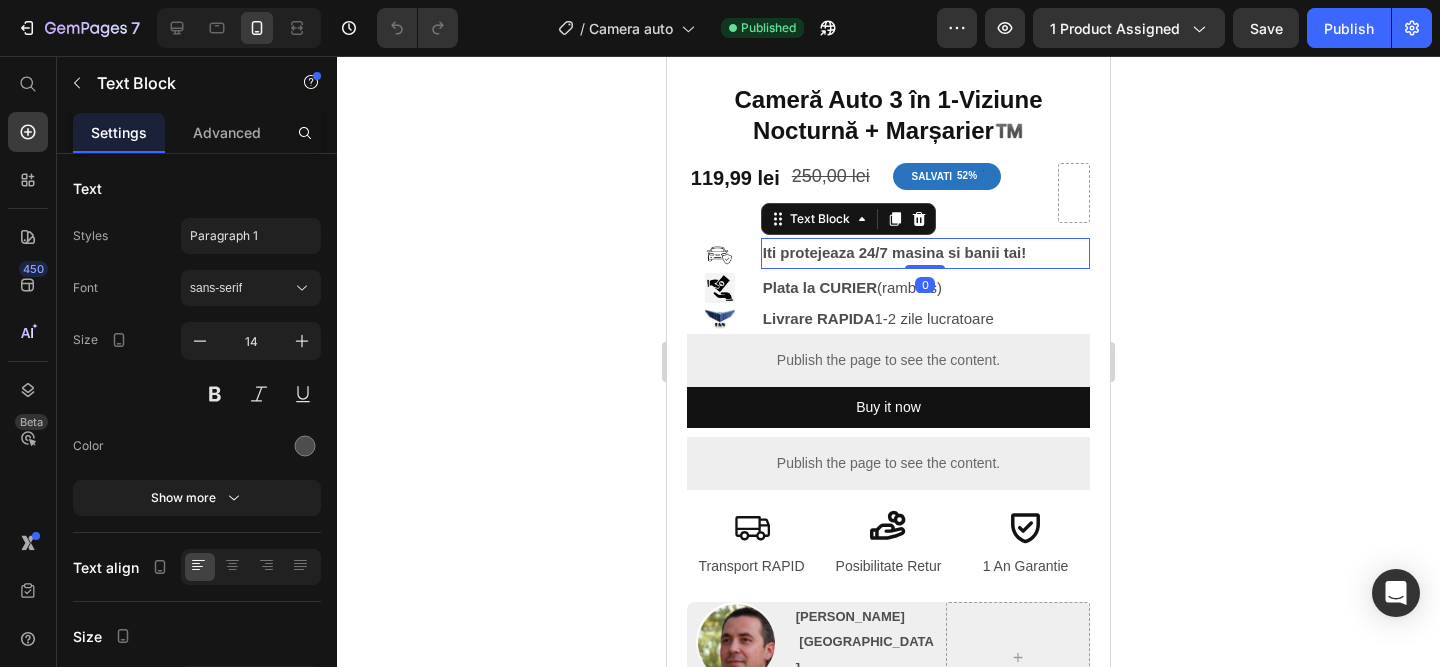 click on "Iti protejeaza 24/7 masina si banii tai!" at bounding box center (925, 253) 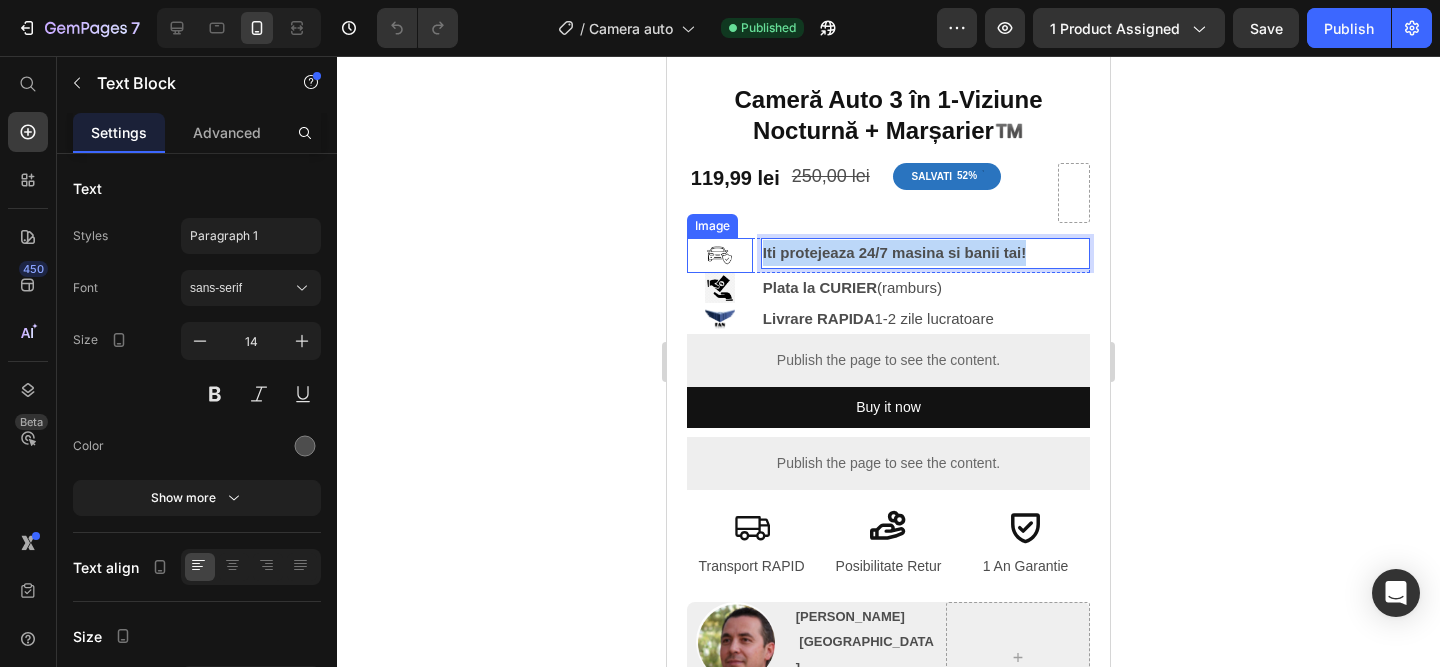 drag, startPoint x: 1043, startPoint y: 251, endPoint x: 750, endPoint y: 245, distance: 293.06143 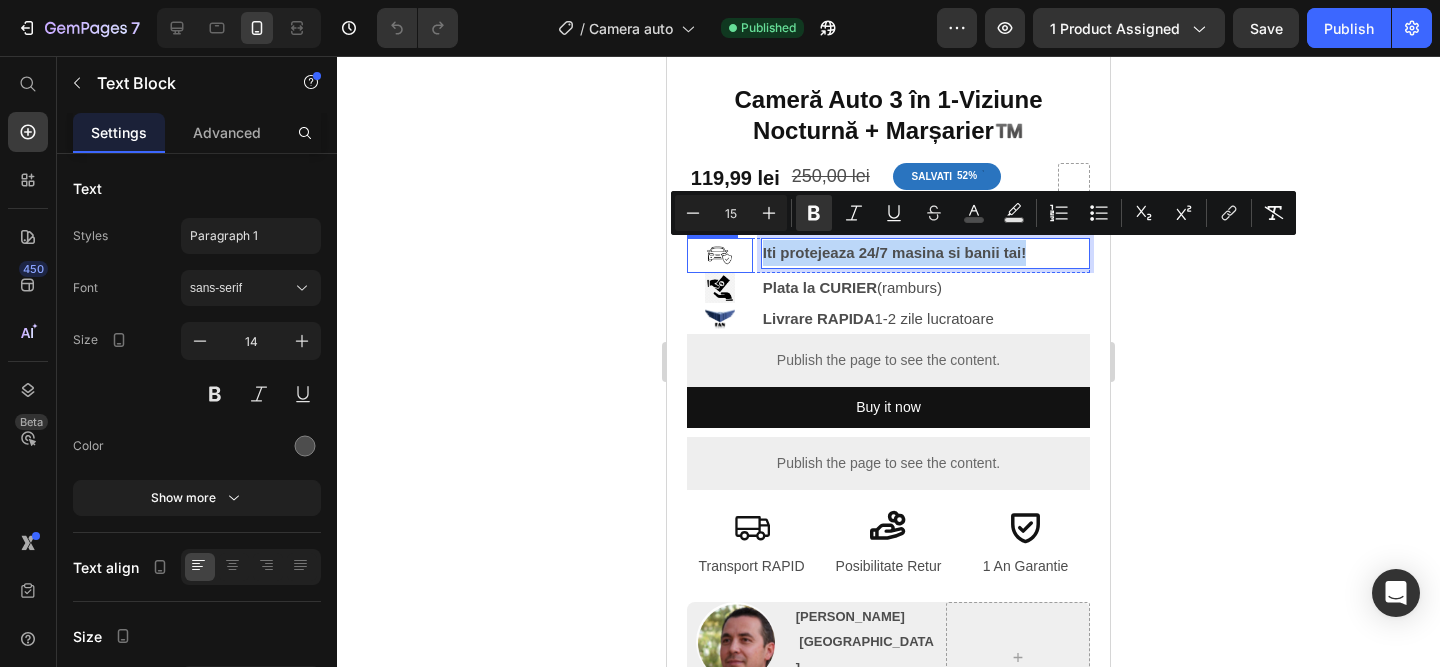 copy on "Iti protejeaza 24/7 masina si banii tai!" 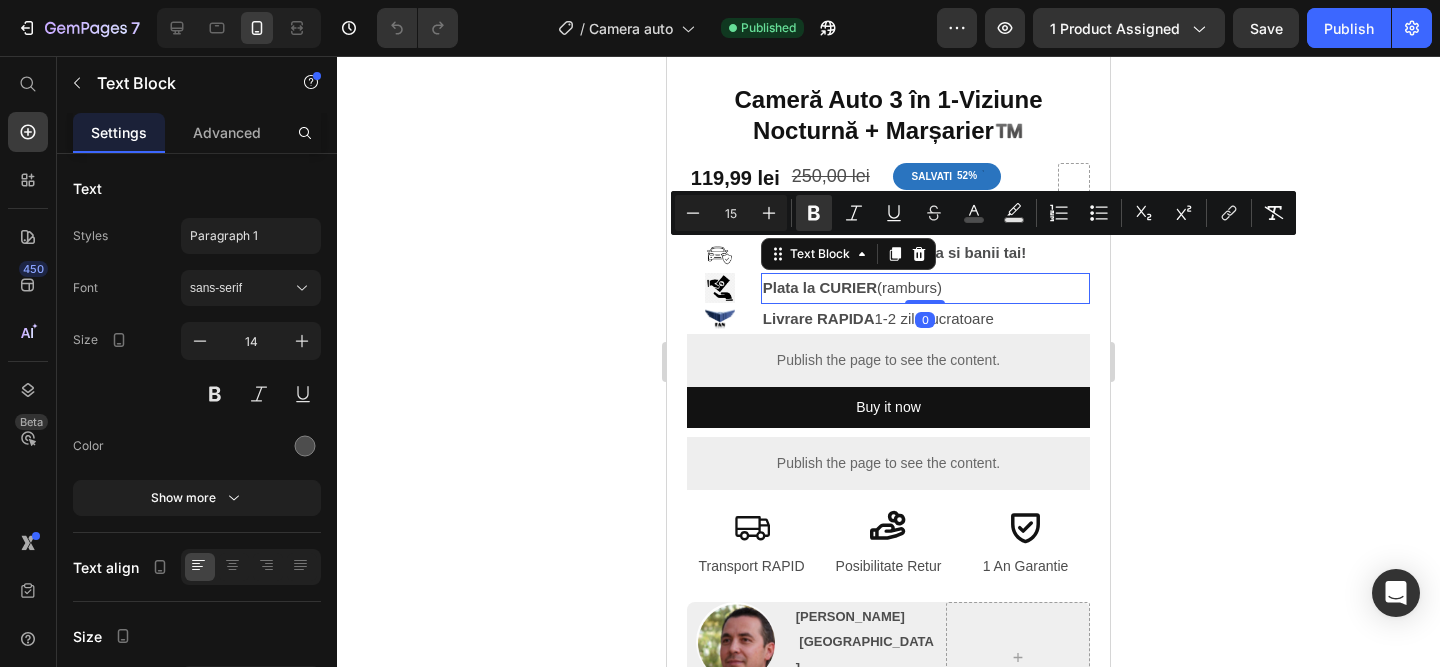 drag, startPoint x: 862, startPoint y: 288, endPoint x: 975, endPoint y: 286, distance: 113.0177 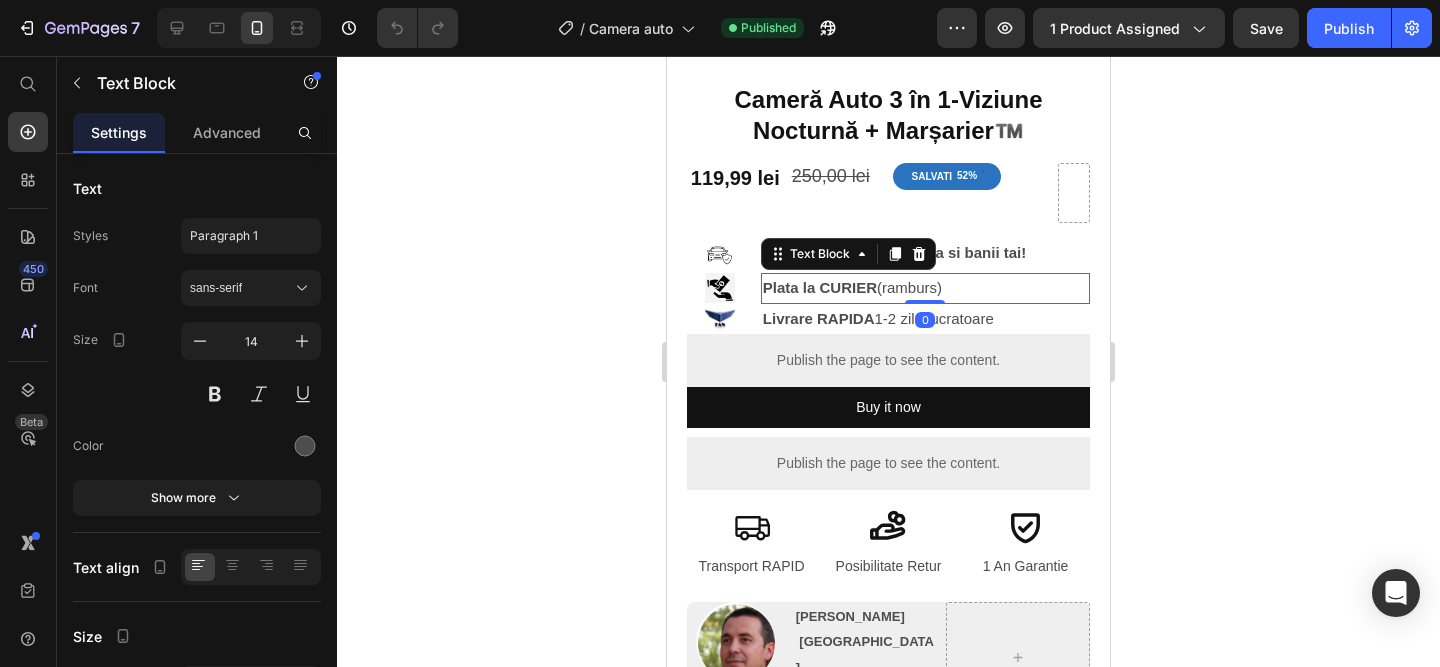 click on "Plata la CURIER  (ramburs)" at bounding box center (925, 288) 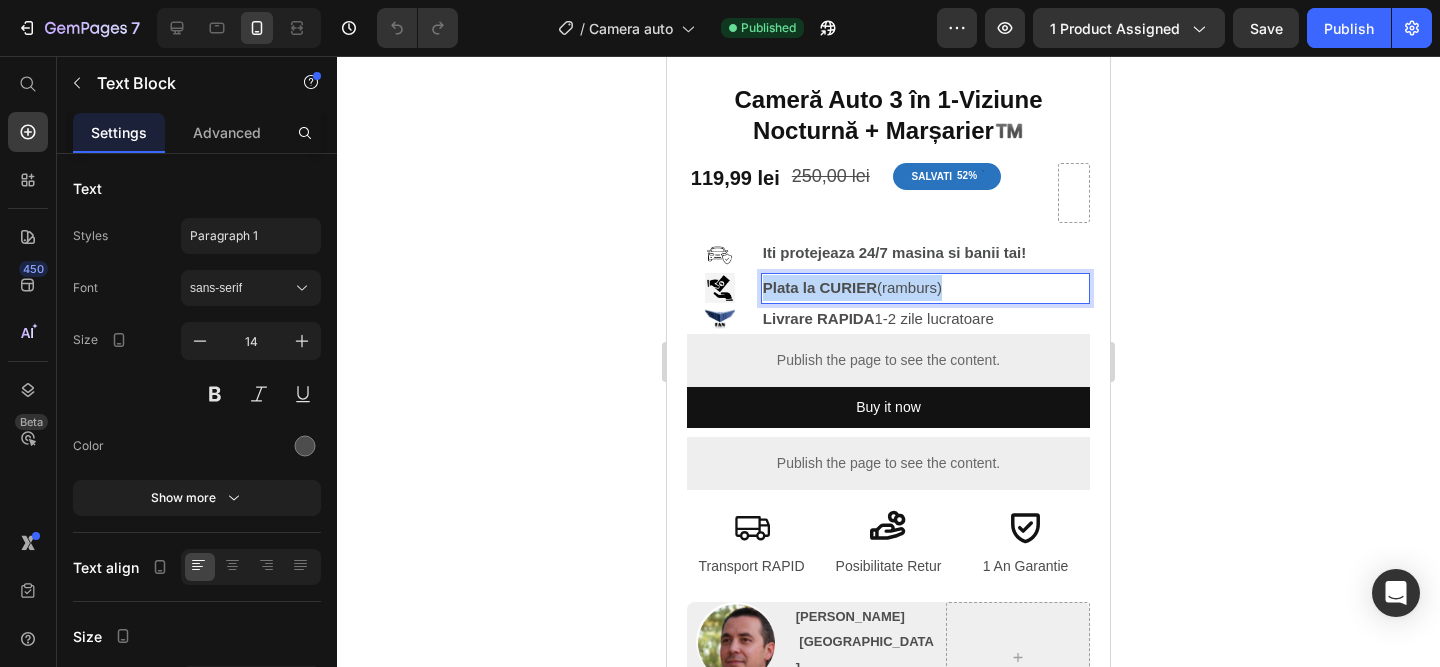 drag, startPoint x: 979, startPoint y: 287, endPoint x: 758, endPoint y: 286, distance: 221.00226 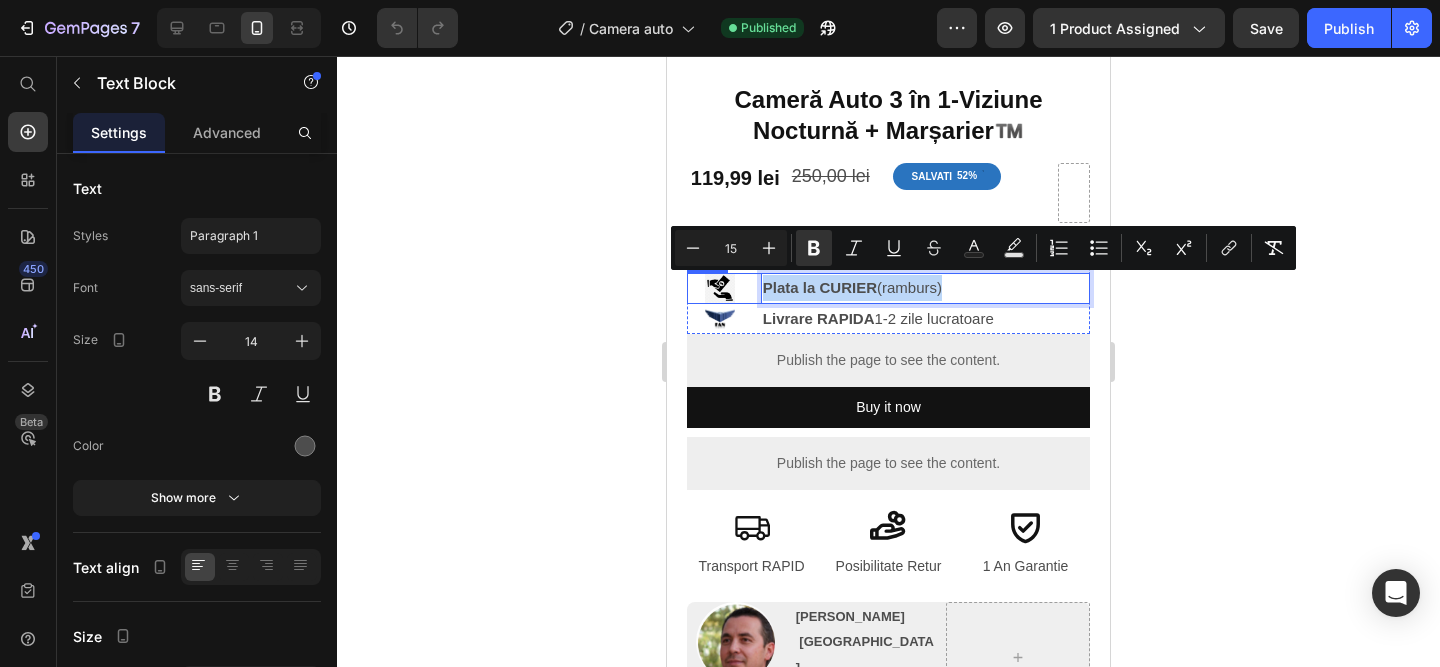 copy on "Plata la CURIER  (ramburs)" 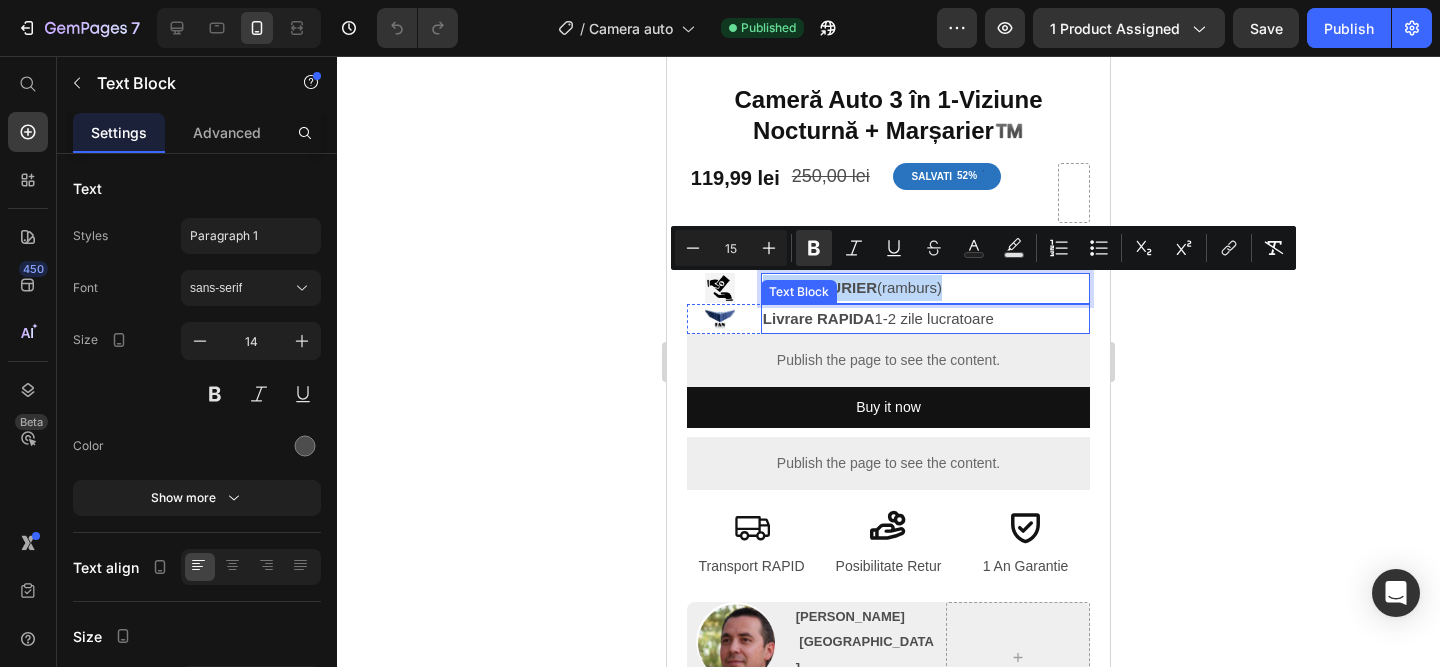 drag, startPoint x: 902, startPoint y: 316, endPoint x: 1008, endPoint y: 320, distance: 106.07545 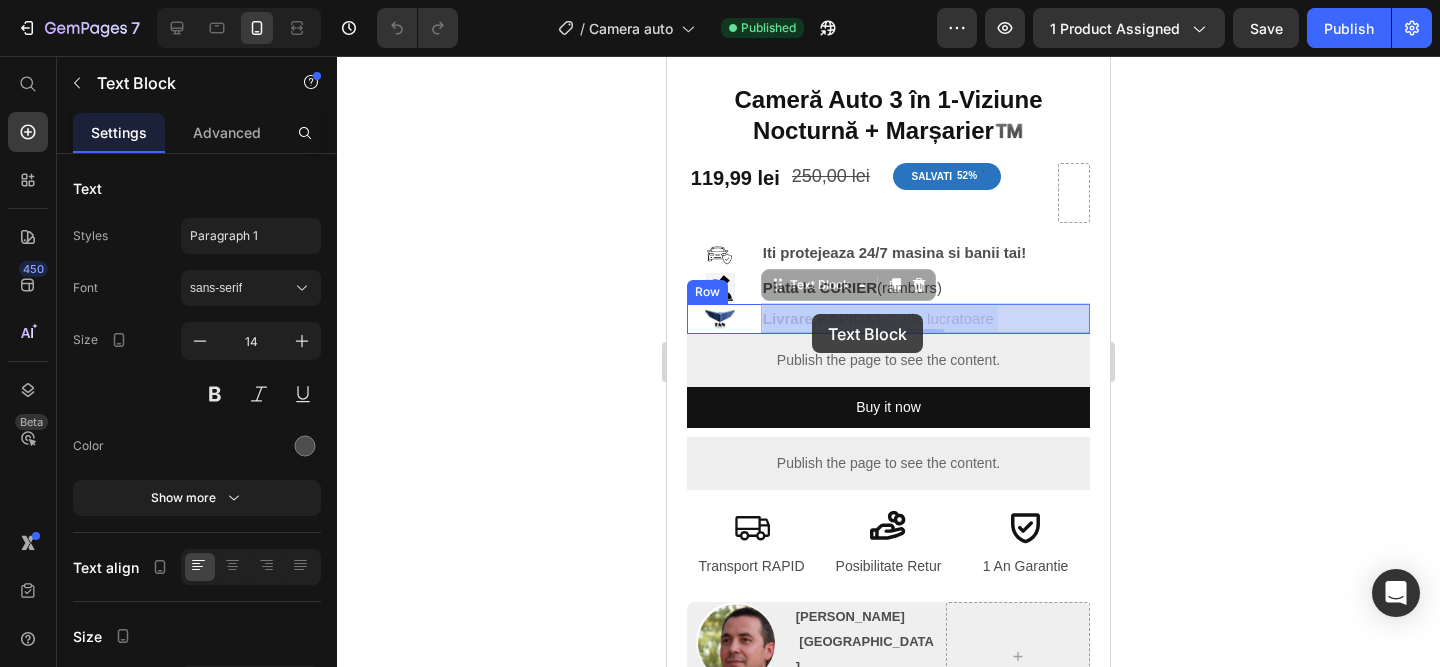 drag, startPoint x: 1026, startPoint y: 320, endPoint x: 812, endPoint y: 314, distance: 214.08409 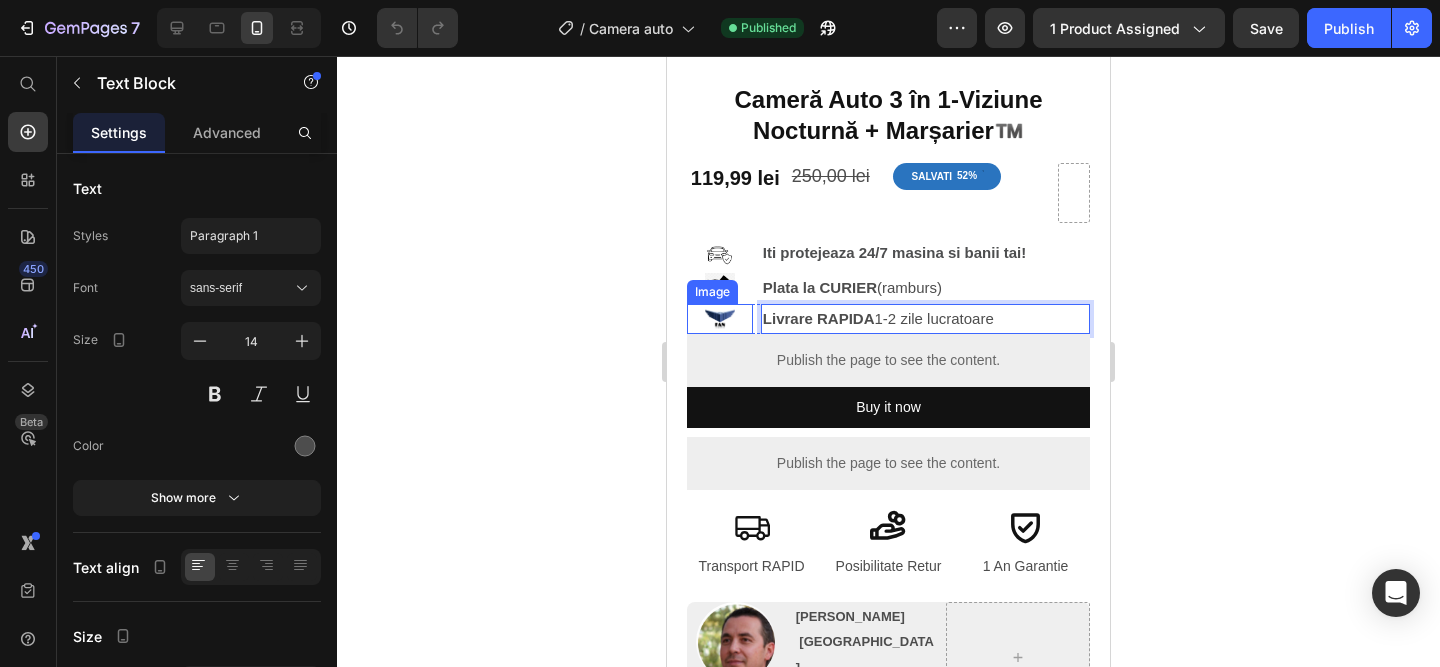drag, startPoint x: 1012, startPoint y: 319, endPoint x: 748, endPoint y: 321, distance: 264.00757 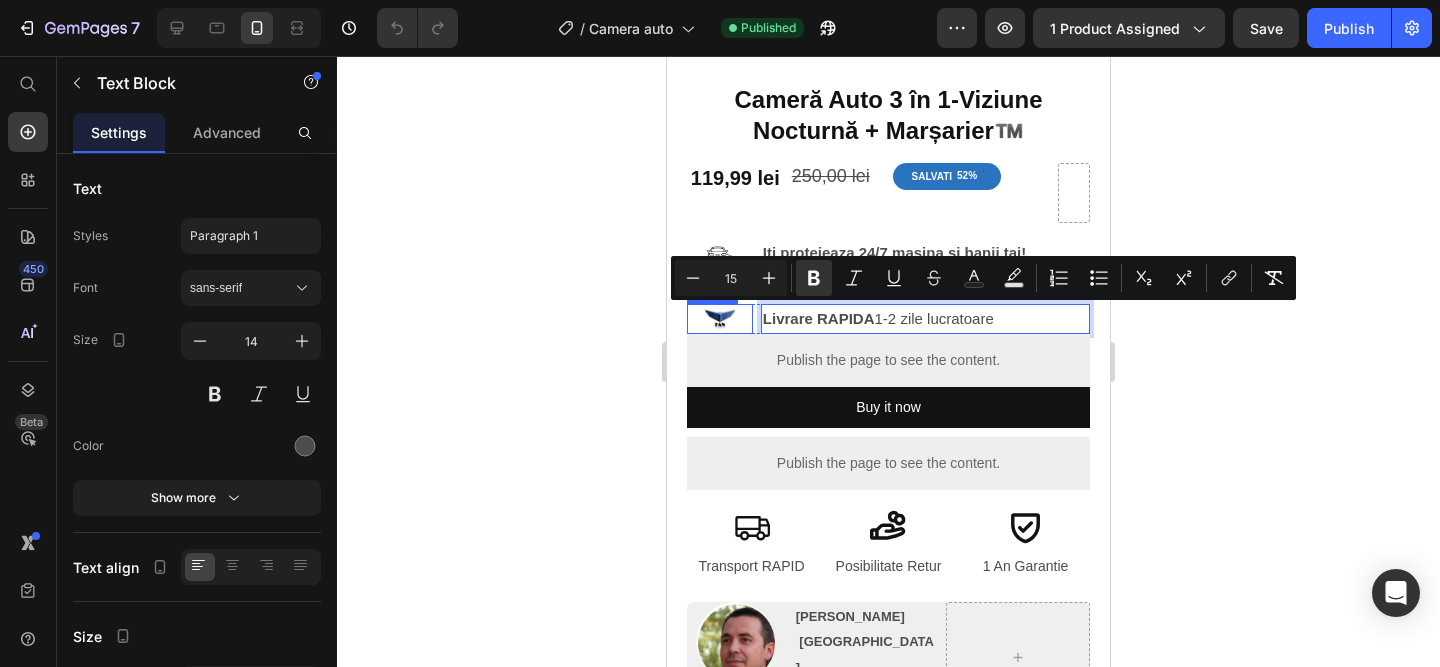 copy on "Livrare RAPIDA  1-2 zile lucratoare" 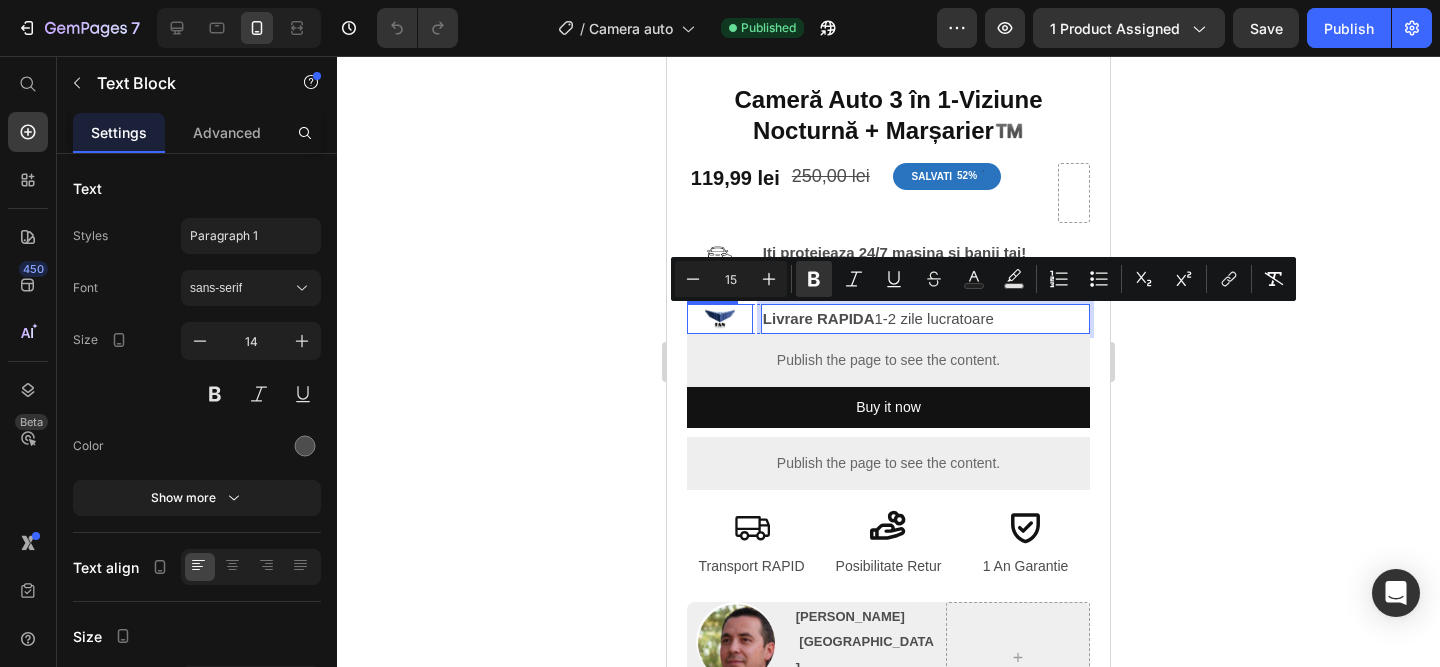 scroll, scrollTop: 472, scrollLeft: 0, axis: vertical 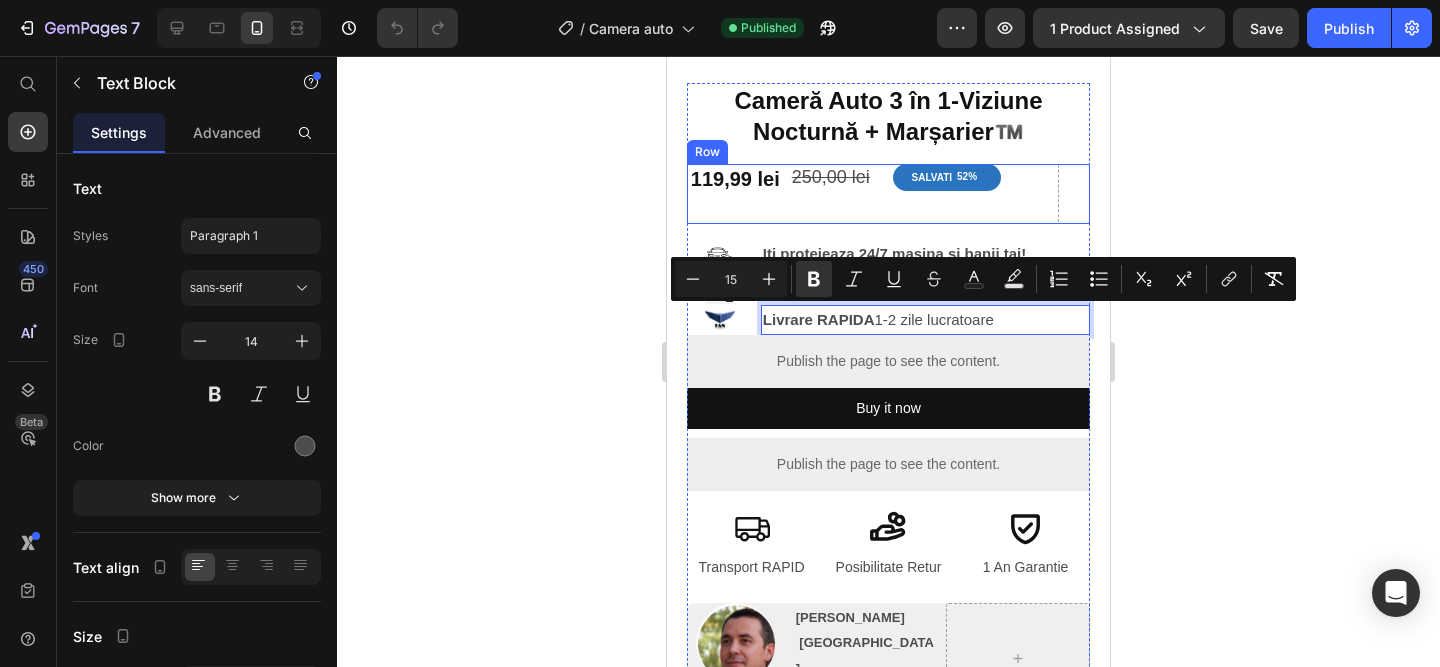 click 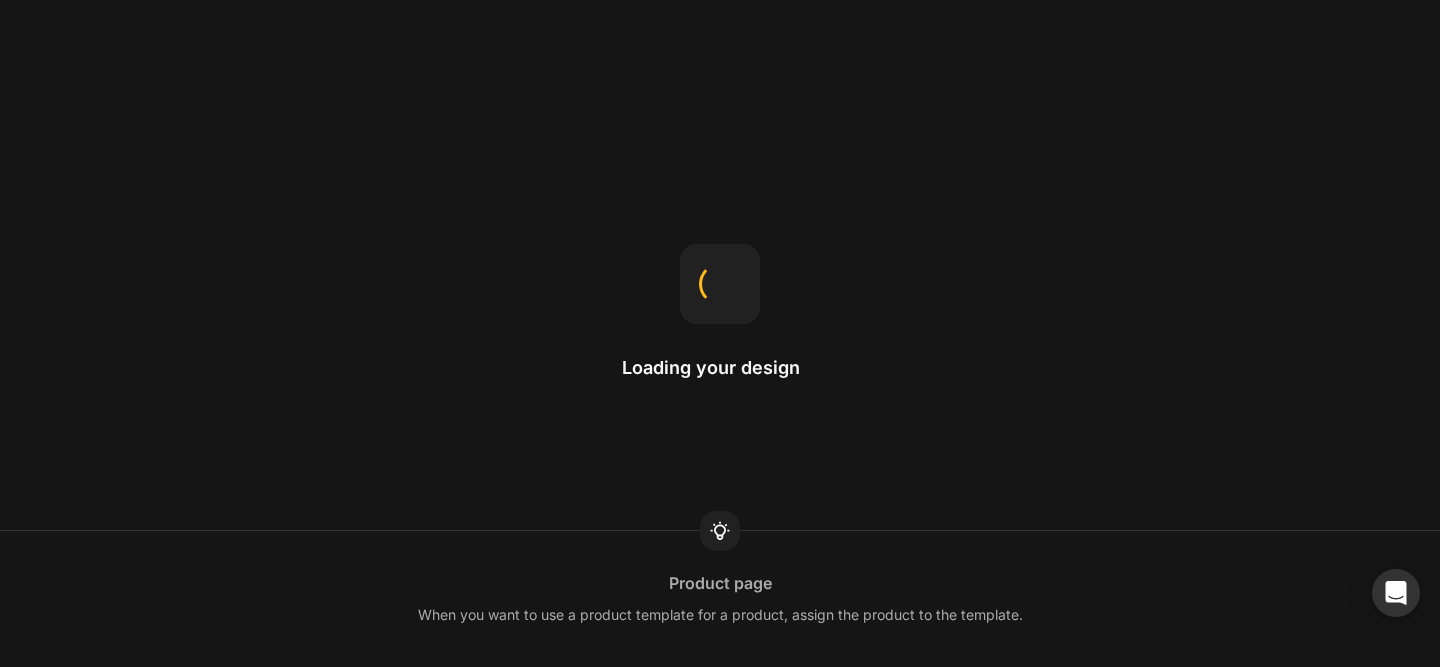 scroll, scrollTop: 0, scrollLeft: 0, axis: both 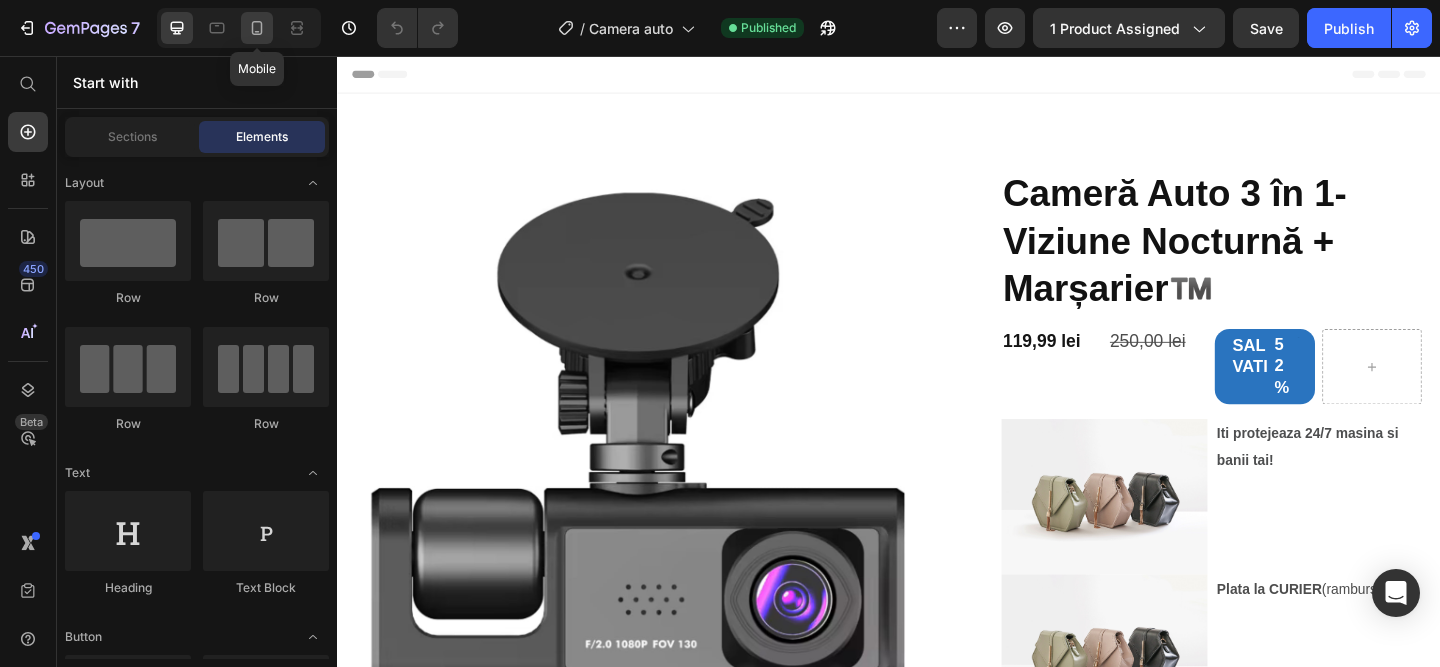 click 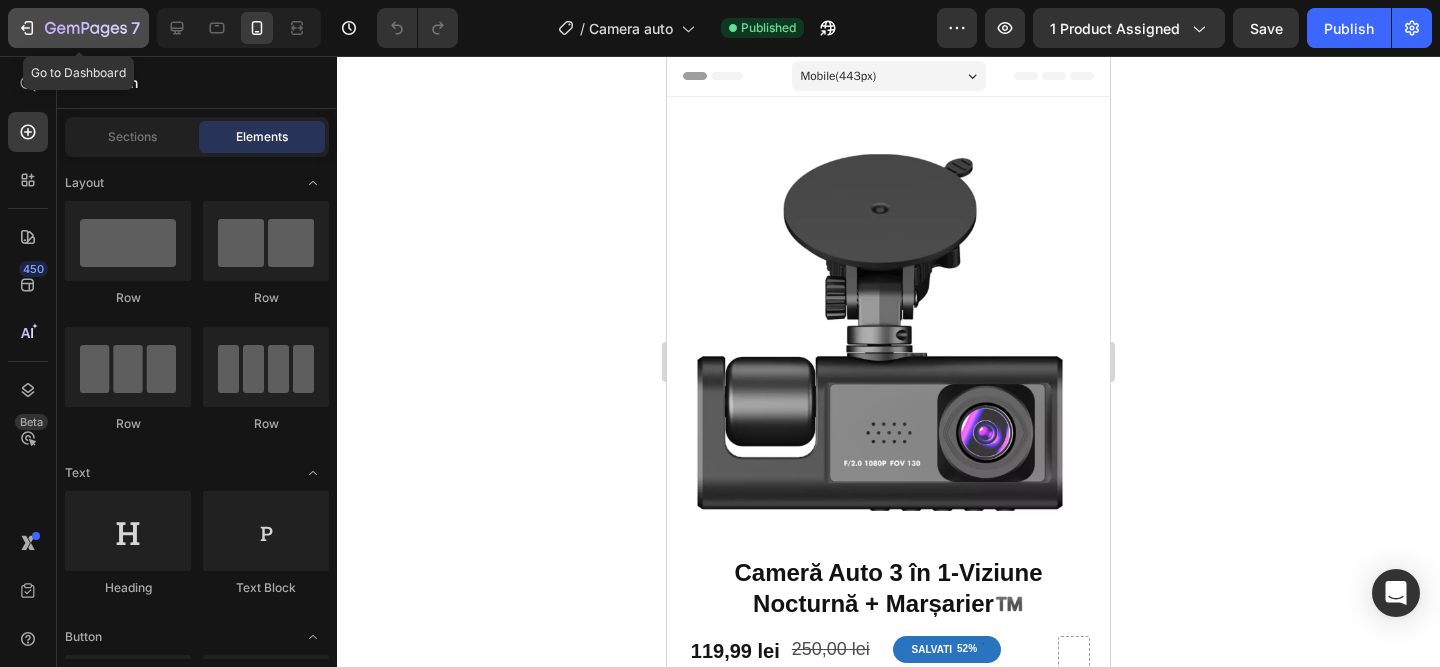 click 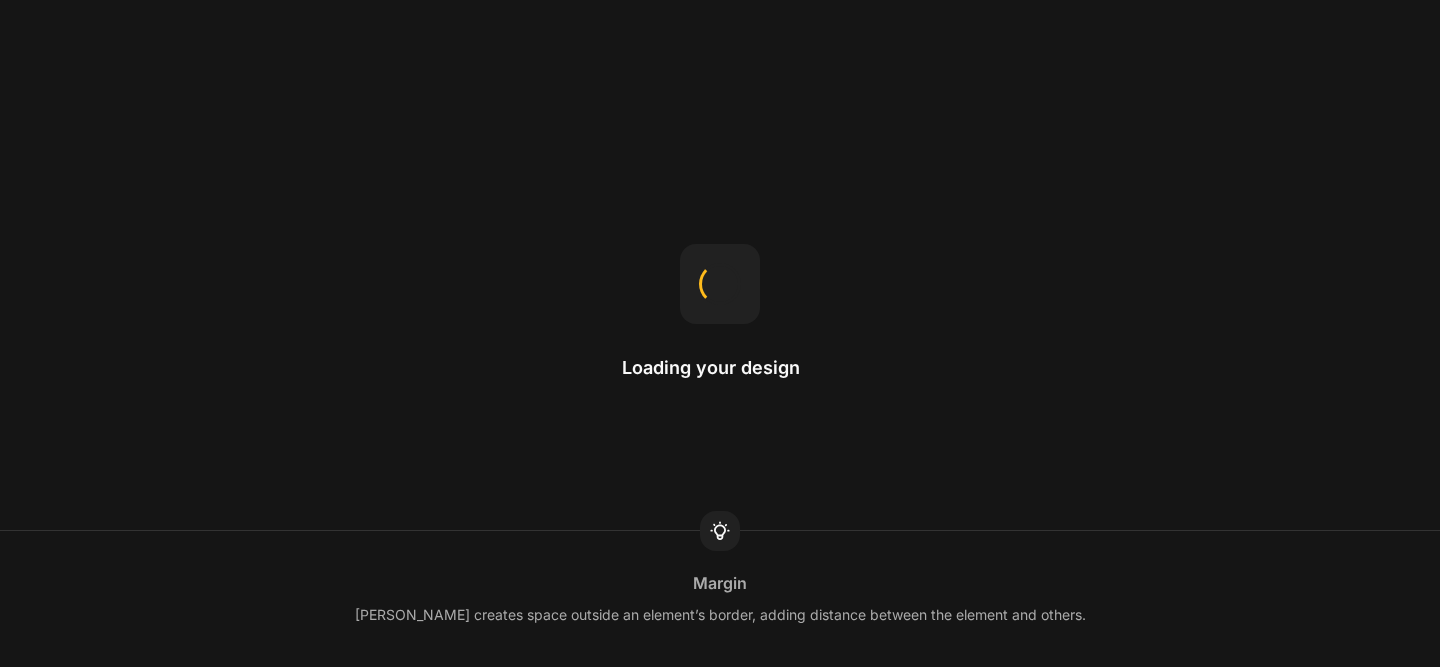 scroll, scrollTop: 0, scrollLeft: 0, axis: both 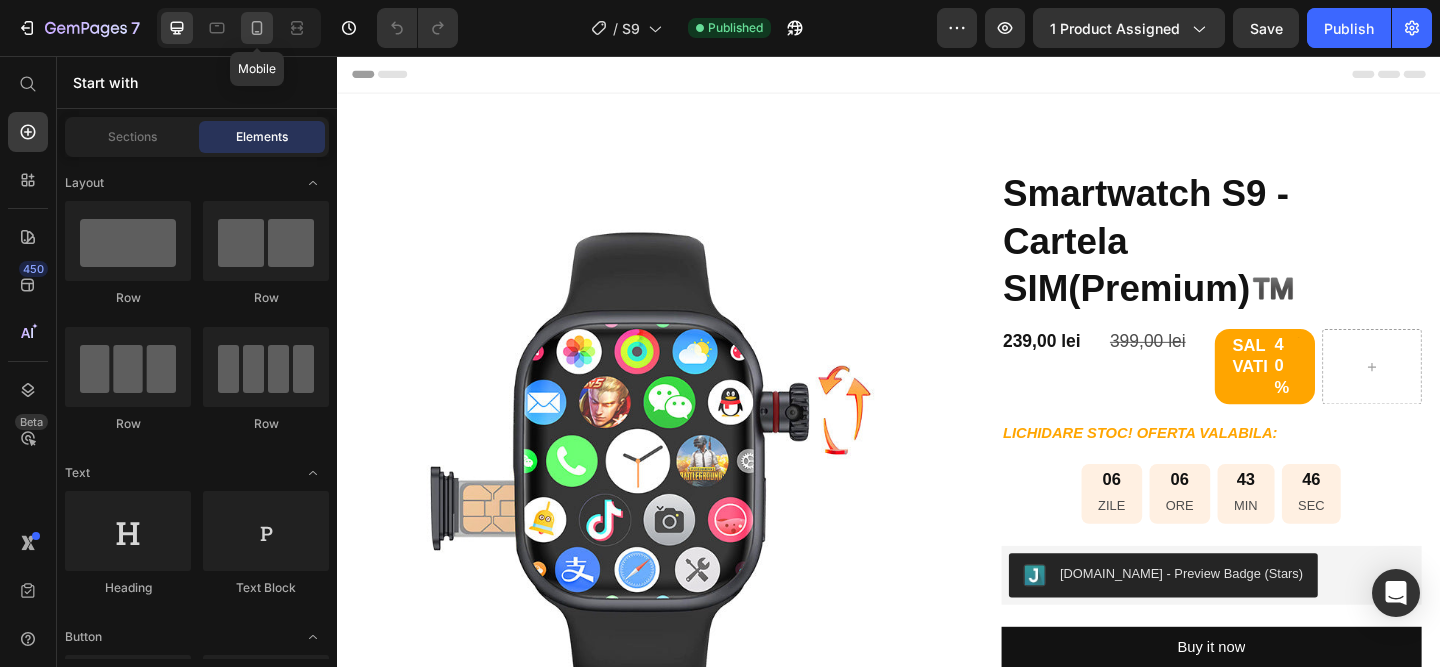 click 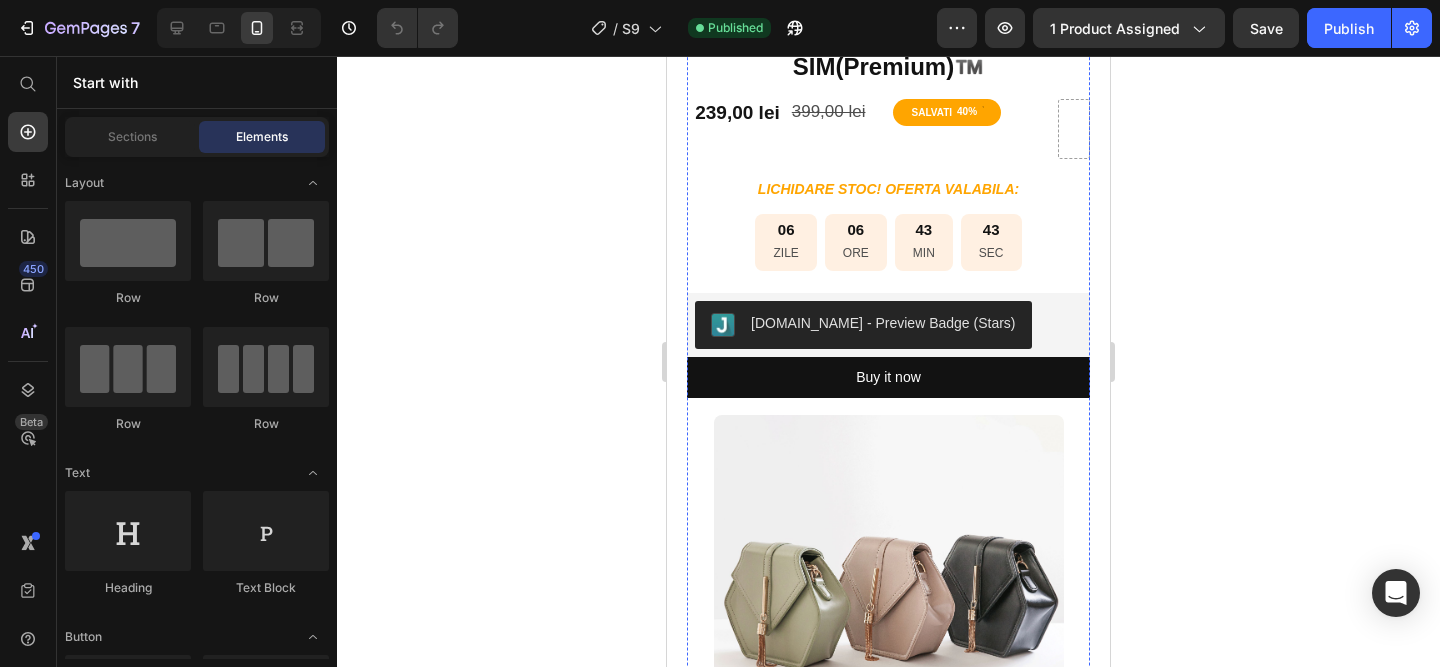 scroll, scrollTop: 542, scrollLeft: 0, axis: vertical 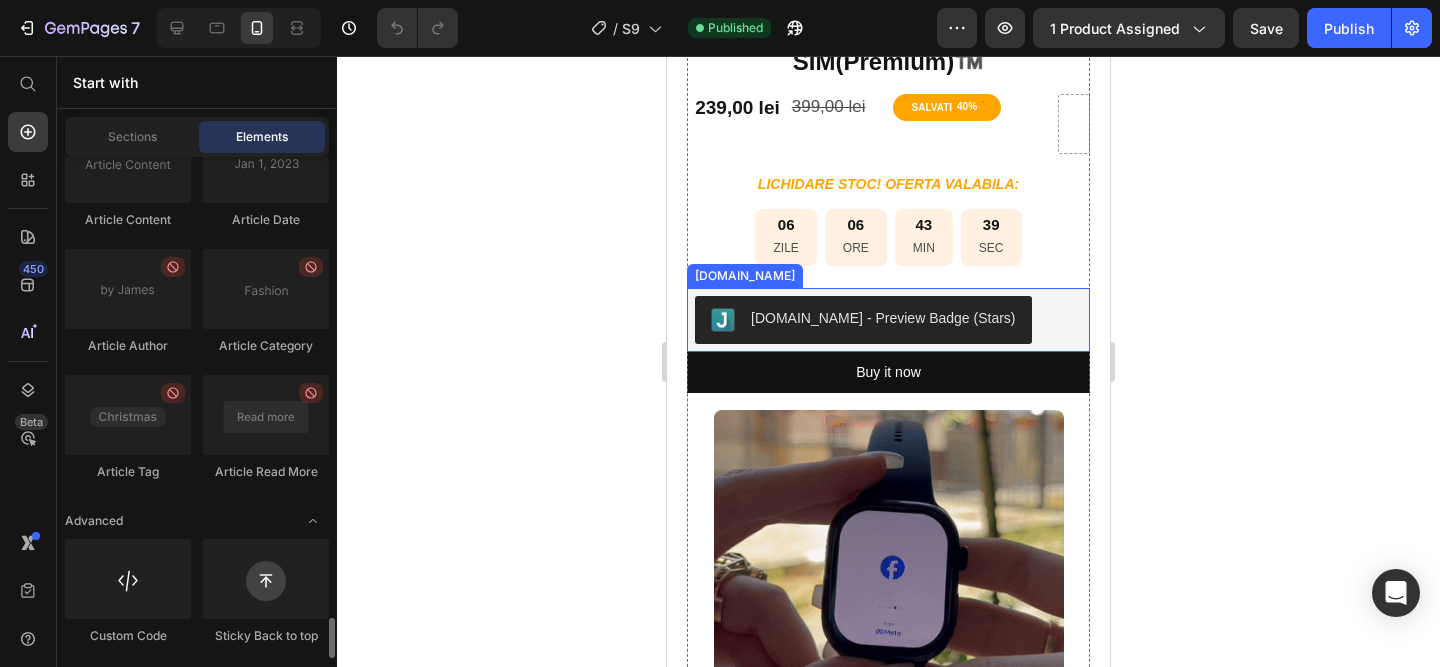 click on "Judge.me - Preview Badge (Stars)" at bounding box center [888, 320] 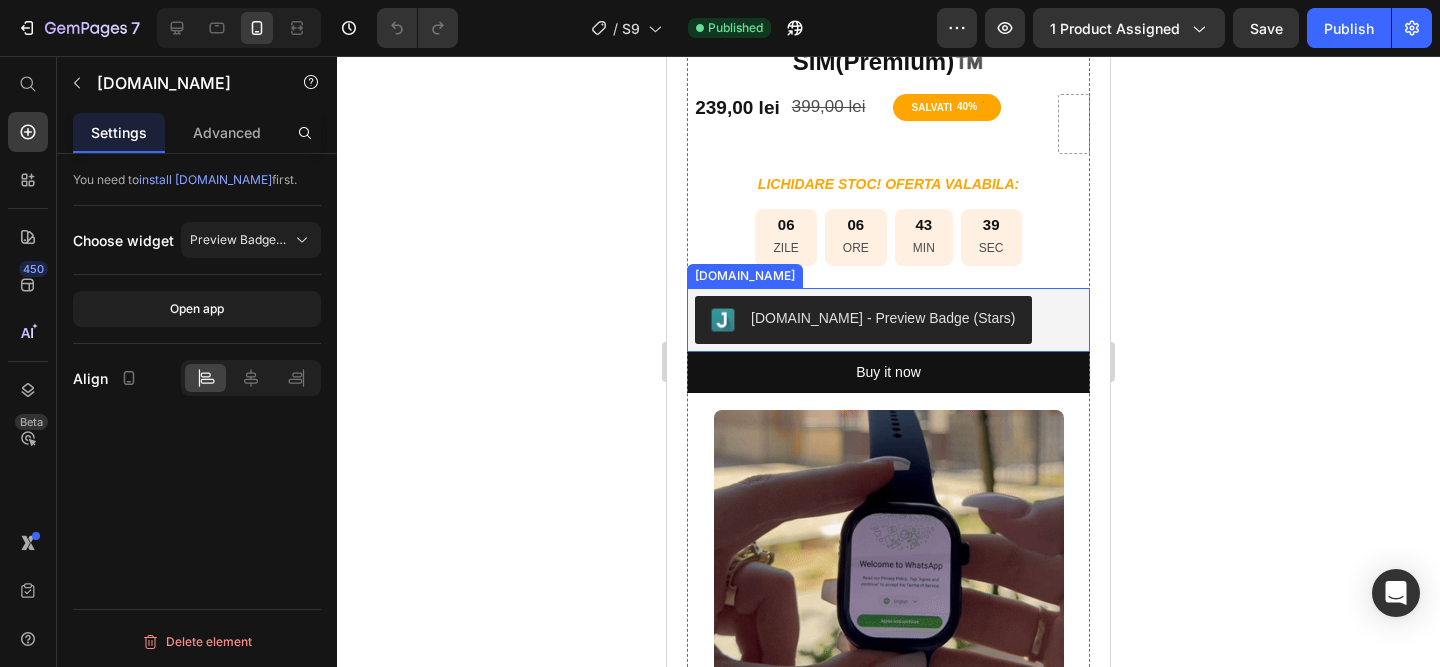 scroll, scrollTop: 0, scrollLeft: 0, axis: both 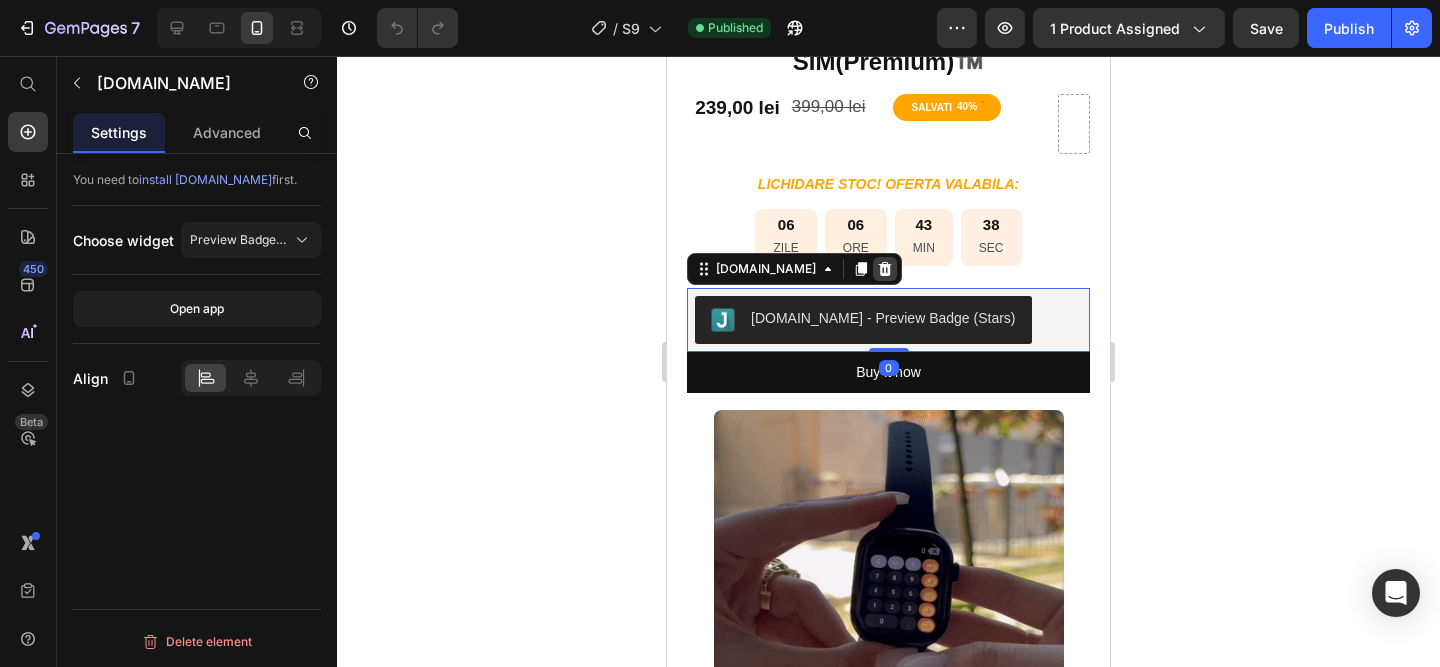 click 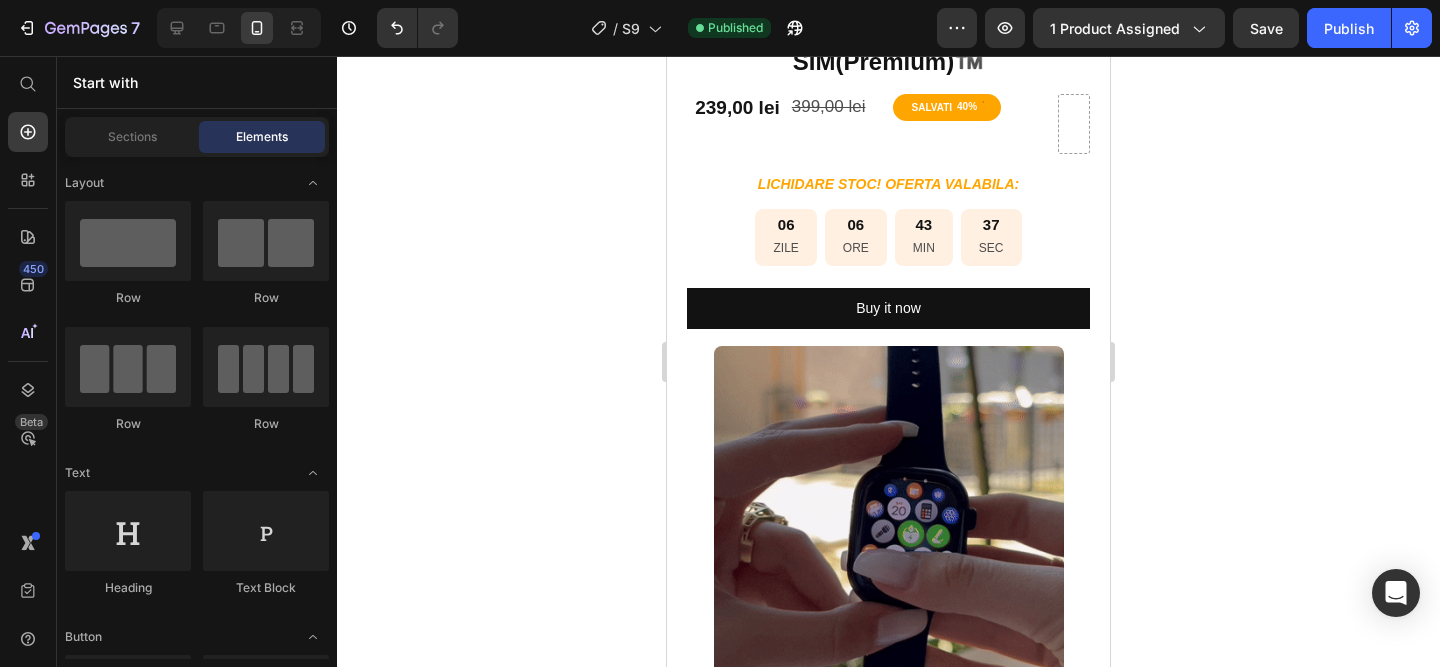 scroll, scrollTop: 5683, scrollLeft: 0, axis: vertical 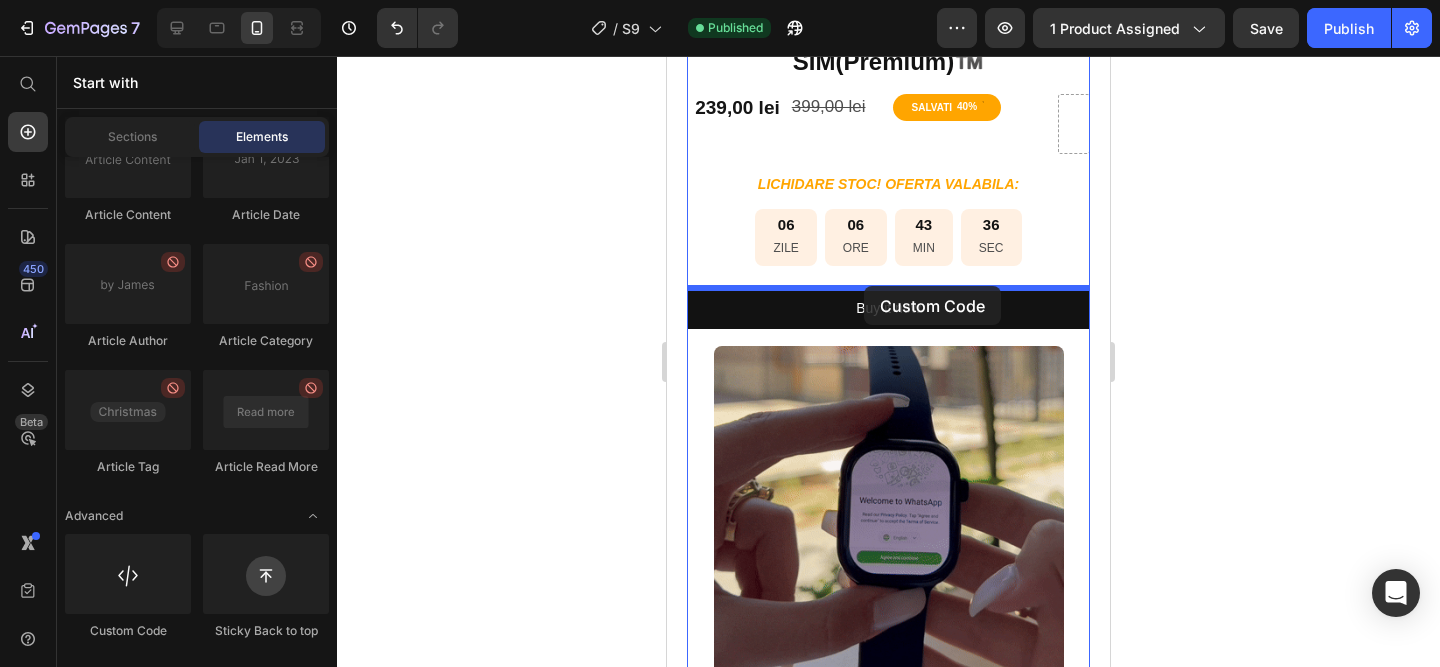 drag, startPoint x: 906, startPoint y: 634, endPoint x: 864, endPoint y: 286, distance: 350.52533 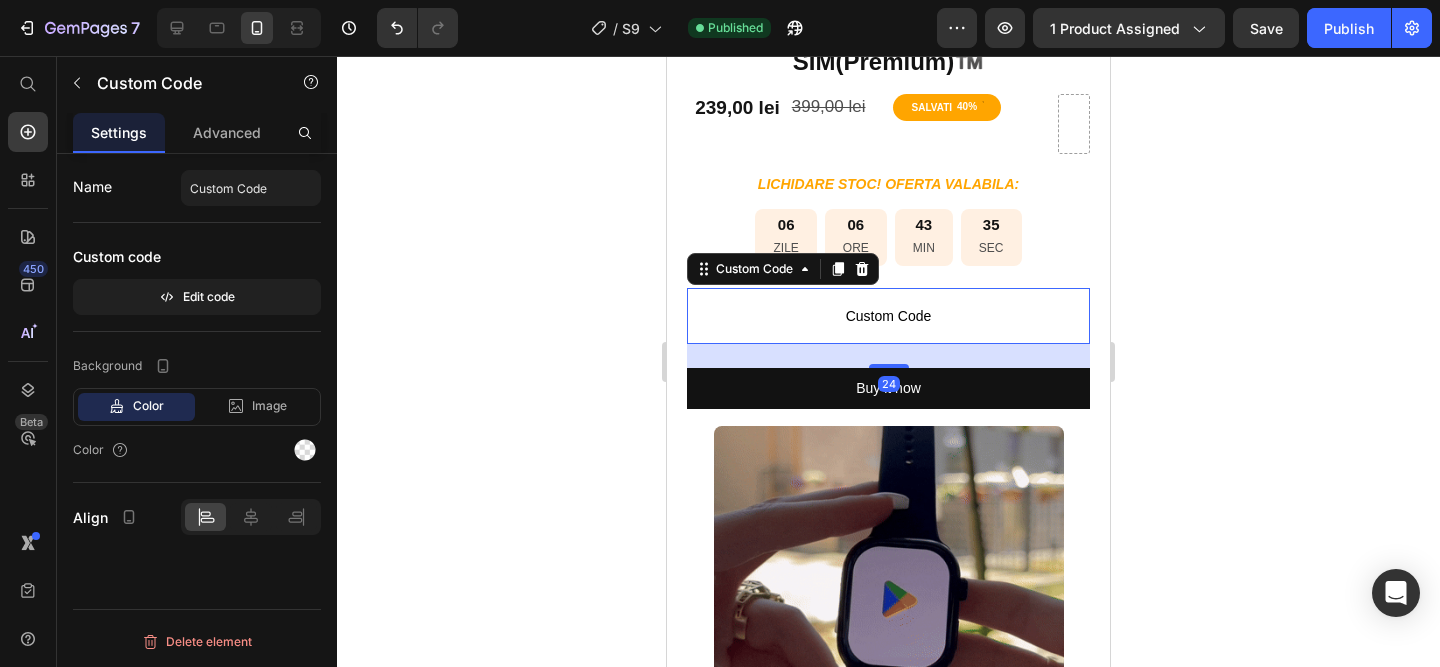 click on "Custom Code" at bounding box center [888, 316] 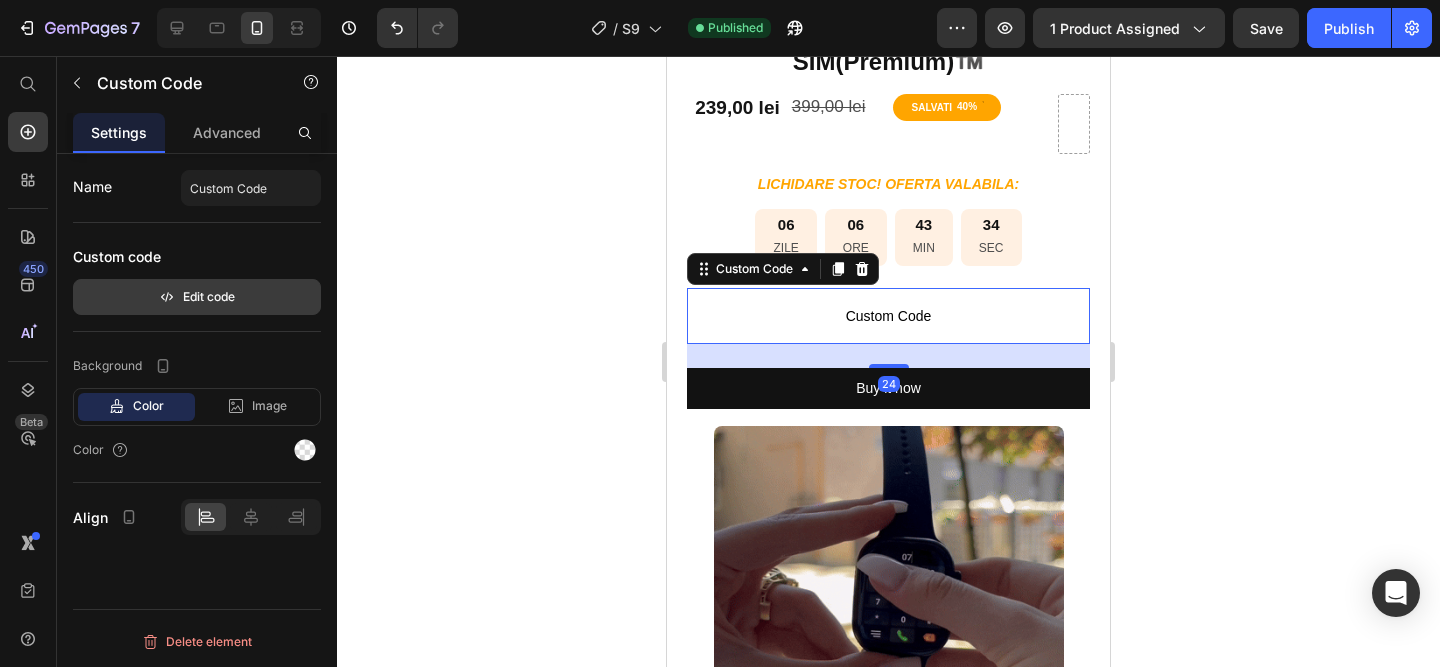click on "Edit code" at bounding box center [197, 297] 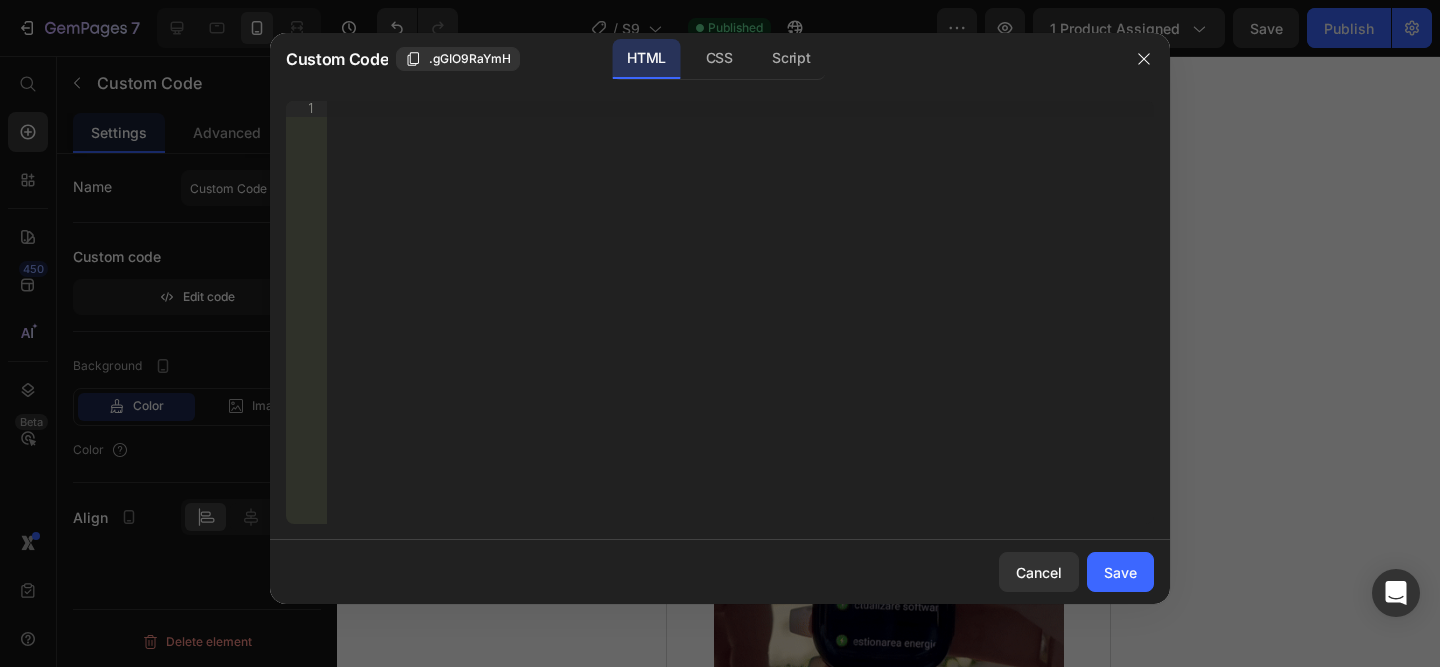 click on "Insert the 3rd-party installation code, HTML code, or Liquid code to display custom content." at bounding box center (740, 328) 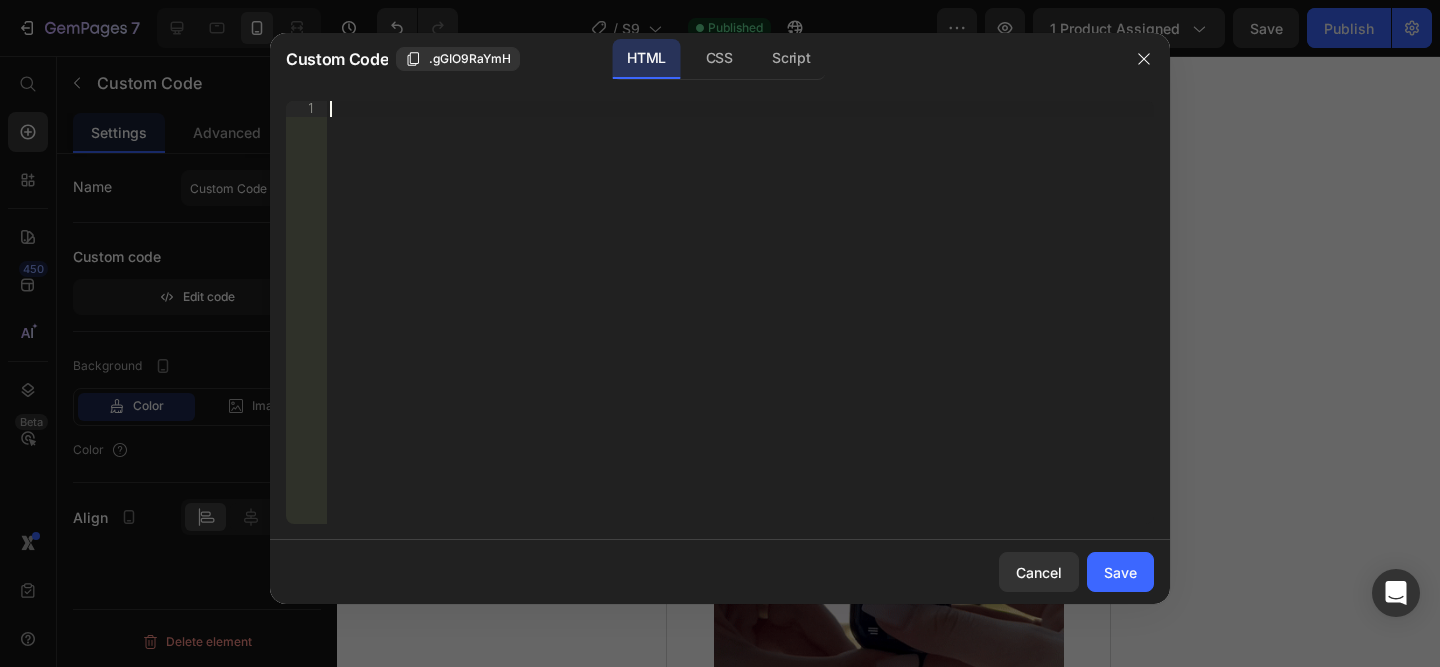 paste on "</script>" 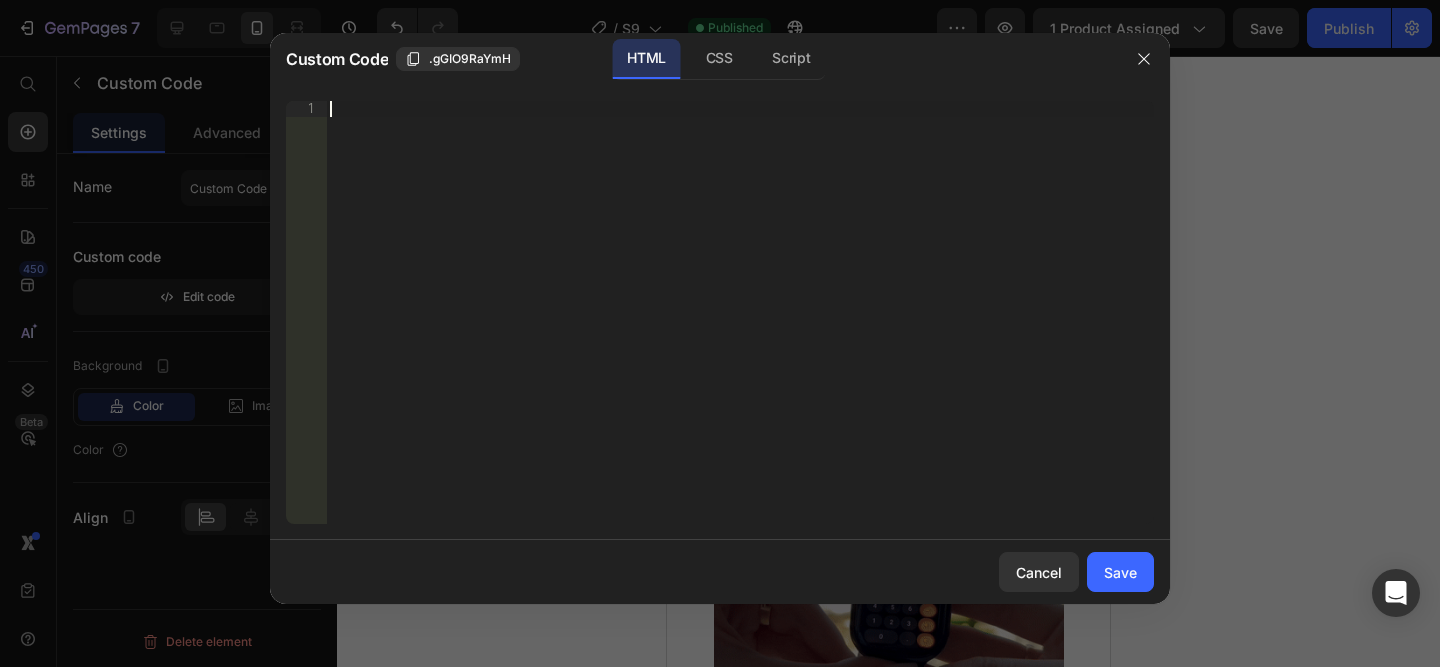 type on "</script>" 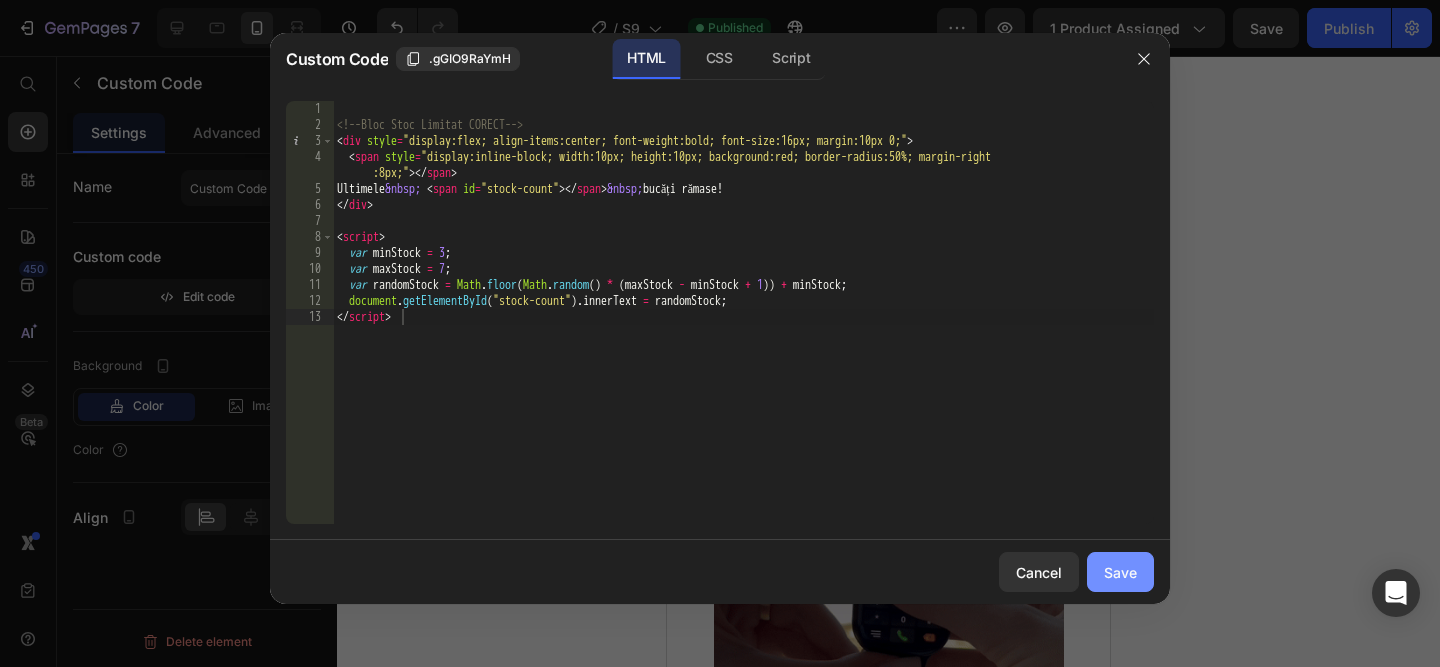 click on "Save" 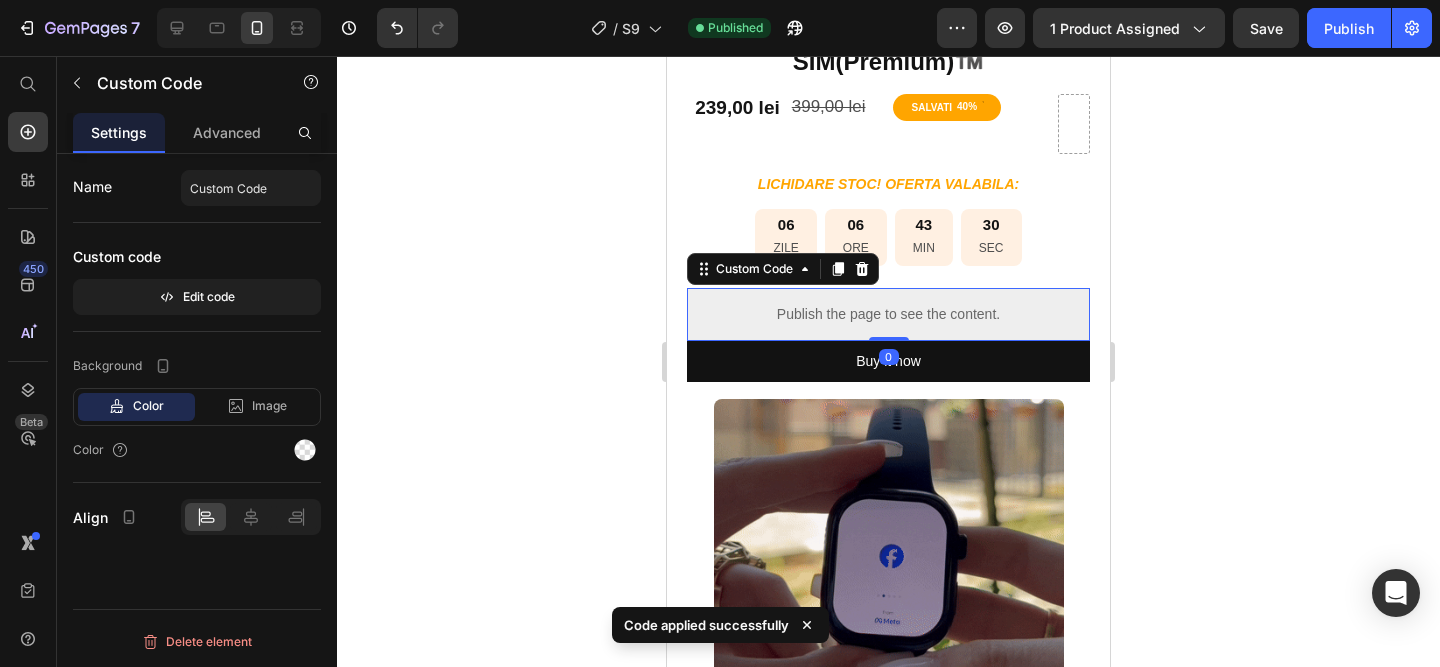 drag, startPoint x: 896, startPoint y: 362, endPoint x: 876, endPoint y: 310, distance: 55.713554 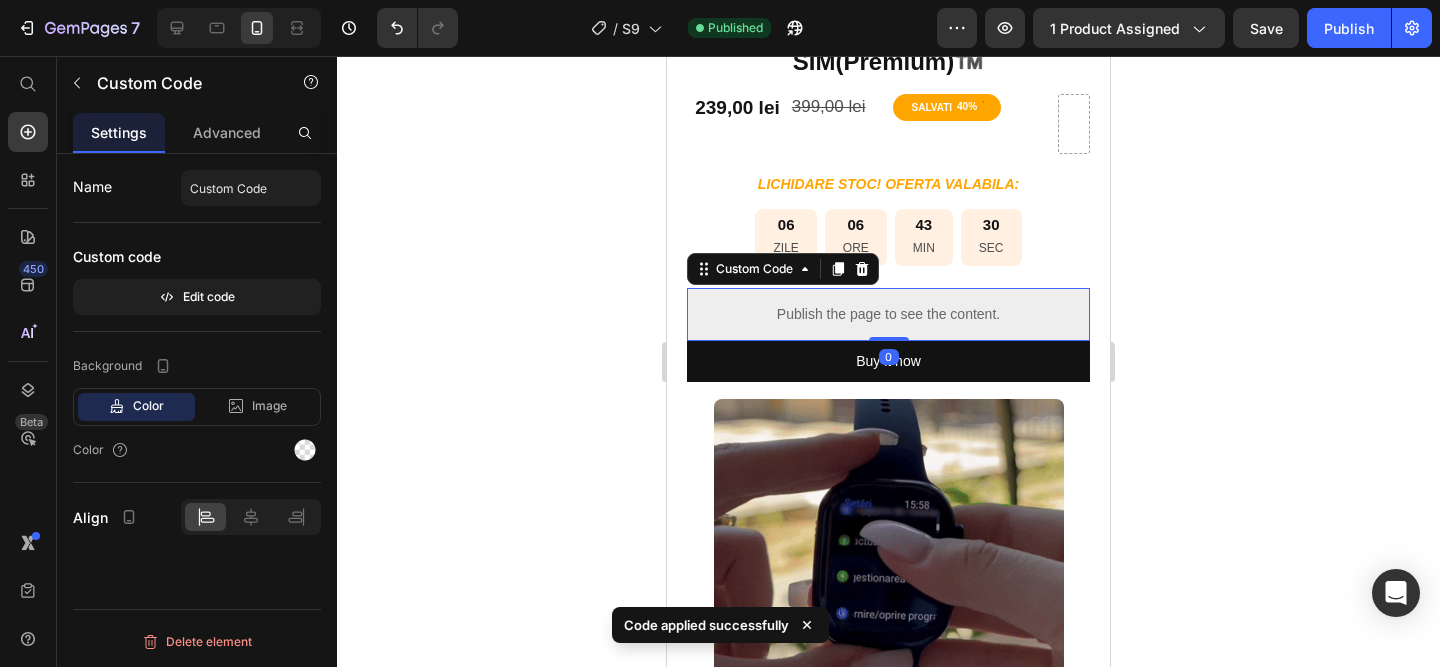 click on "Publish the page to see the content.
Custom Code   0" at bounding box center [888, 314] 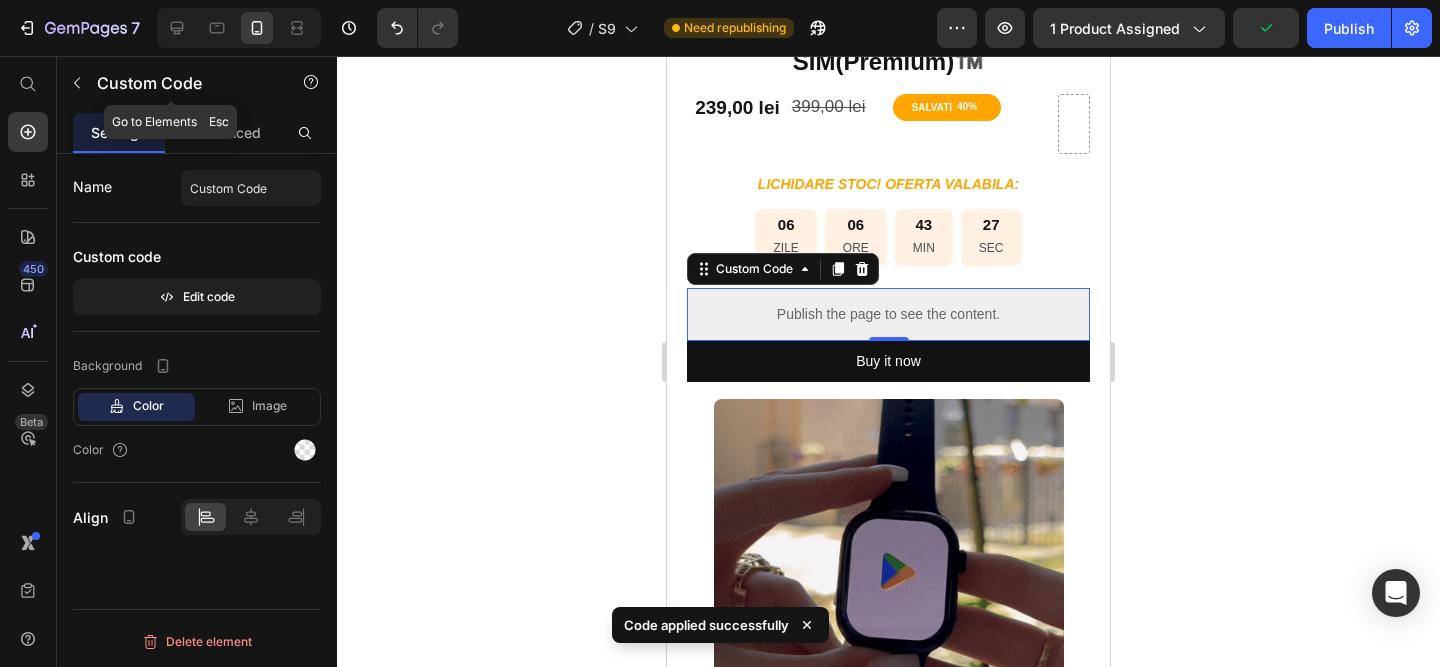 click at bounding box center [77, 83] 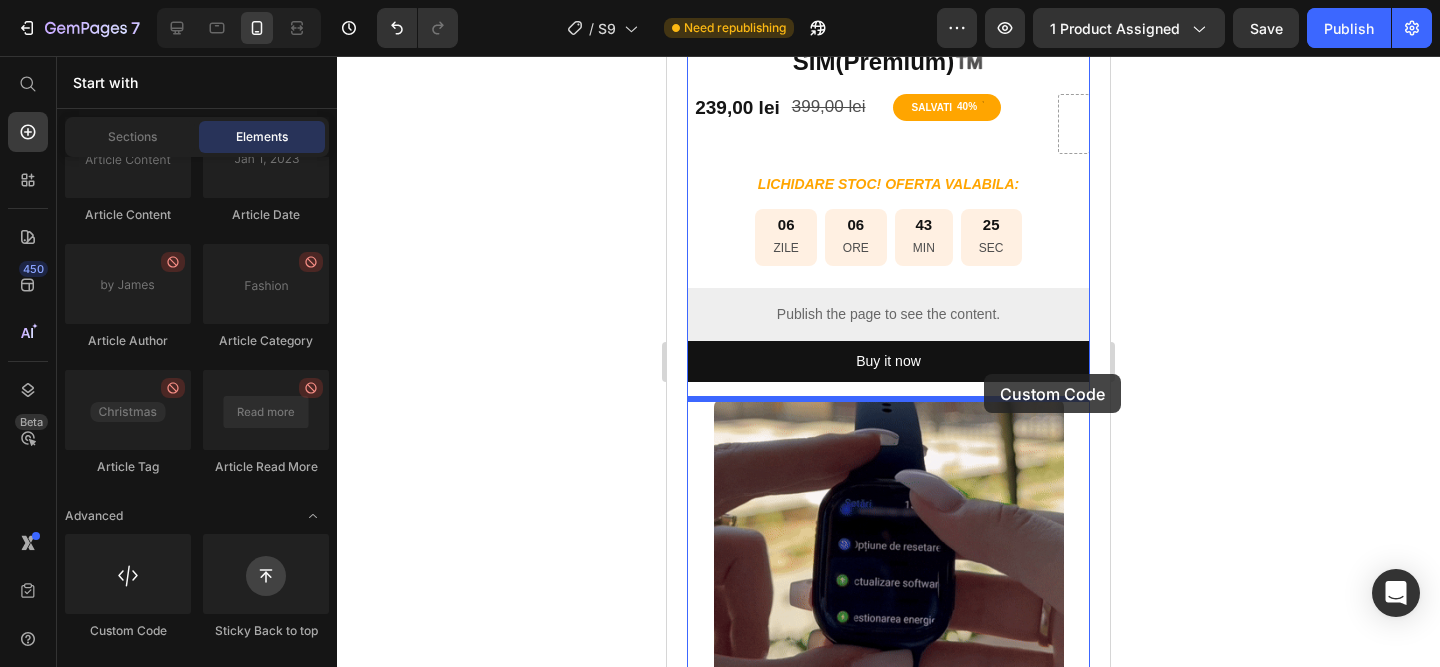 drag, startPoint x: 839, startPoint y: 599, endPoint x: 984, endPoint y: 374, distance: 267.67517 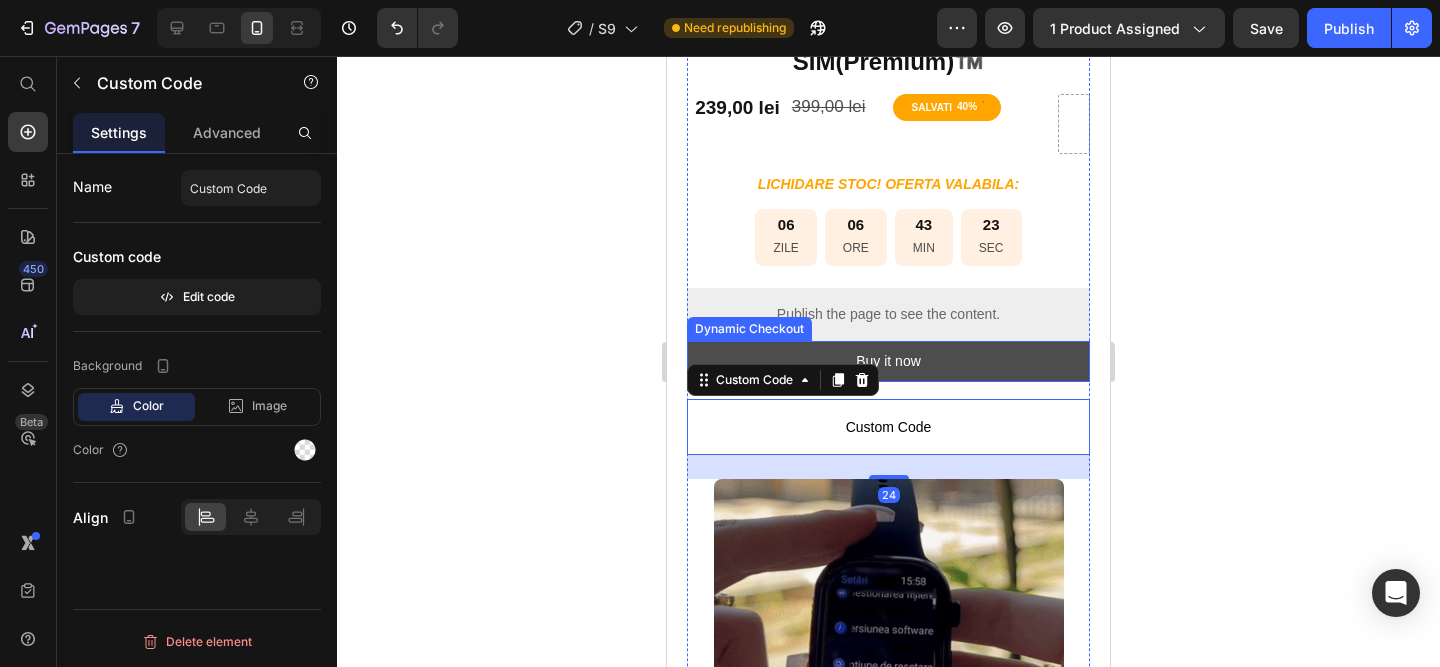 click on "Buy it now" at bounding box center [888, 361] 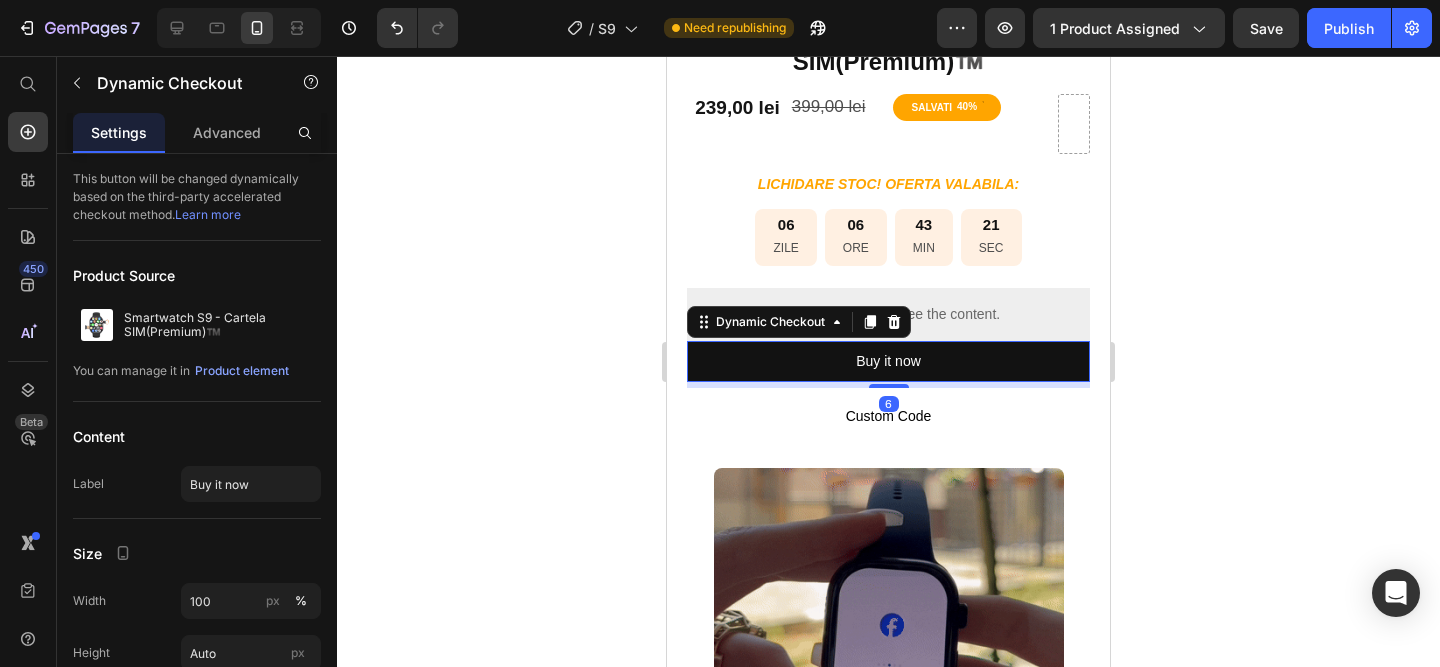 click at bounding box center [889, 386] 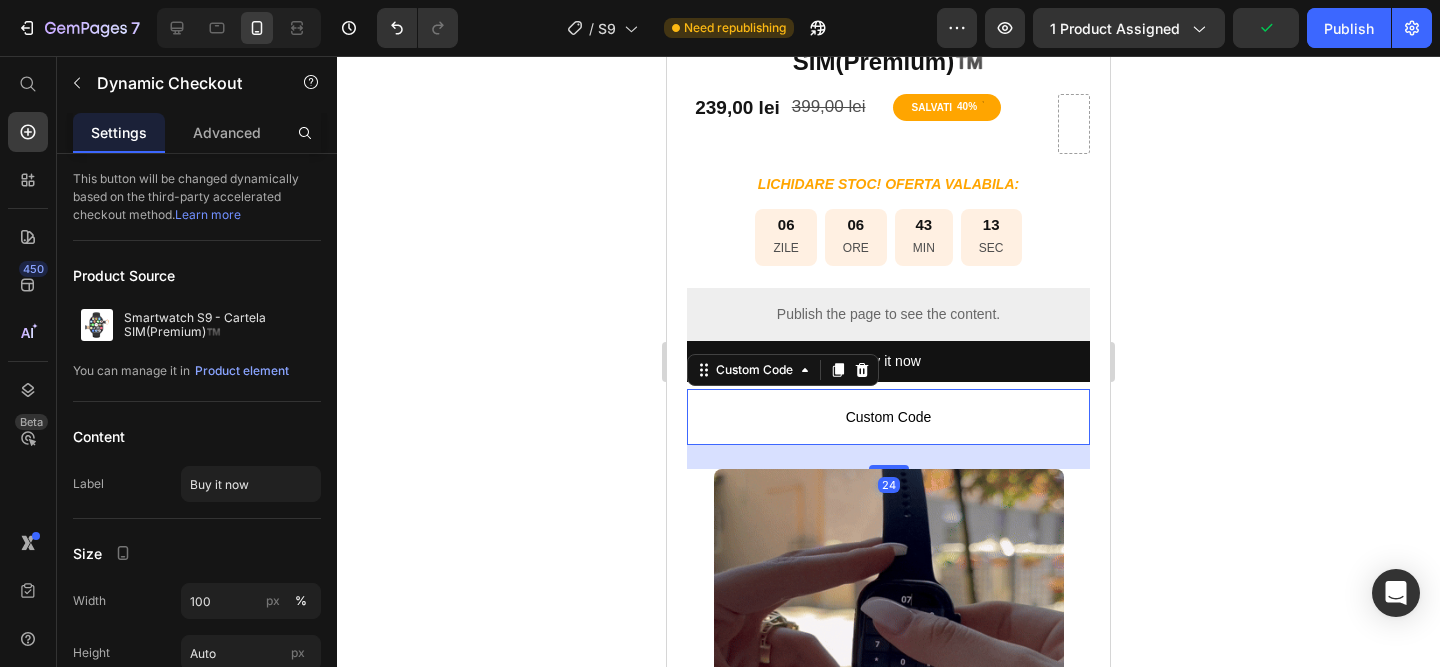 click on "Custom Code" at bounding box center (888, 417) 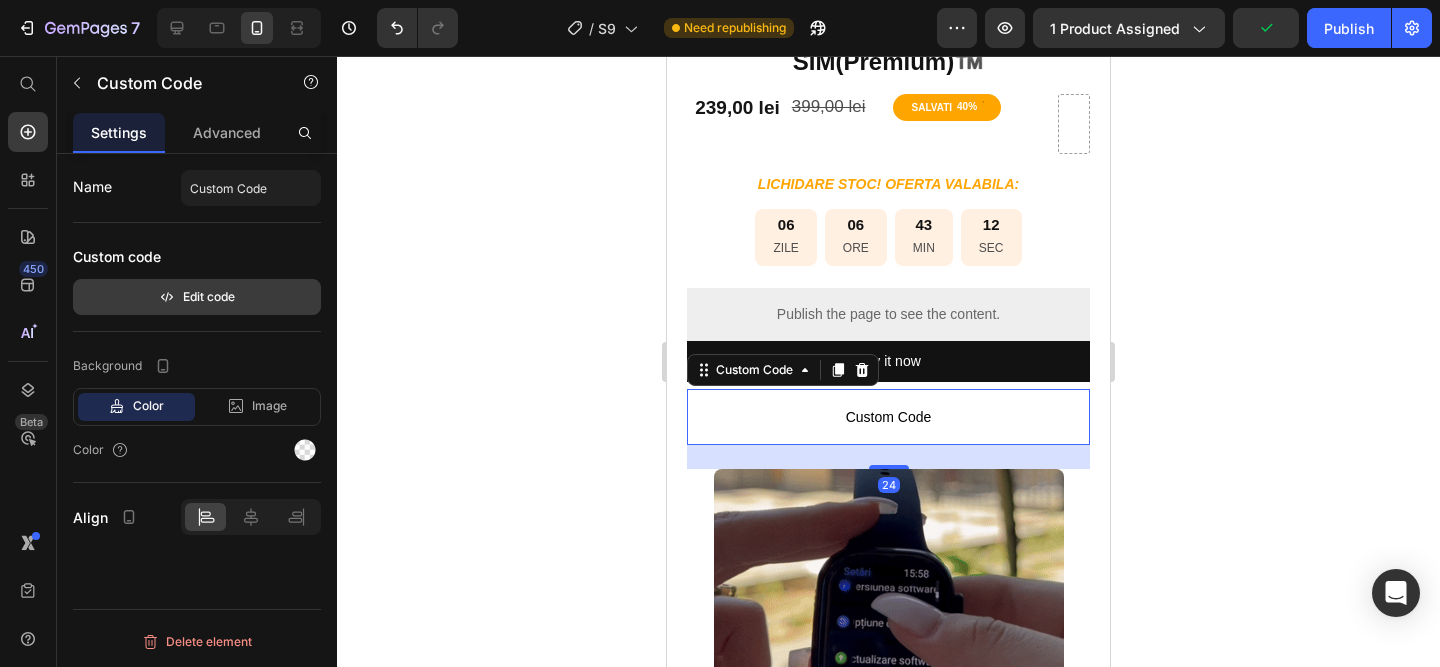 click on "Edit code" at bounding box center (197, 297) 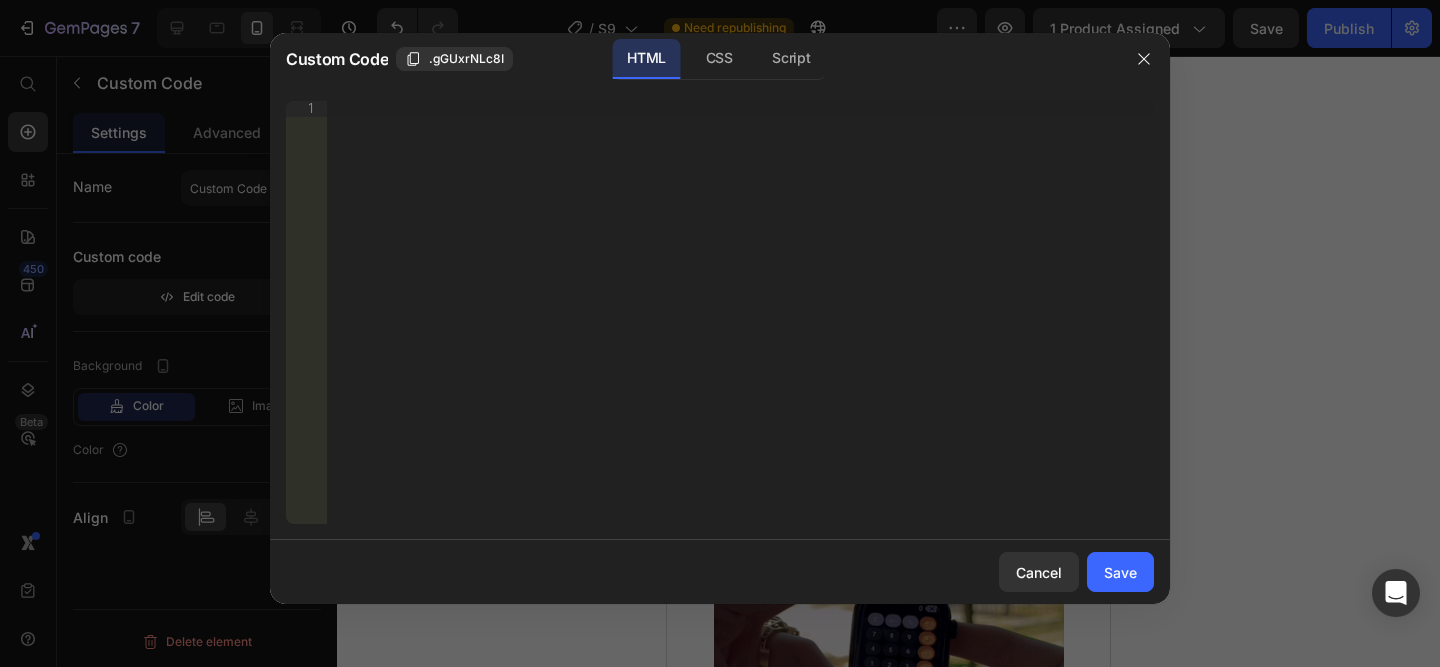 drag, startPoint x: 586, startPoint y: 232, endPoint x: 596, endPoint y: 231, distance: 10.049875 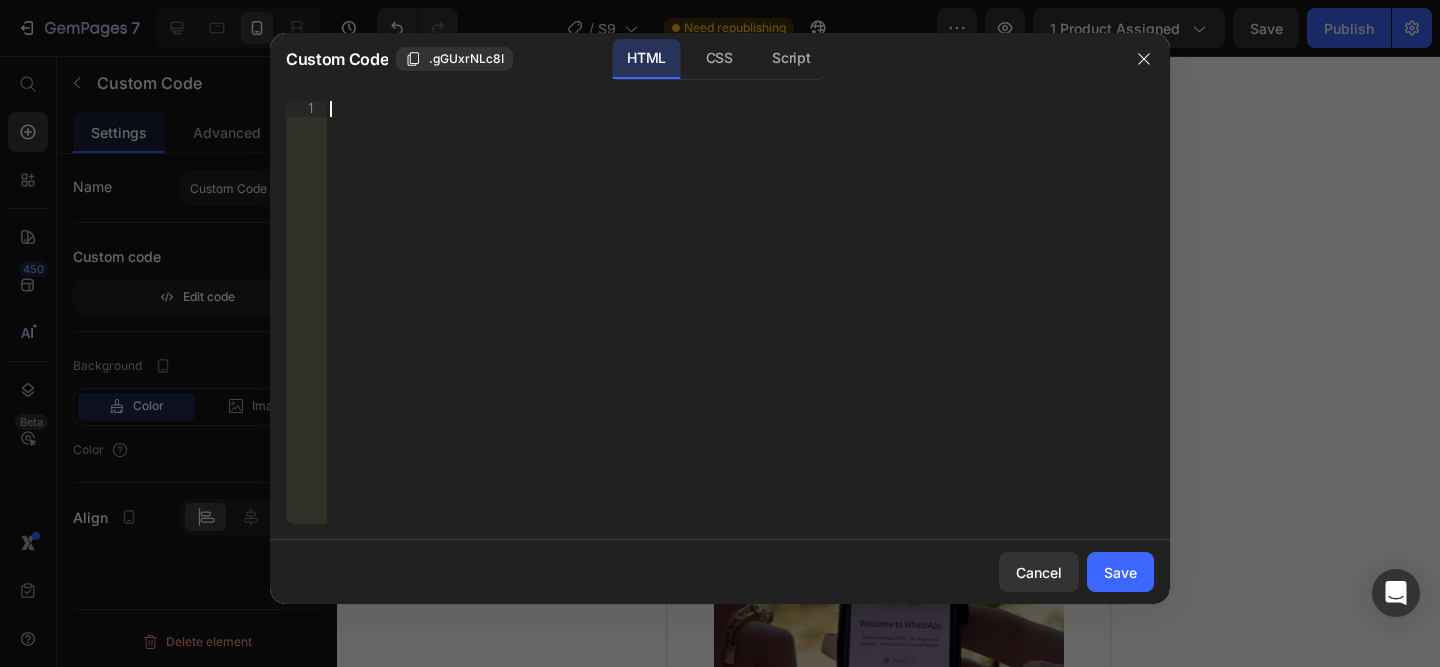 paste on "</script>" 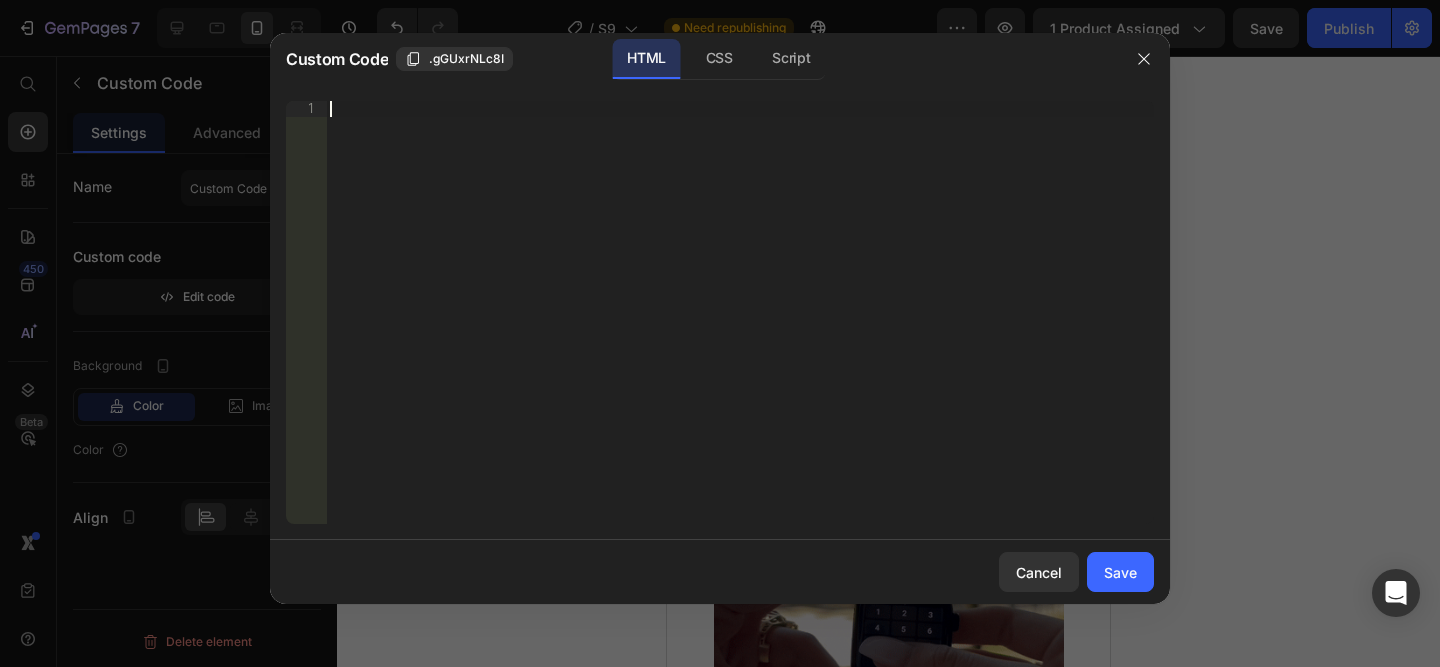 type on "</script>" 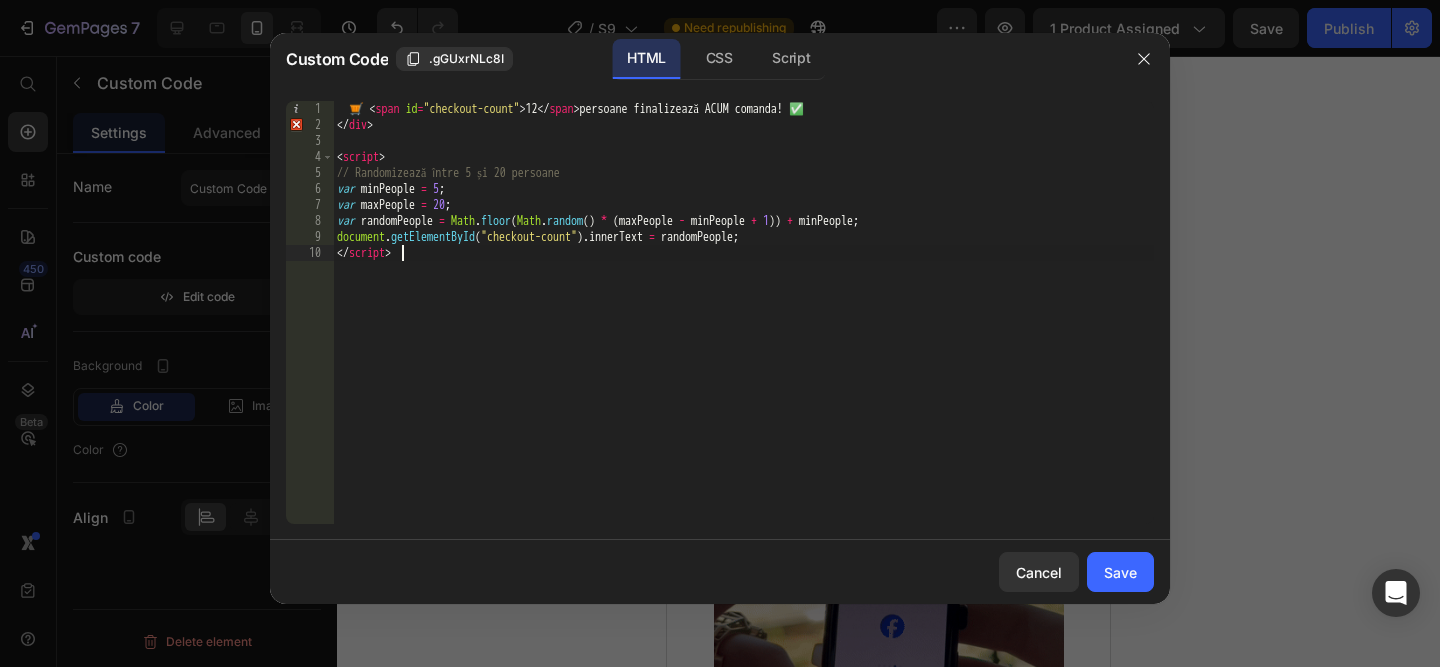 click on "Save" at bounding box center (1120, 572) 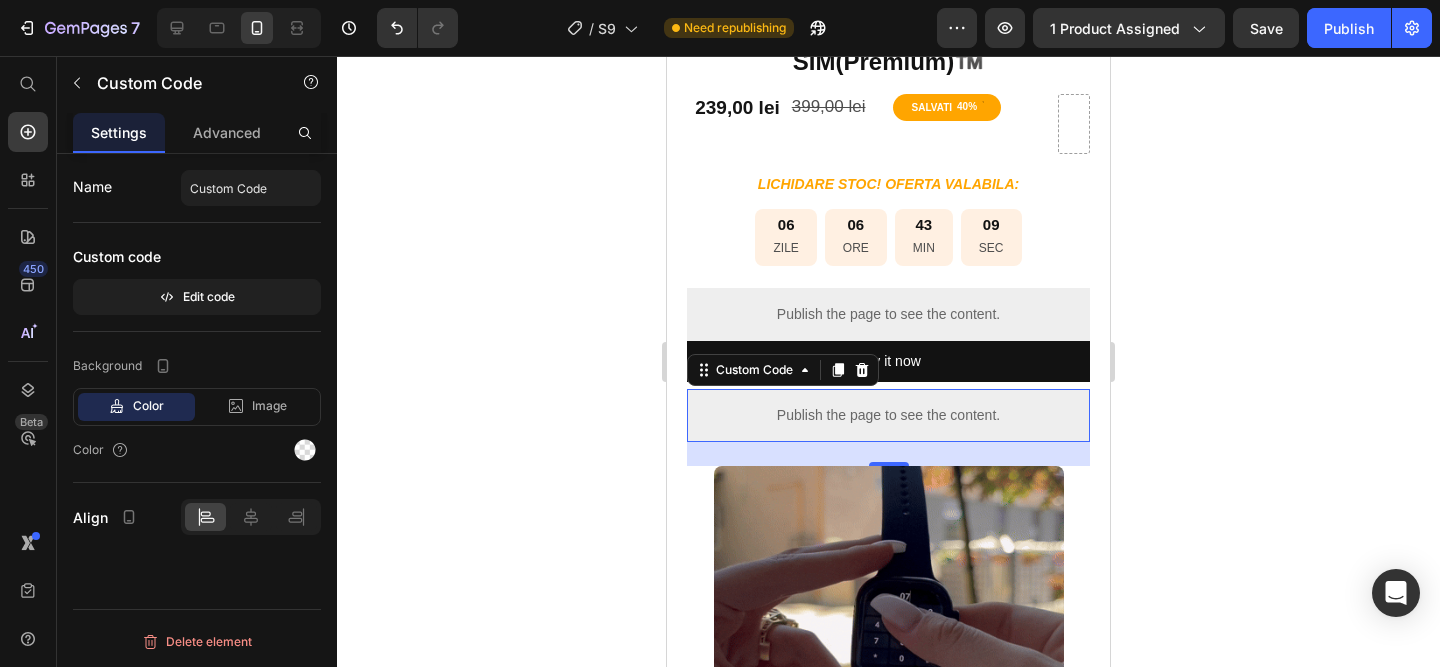 drag, startPoint x: 1329, startPoint y: 27, endPoint x: 1145, endPoint y: 148, distance: 220.22034 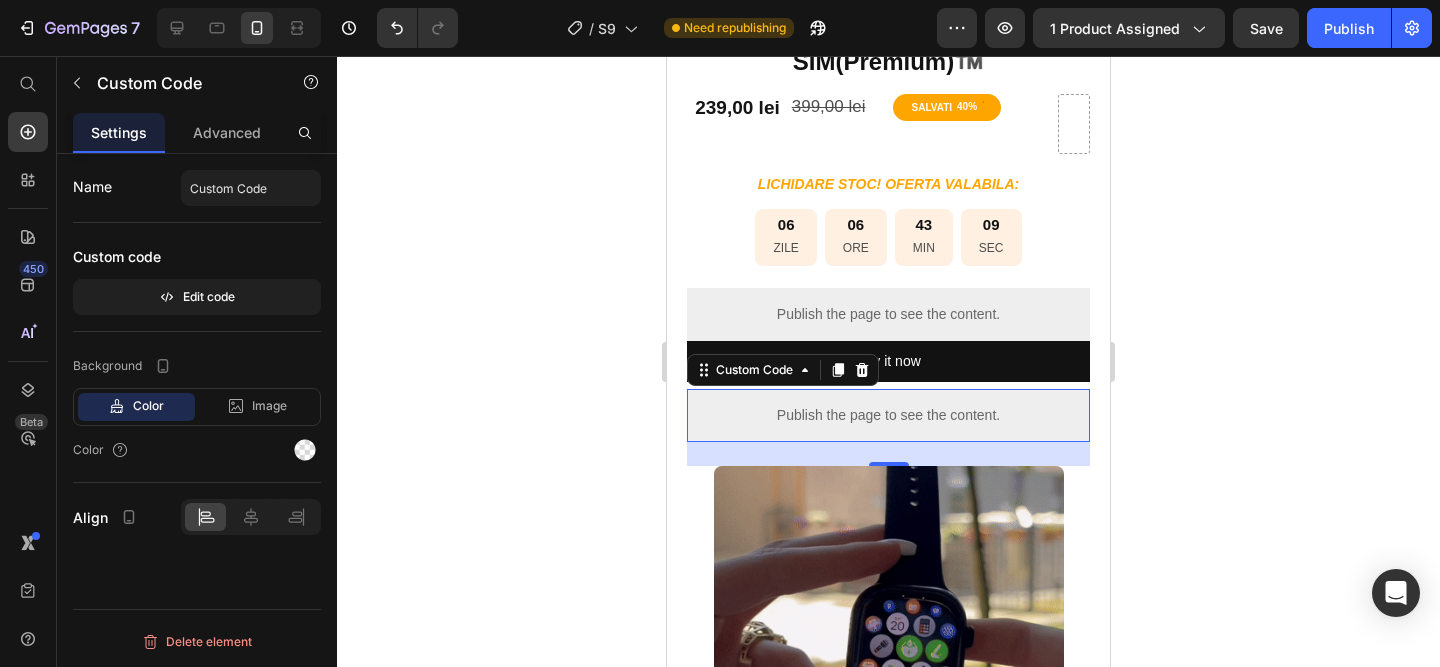 click on "Publish" at bounding box center (1349, 28) 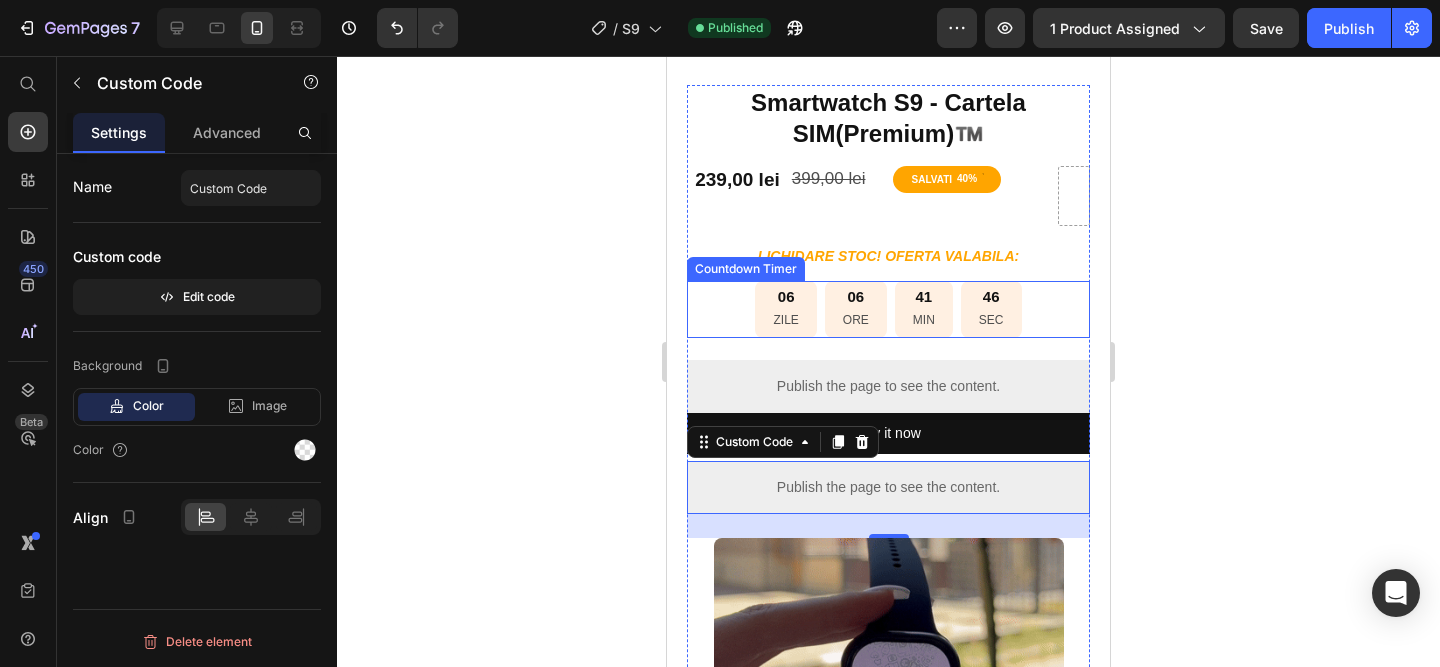 scroll, scrollTop: 469, scrollLeft: 0, axis: vertical 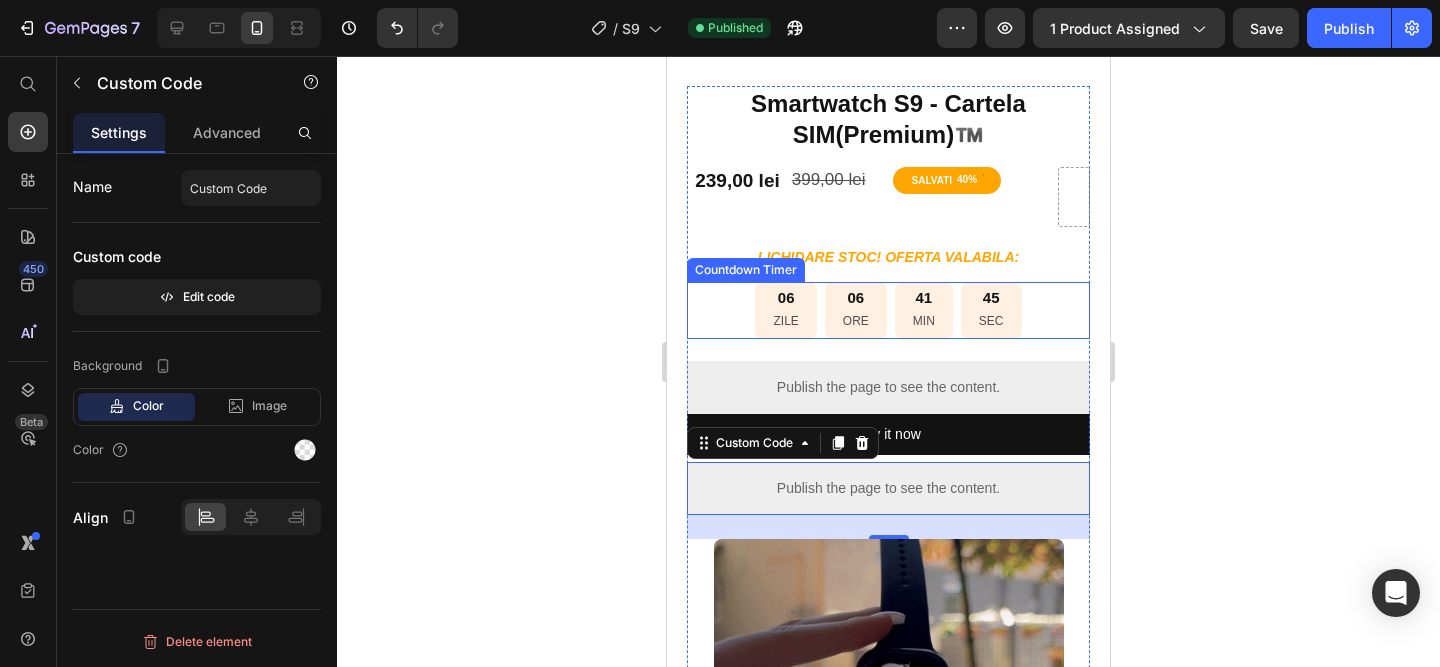 drag, startPoint x: 1028, startPoint y: 284, endPoint x: 950, endPoint y: 280, distance: 78.10249 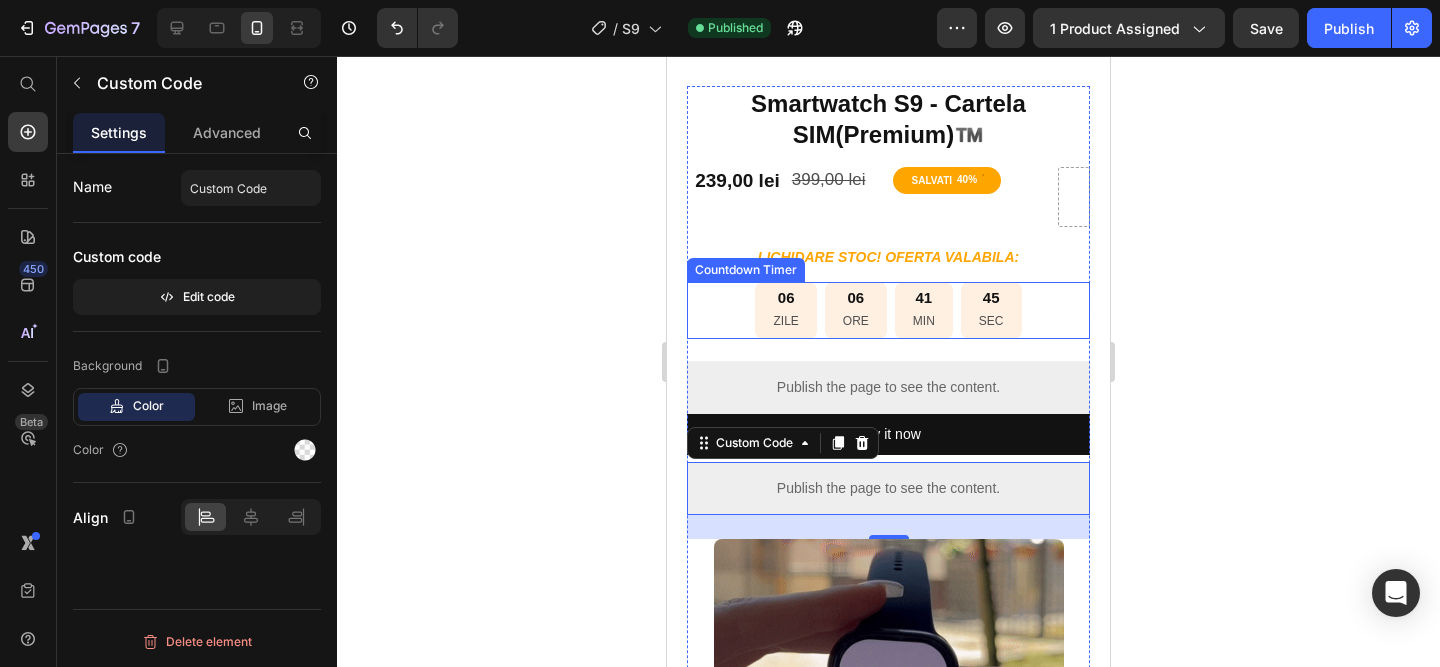 click on "06 ZILE 06 ORE 41 MIN 45 SEC" at bounding box center [888, 310] 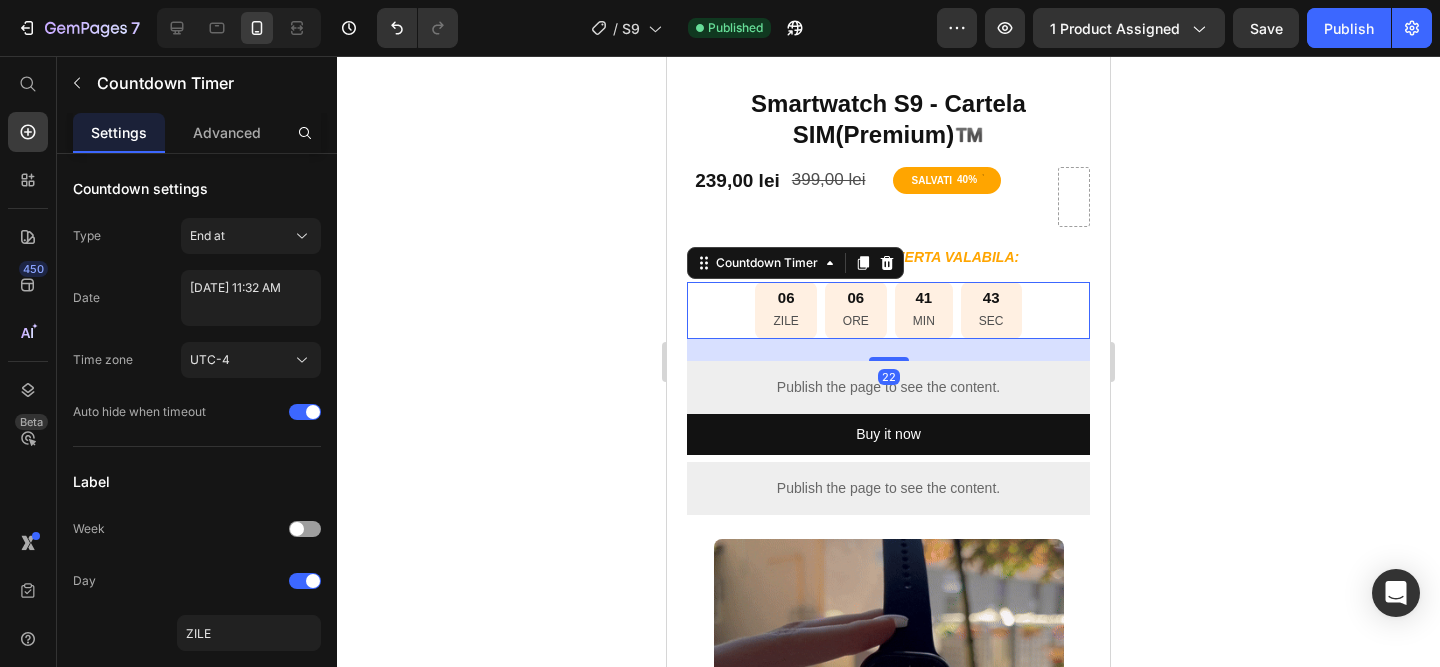 drag, startPoint x: 889, startPoint y: 261, endPoint x: 1007, endPoint y: 271, distance: 118.42297 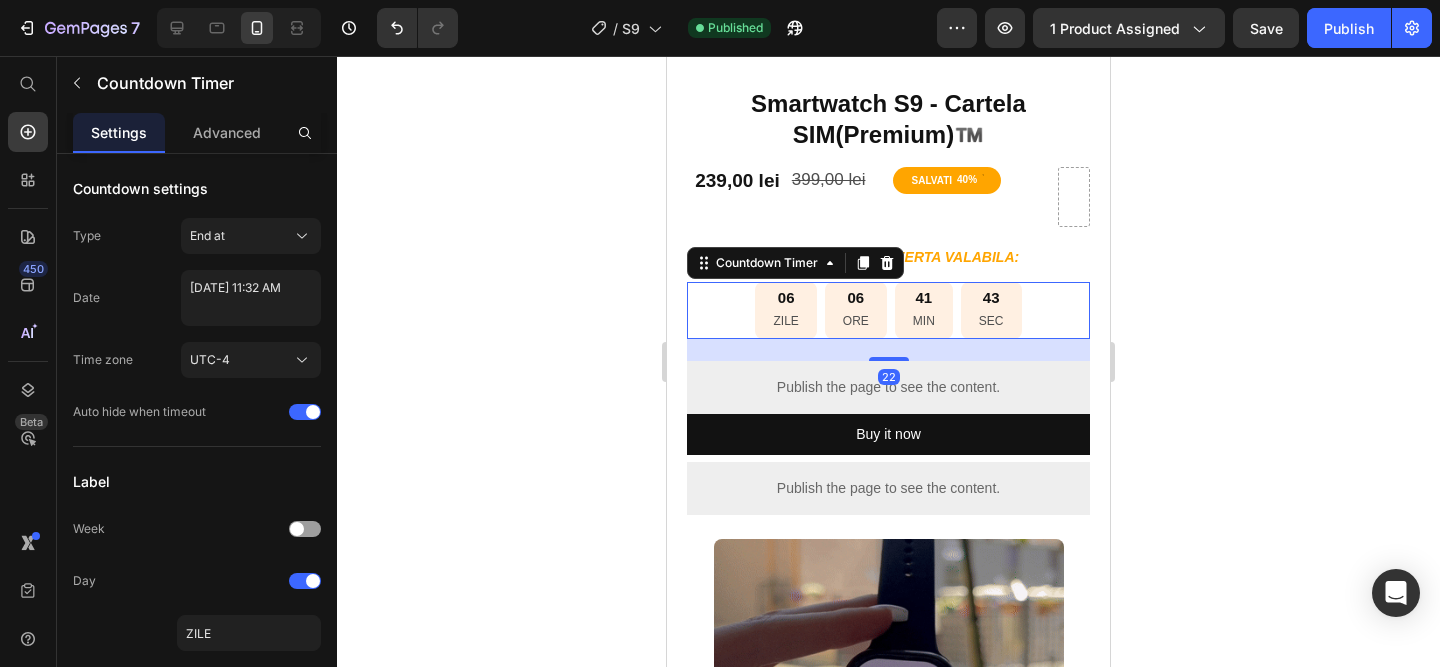 click 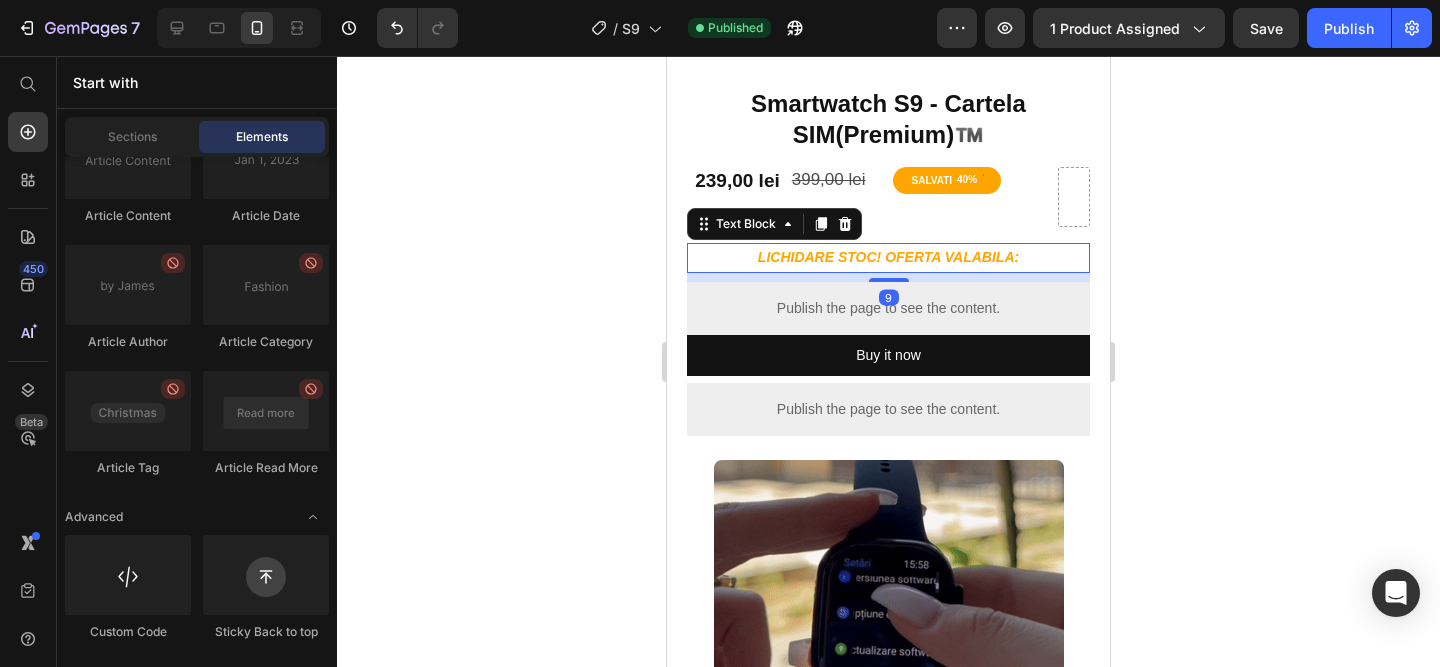 drag, startPoint x: 1038, startPoint y: 263, endPoint x: 947, endPoint y: 251, distance: 91.787796 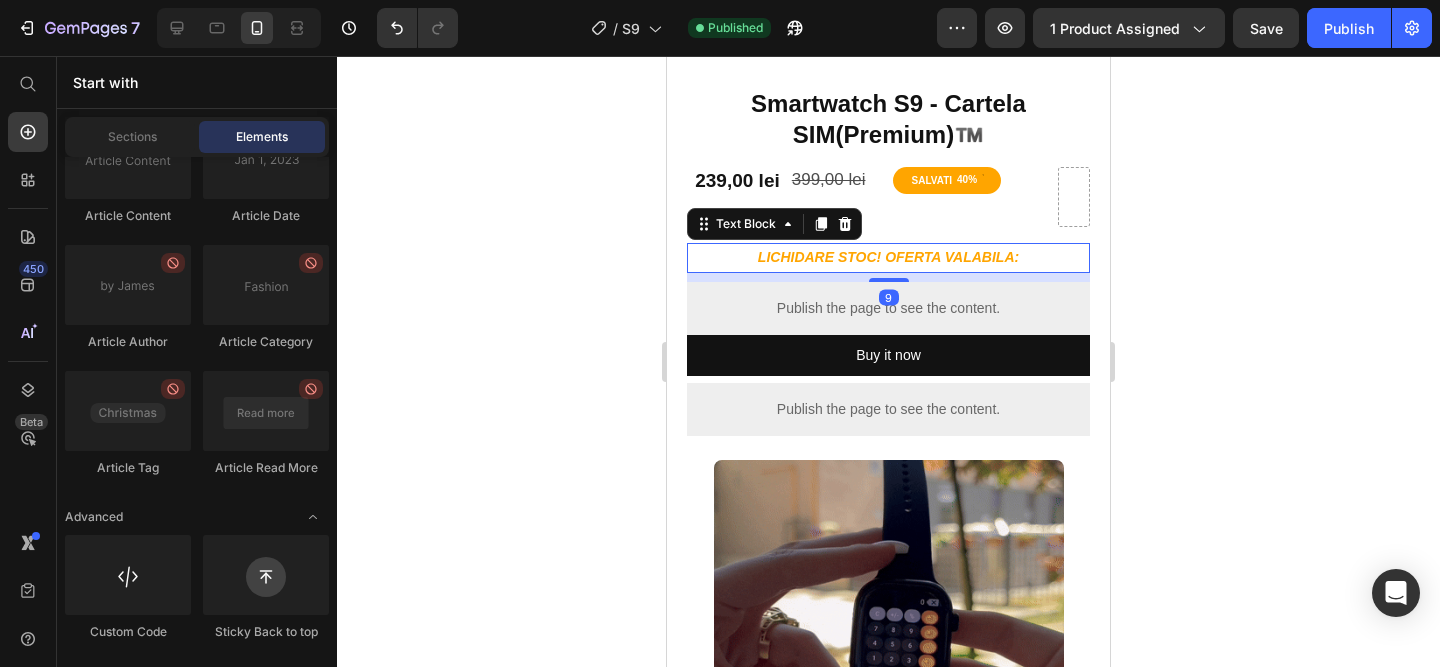 click on "LICHIDARE STOC! OFERTA VALABILA:" at bounding box center (888, 257) 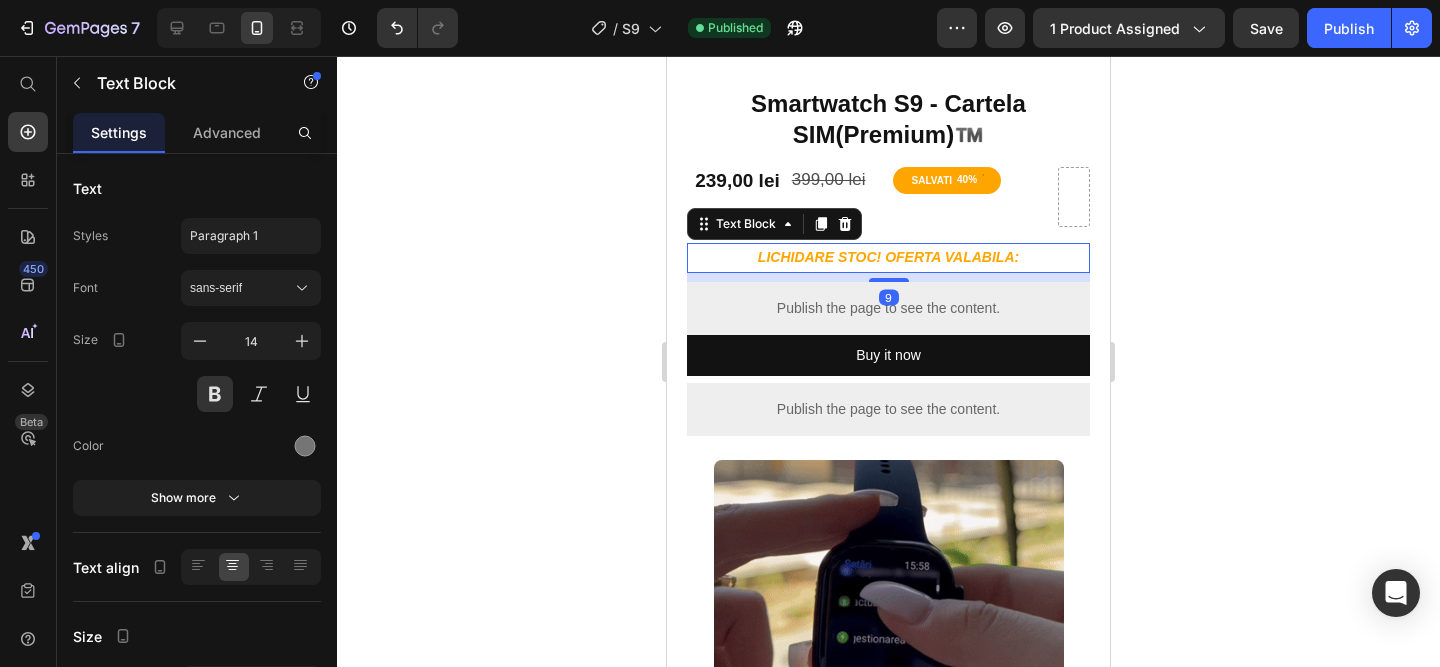 click 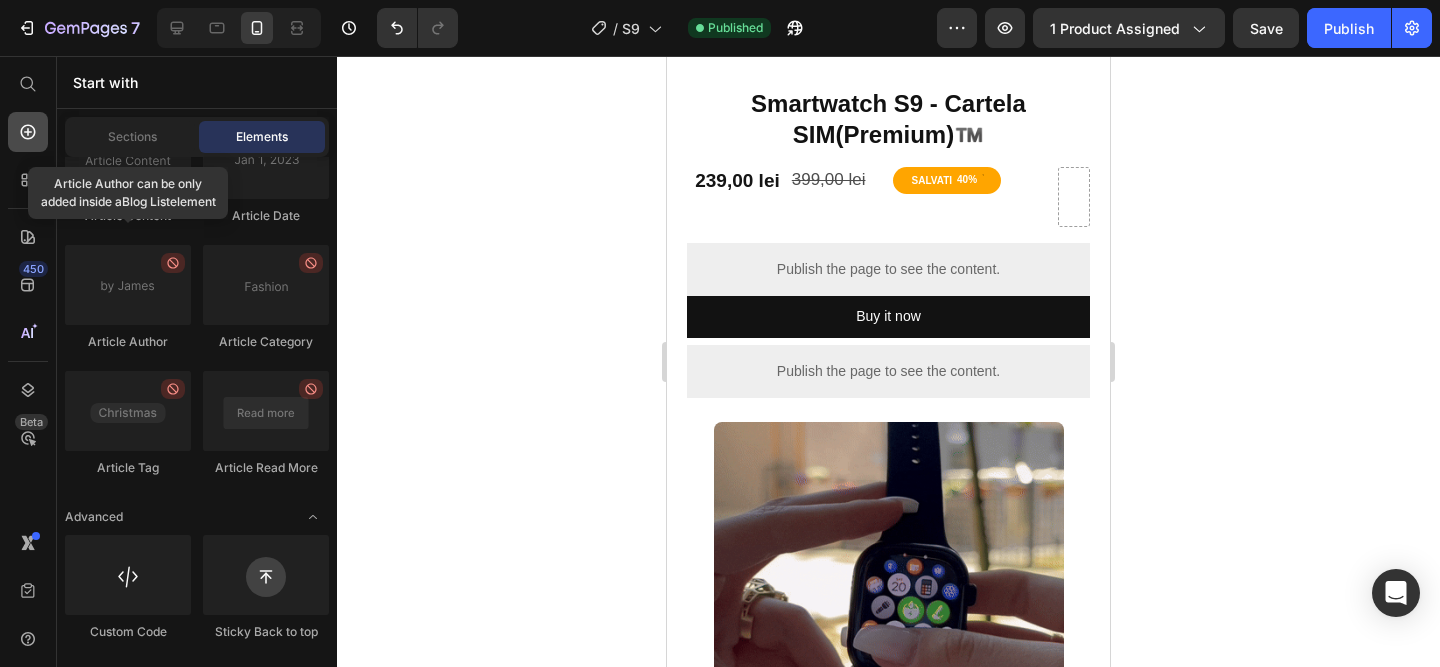 click 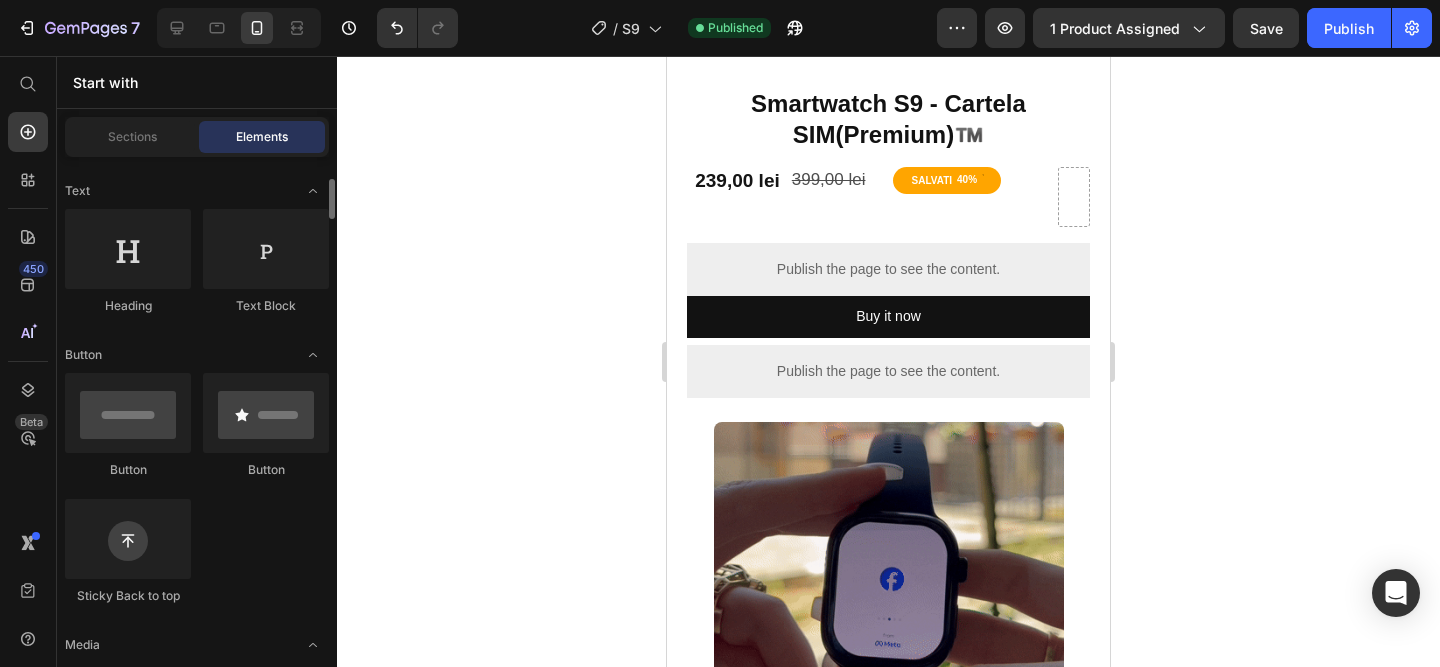 scroll, scrollTop: 0, scrollLeft: 0, axis: both 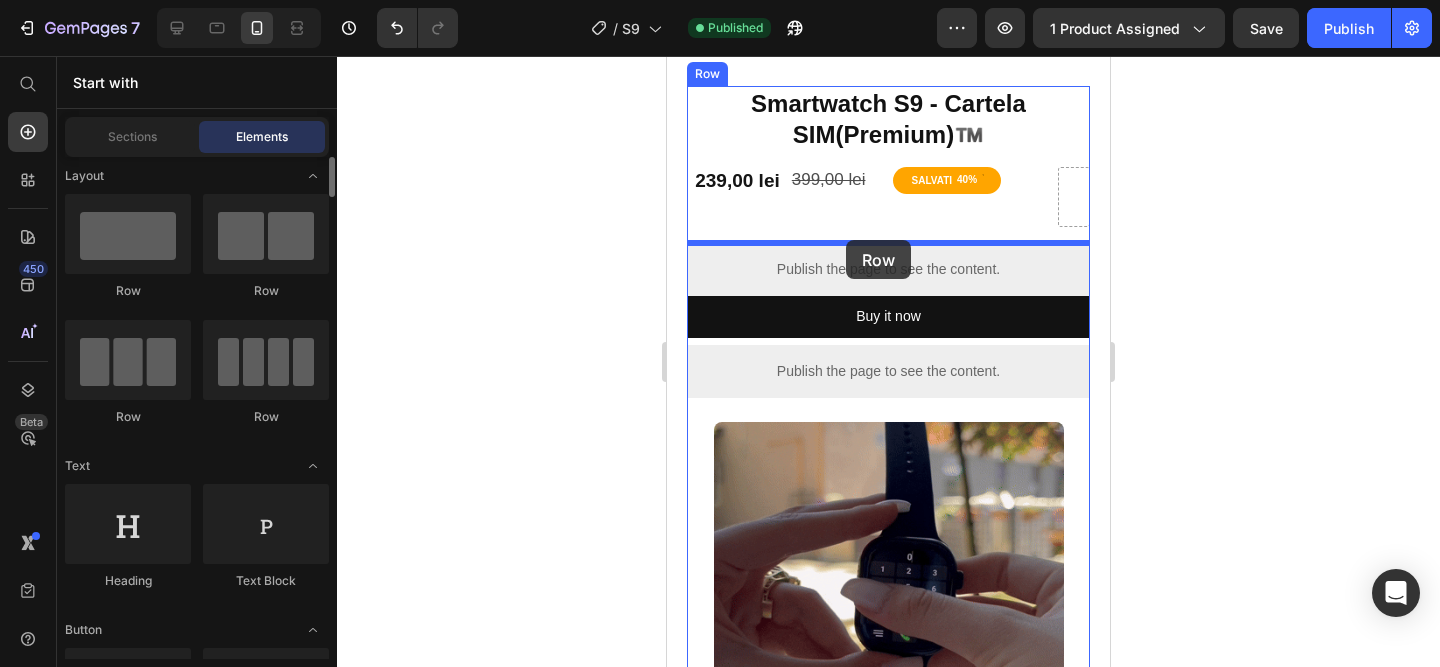 drag, startPoint x: 922, startPoint y: 314, endPoint x: 846, endPoint y: 240, distance: 106.07545 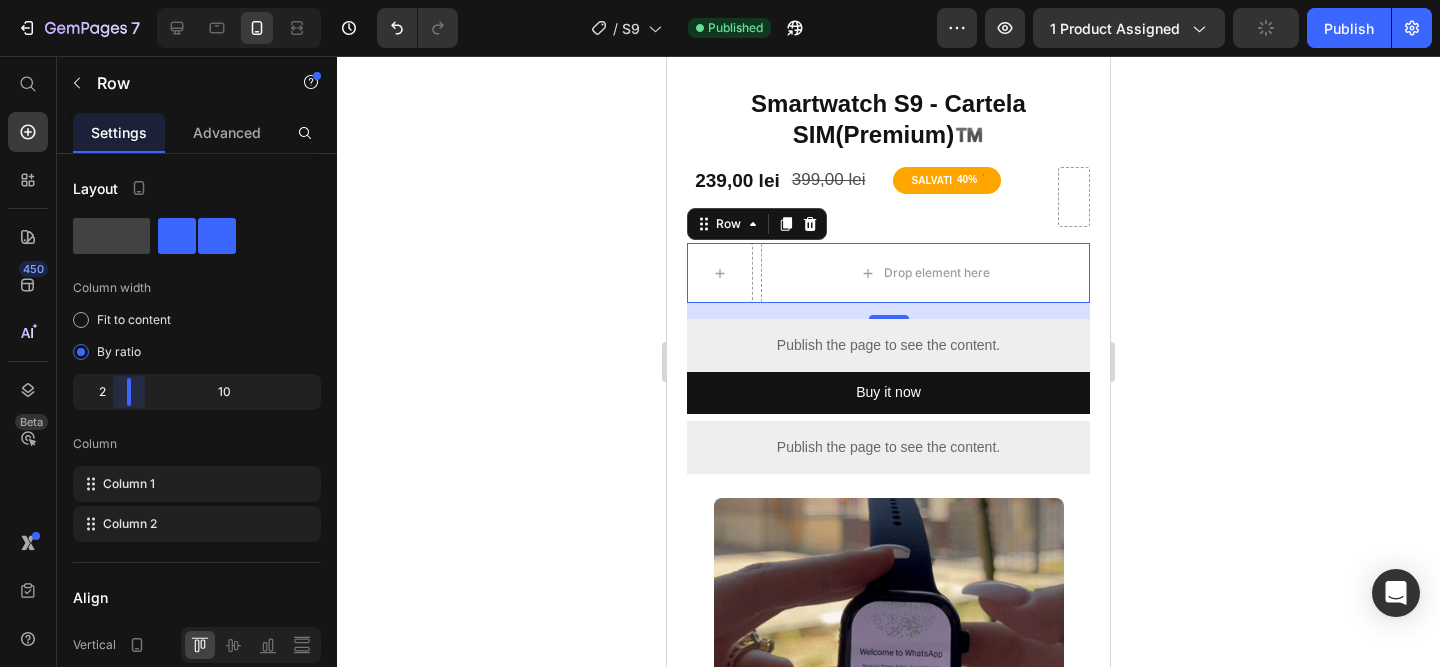 drag, startPoint x: 188, startPoint y: 394, endPoint x: 124, endPoint y: 394, distance: 64 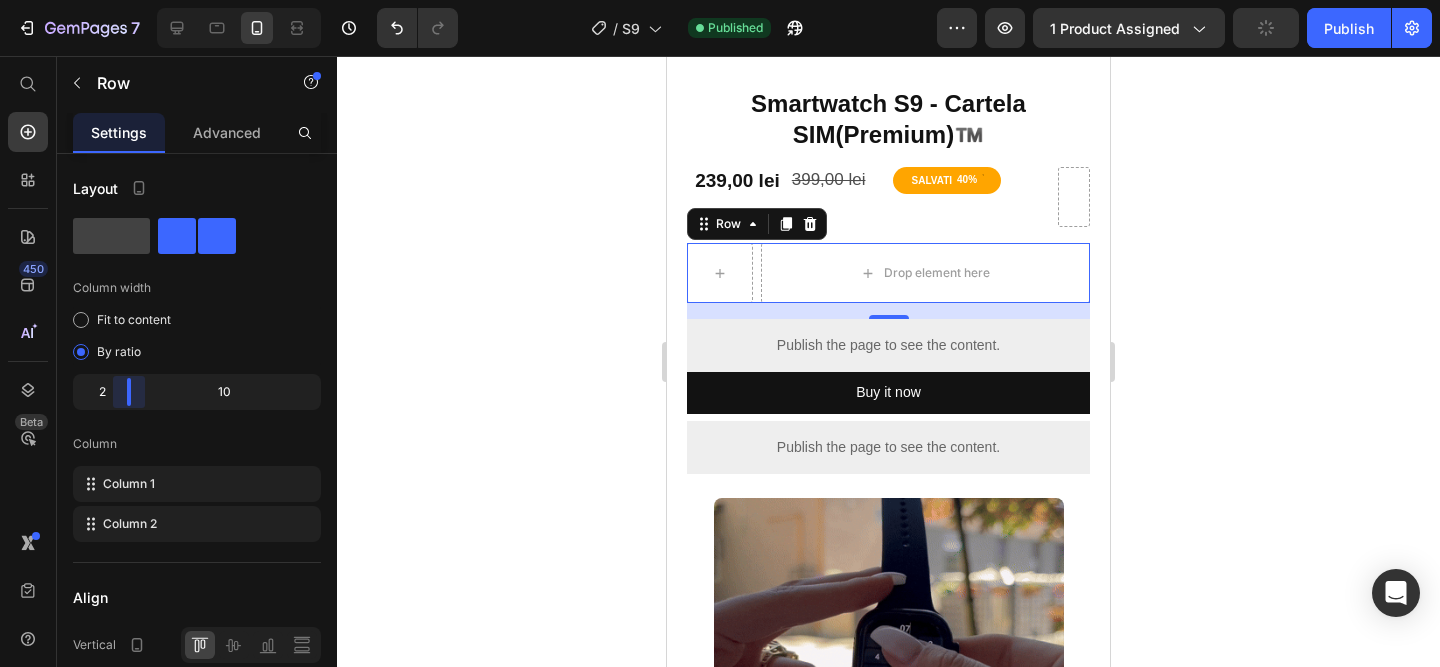 click on "7  Version history  /  S9 Published Preview 1 product assigned  Publish  450 Beta Start with Sections Elements Hero Section Product Detail Brands Trusted Badges Guarantee Product Breakdown How to use Testimonials Compare Bundle FAQs Social Proof Brand Story Product List Collection Blog List Contact Sticky Add to Cart Custom Footer Browse Library 450 Layout
Row
Row
Row
Row Text
Heading
Text Block Button
Button
Button
Sticky Back to top Media
Image" at bounding box center [720, 0] 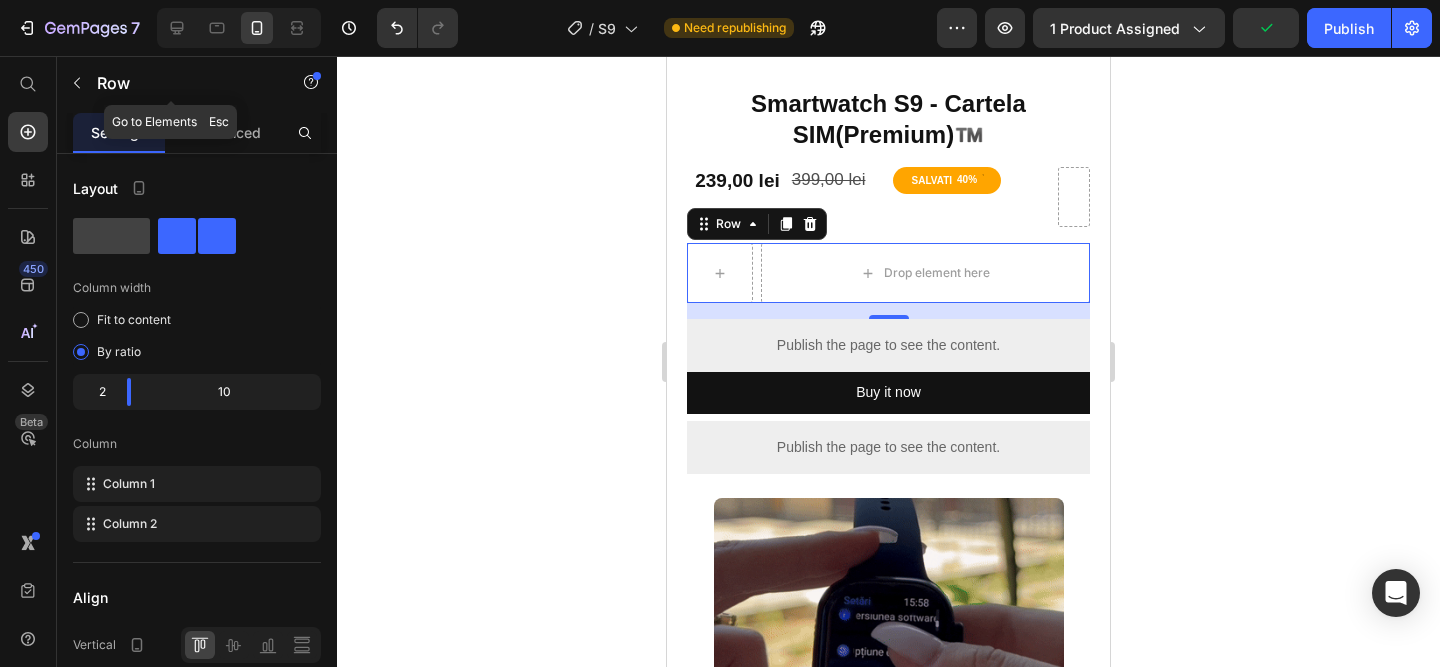 click 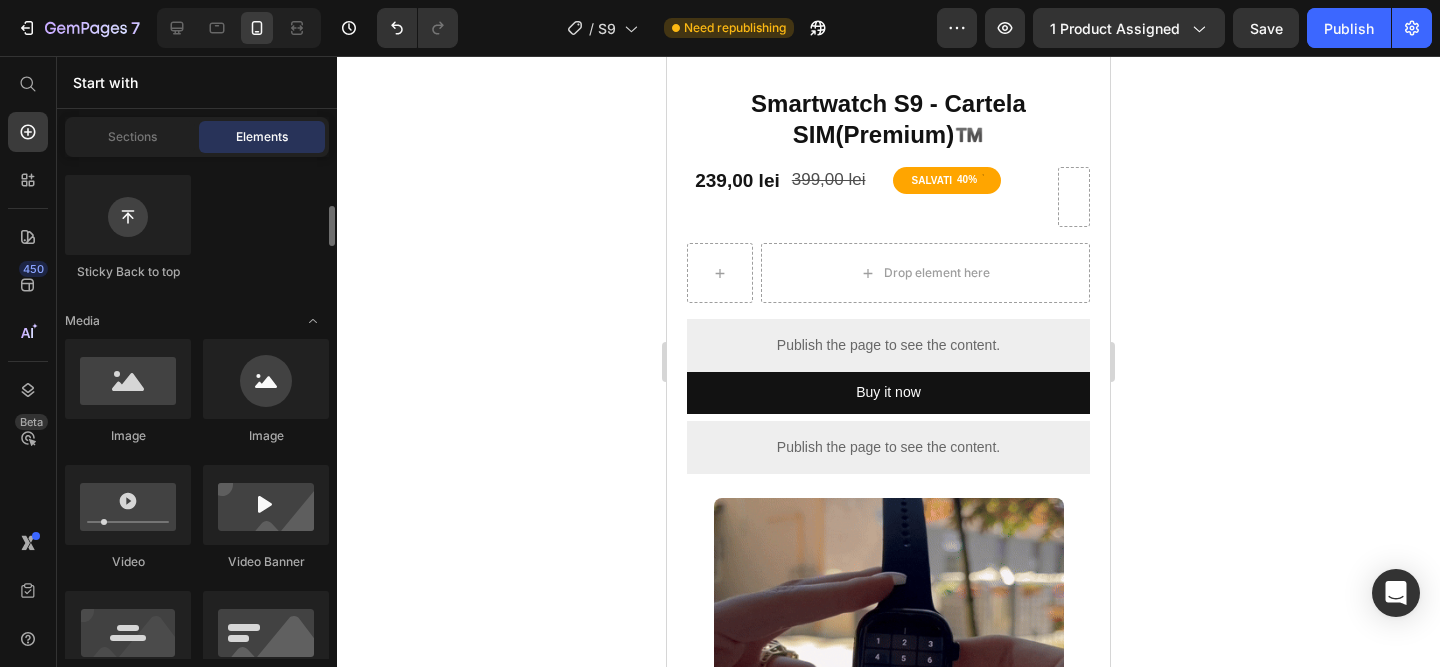 scroll, scrollTop: 610, scrollLeft: 0, axis: vertical 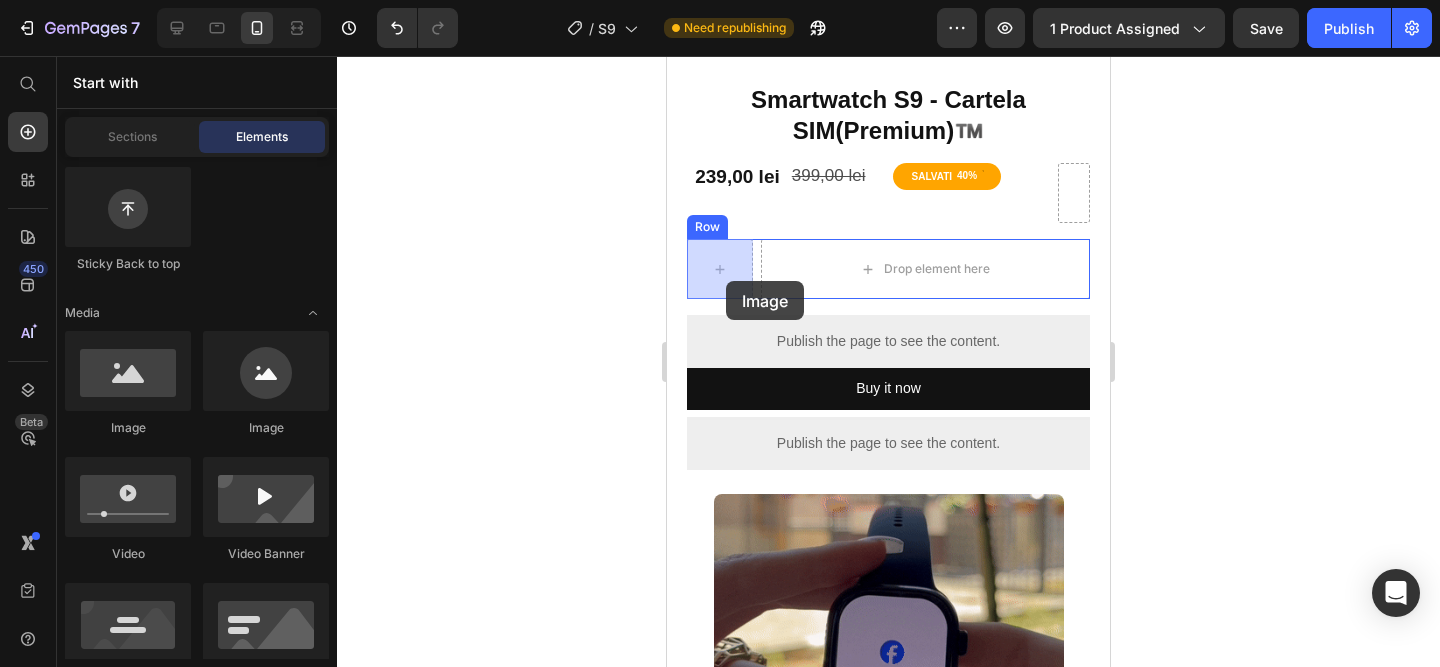 drag, startPoint x: 827, startPoint y: 434, endPoint x: 726, endPoint y: 281, distance: 183.3303 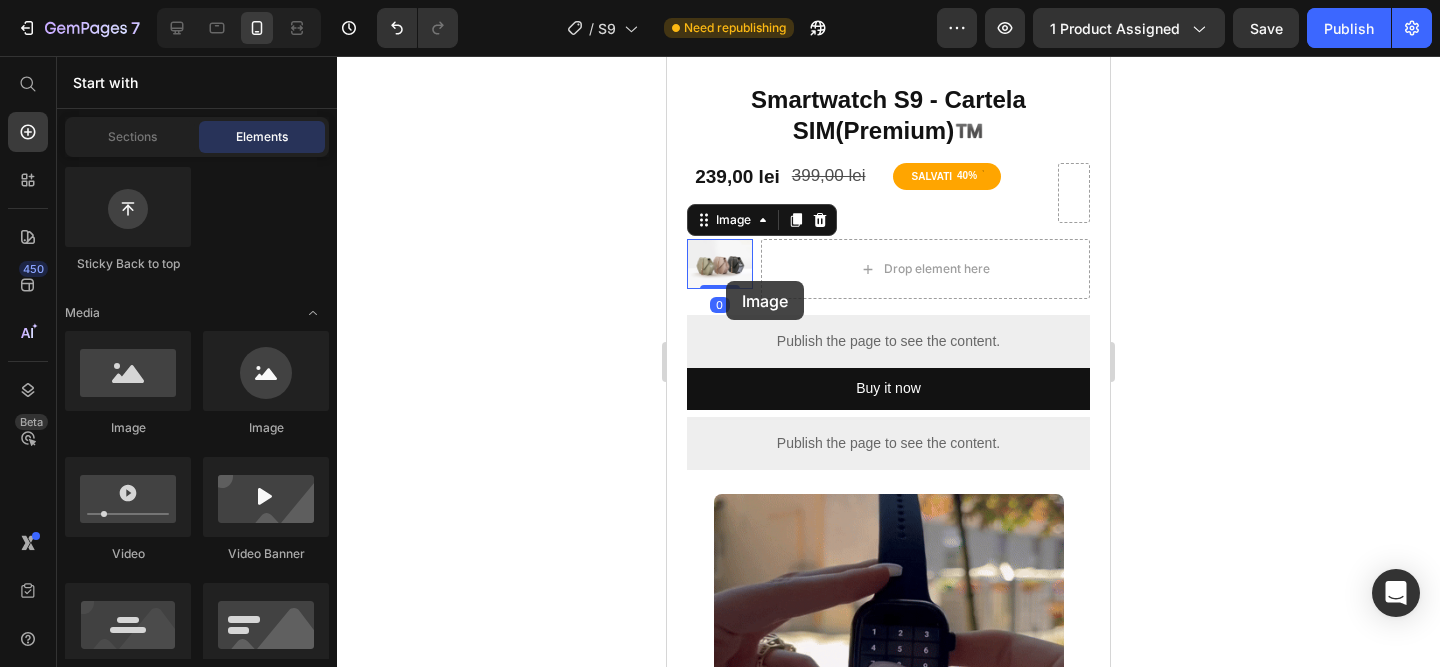 scroll, scrollTop: 474, scrollLeft: 0, axis: vertical 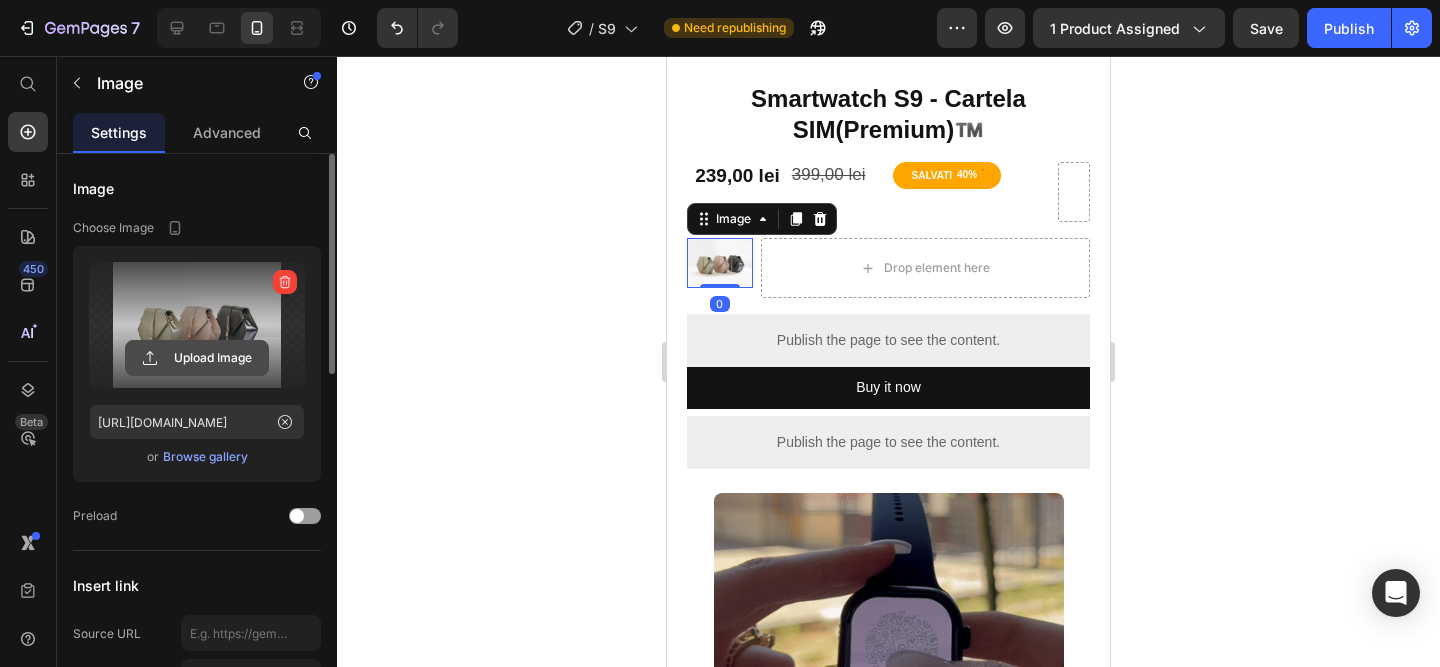 click 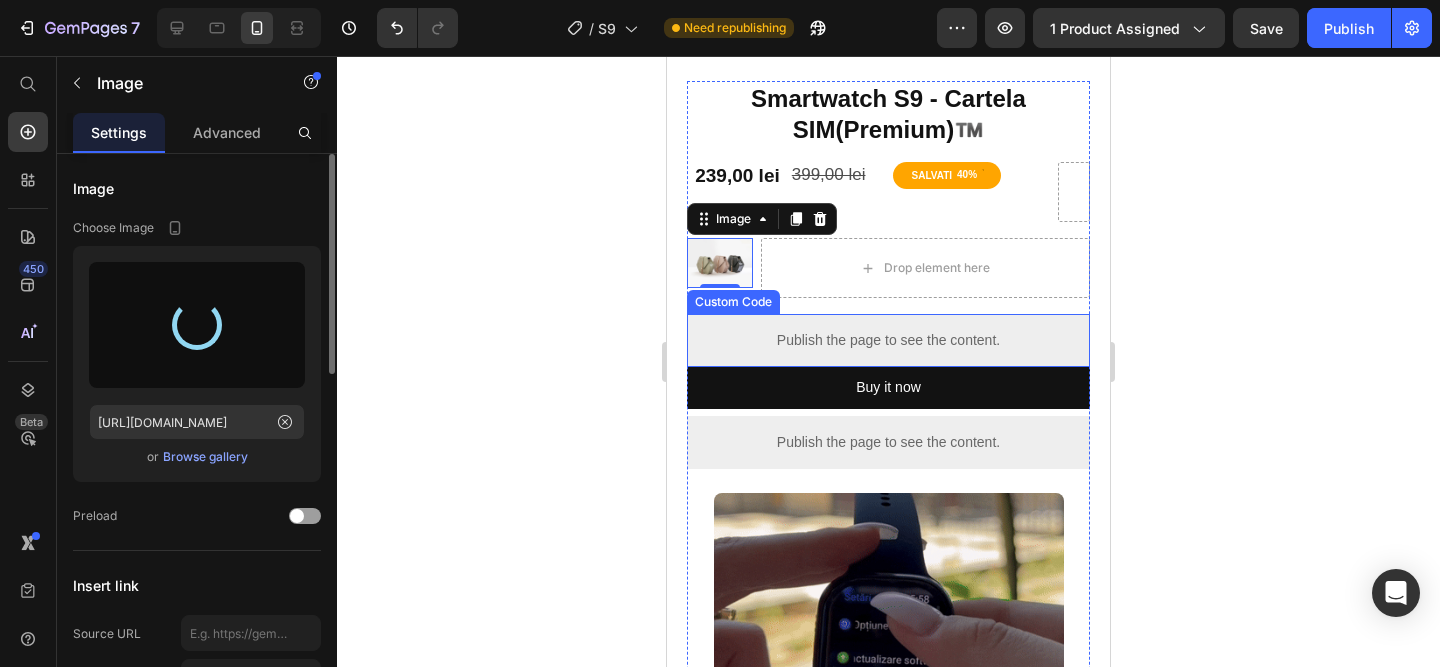 type on "https://cdn.shopify.com/s/files/1/0958/3322/7602/files/gempages_564062814327538483-da3a4d08-b7cf-4e4d-962e-4439d839d9bf.png" 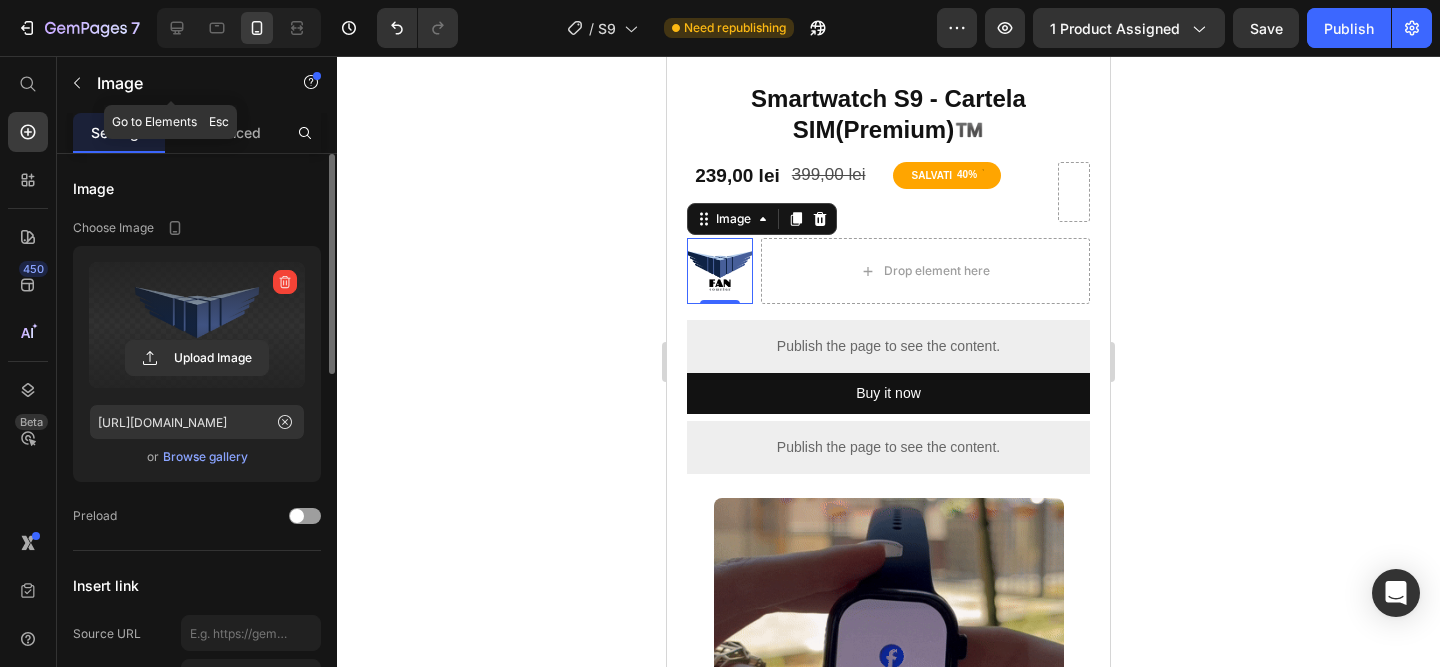 click 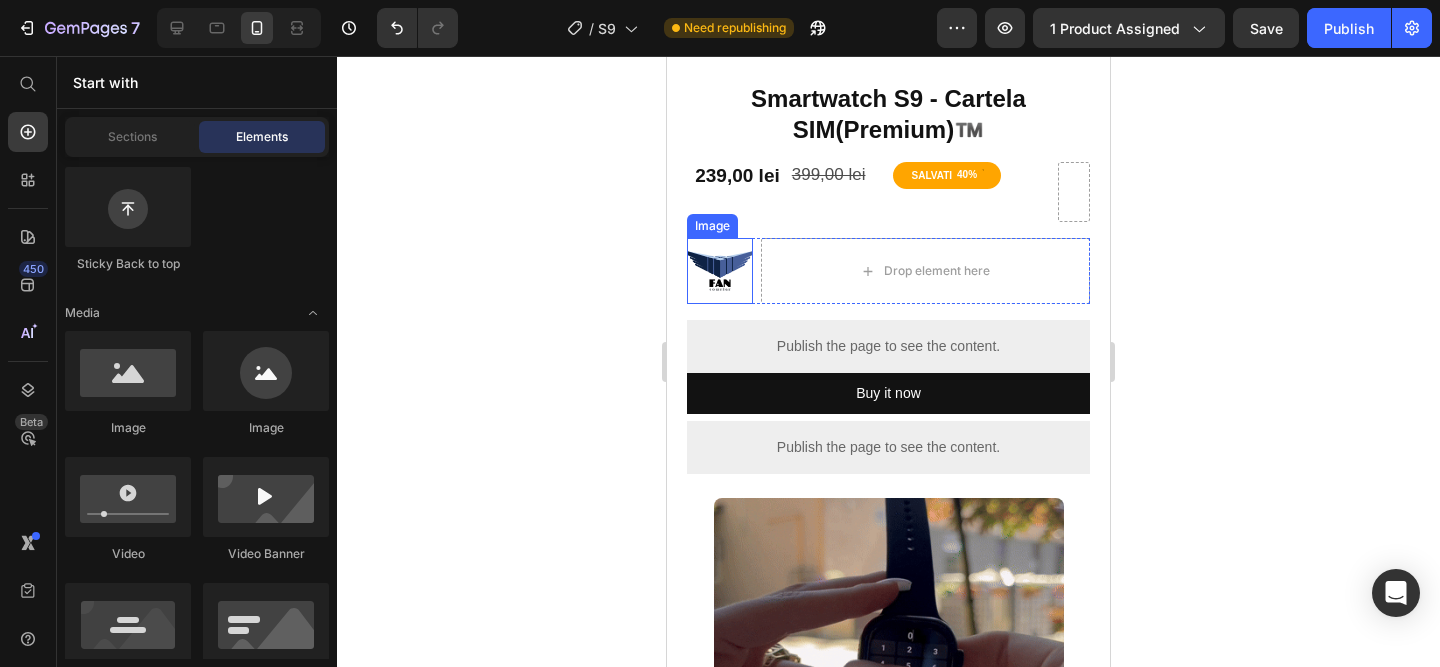 click at bounding box center (720, 271) 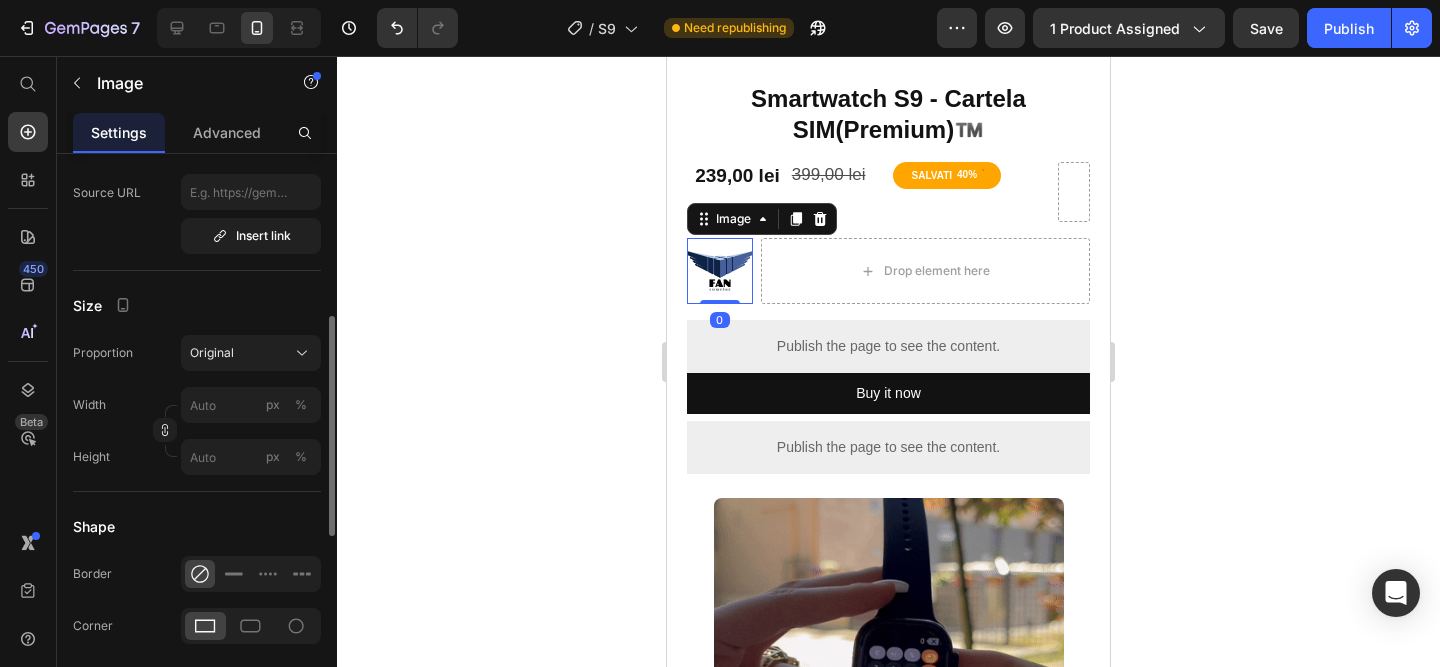 scroll, scrollTop: 493, scrollLeft: 0, axis: vertical 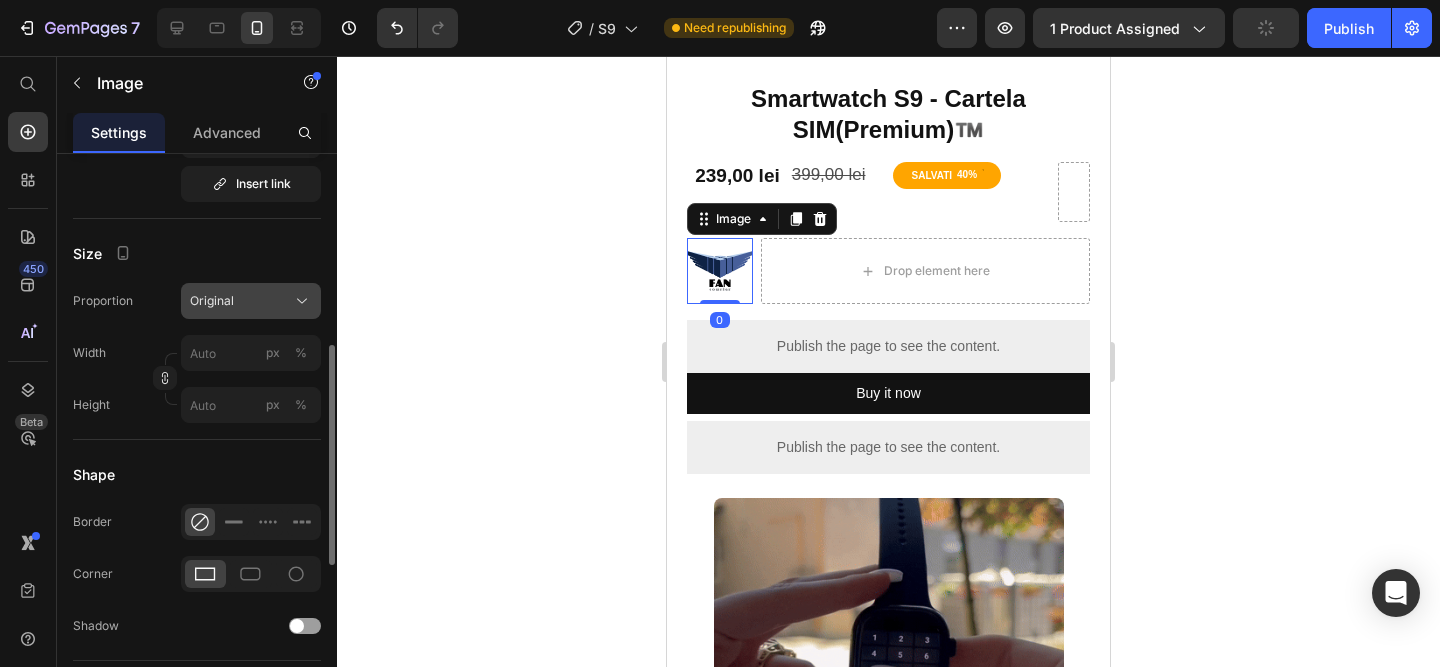 click on "Original" 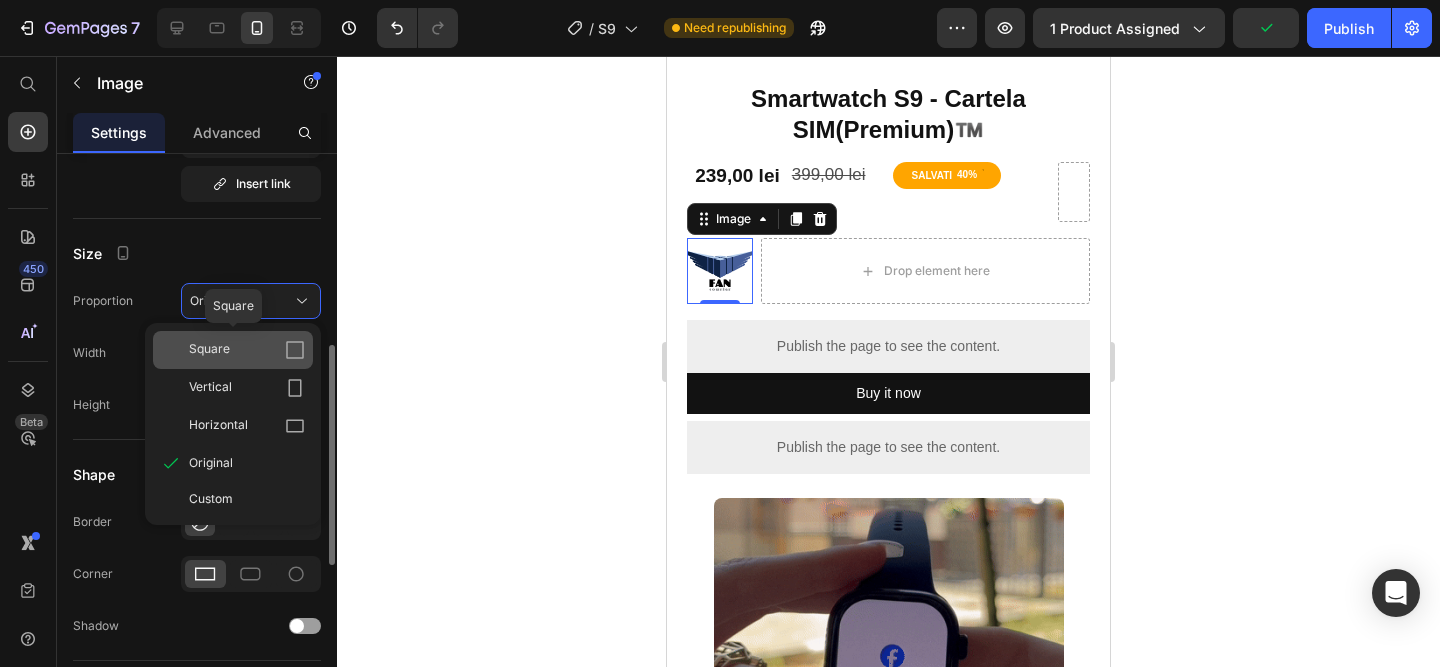 click on "Square" at bounding box center (247, 350) 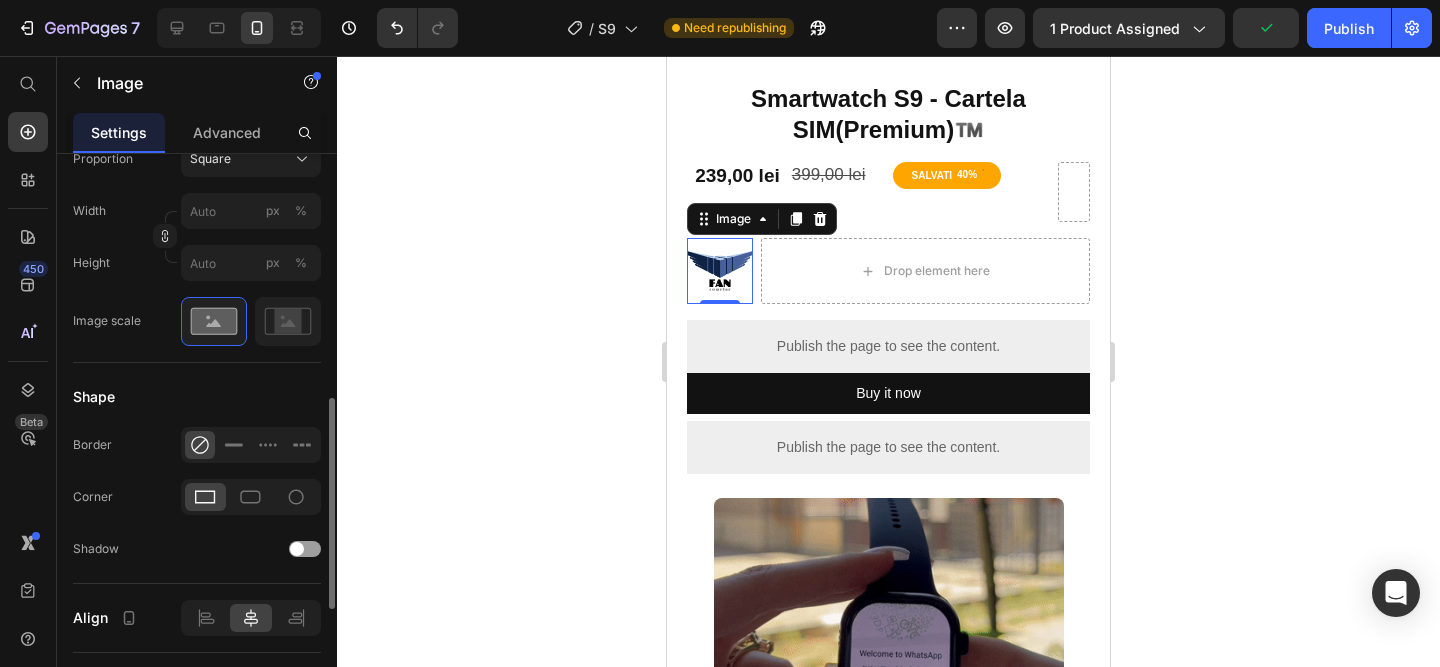 scroll, scrollTop: 643, scrollLeft: 0, axis: vertical 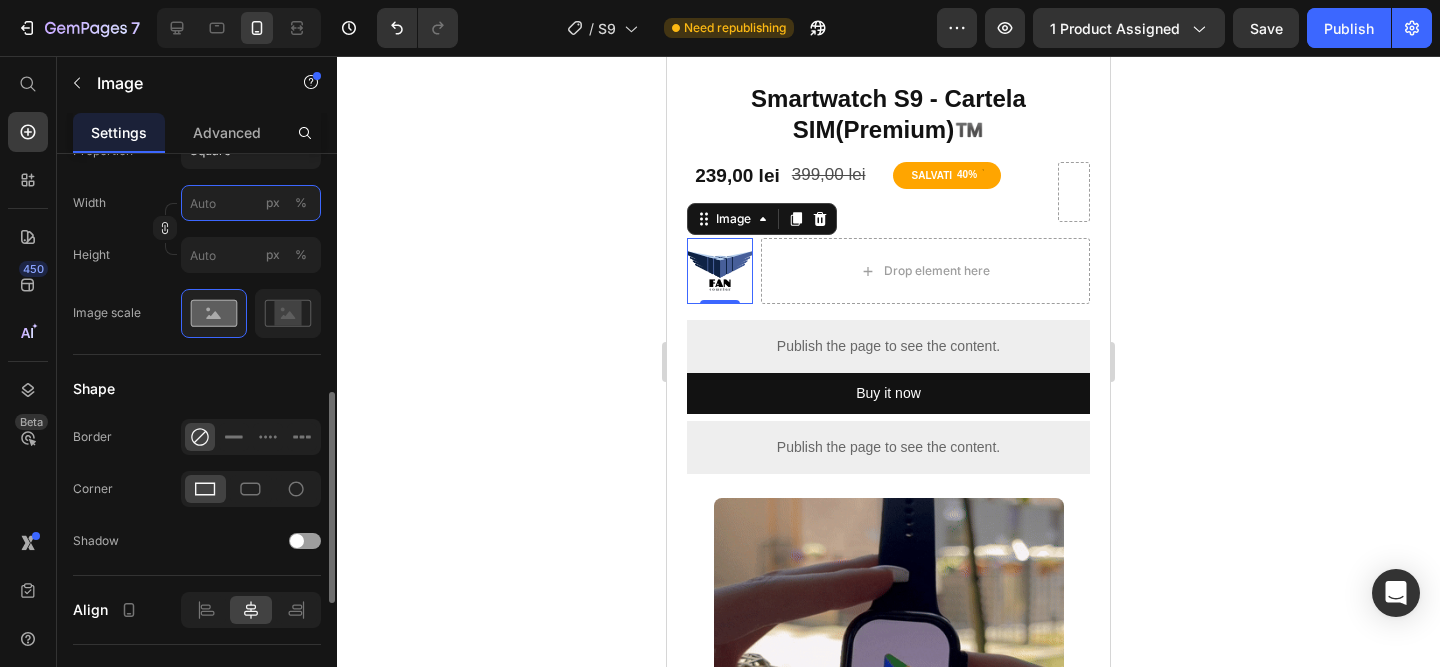 click on "px %" at bounding box center (251, 203) 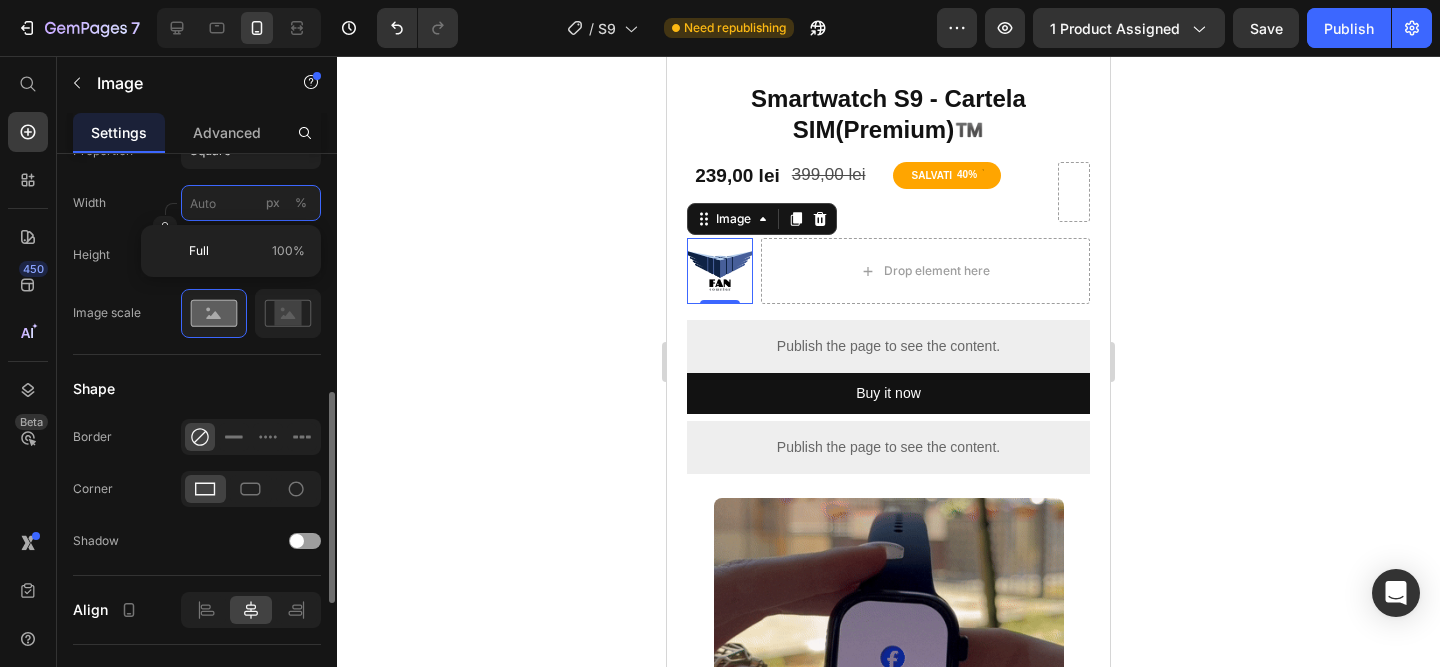 type on "3" 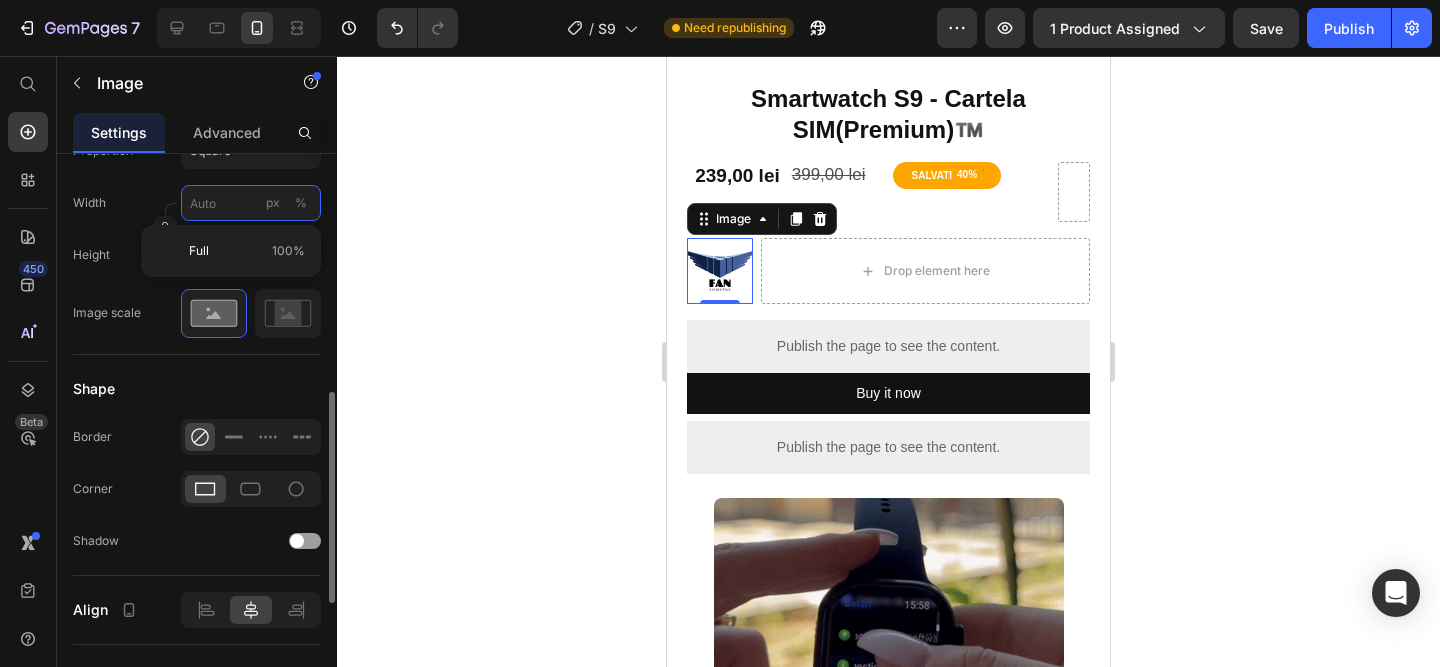 type on "3" 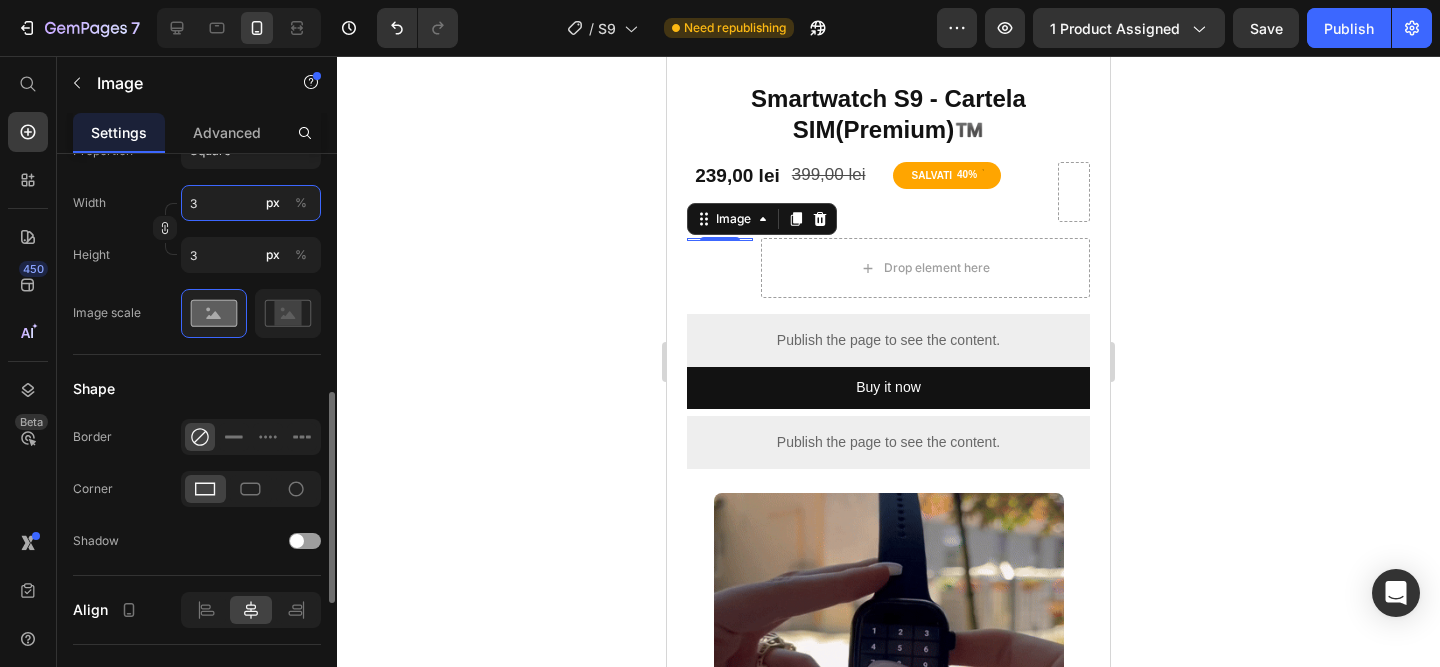 type on "35" 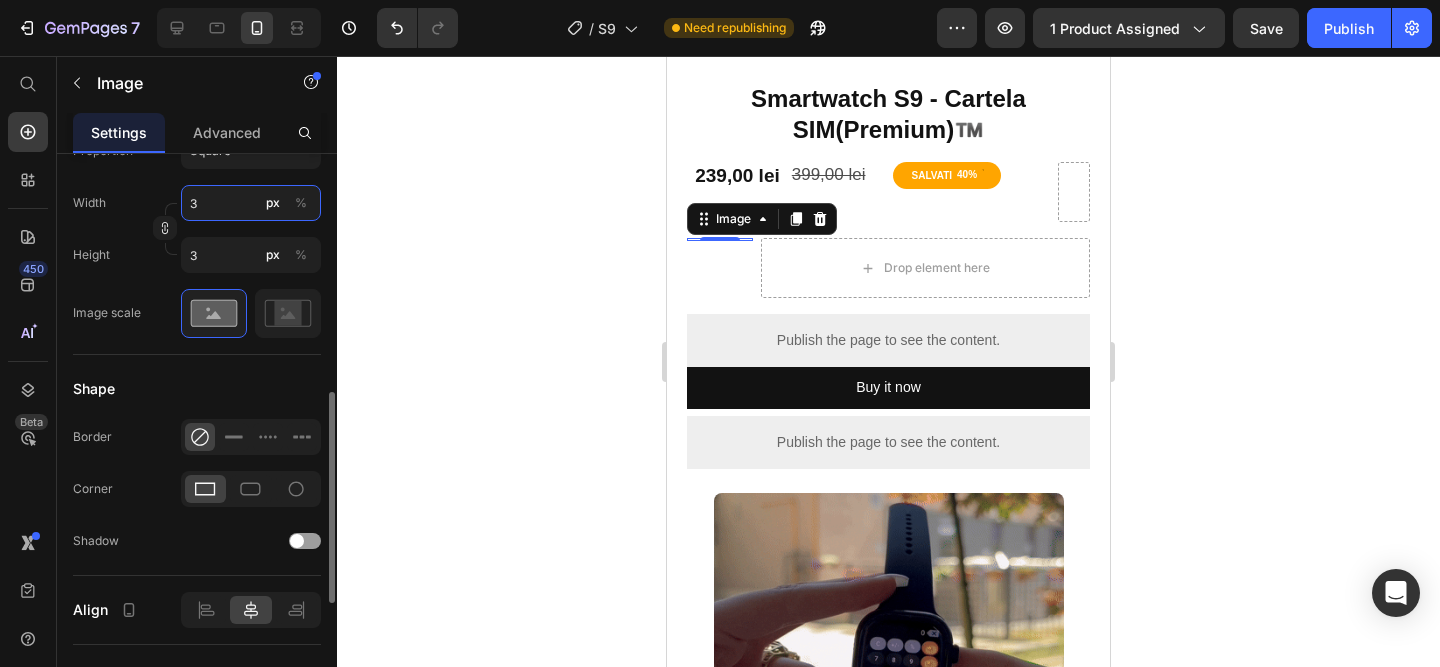 type on "35" 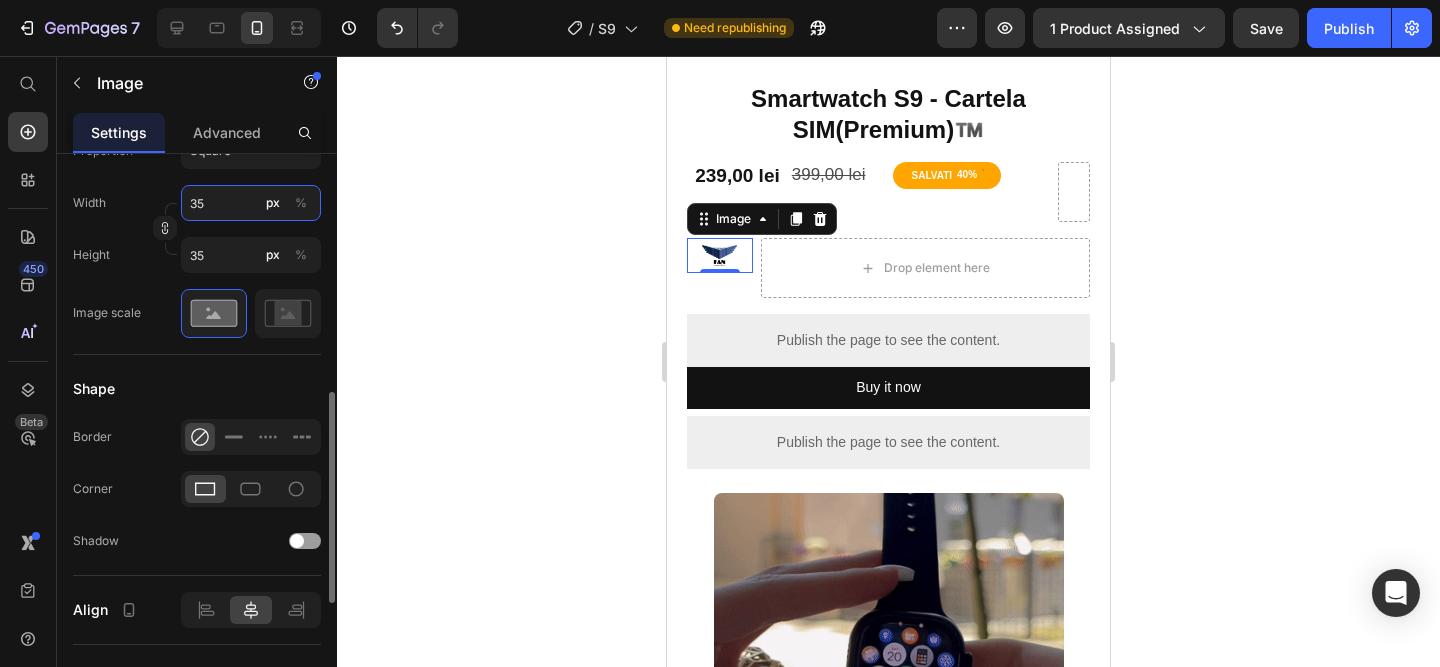 type on "35" 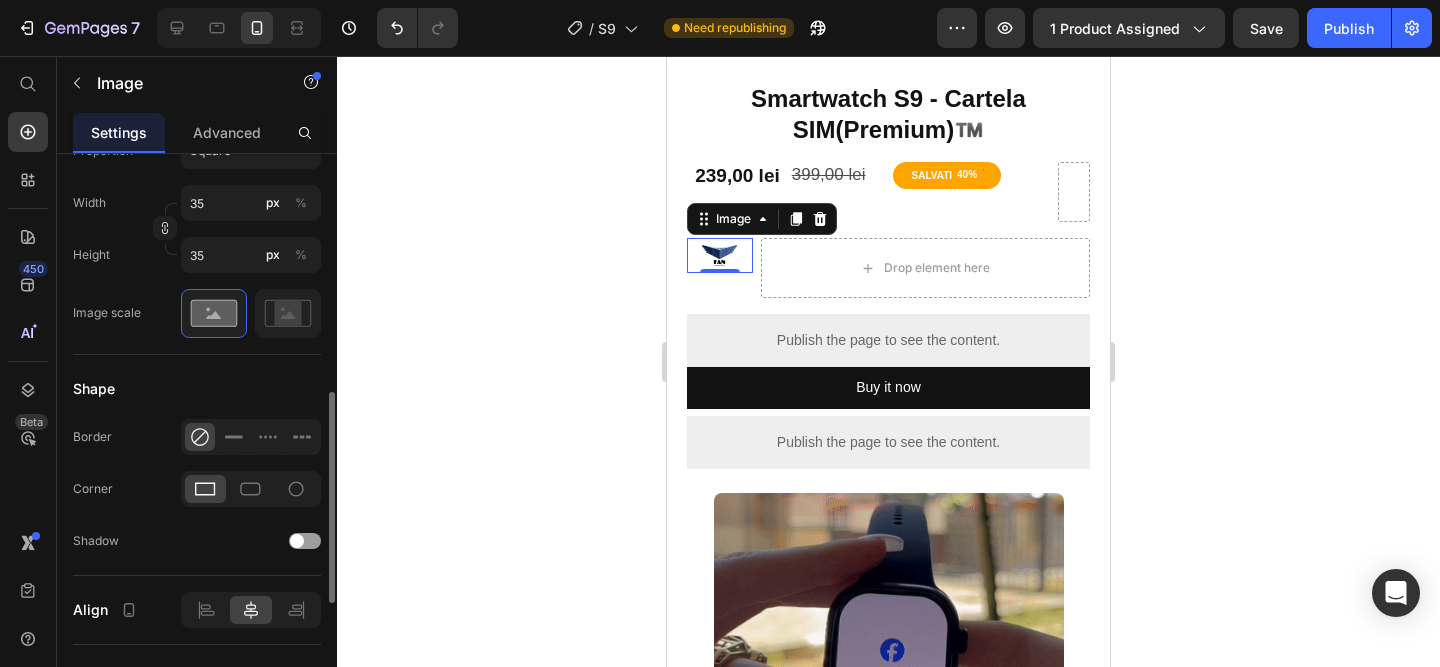 click on "Width 35 px %" at bounding box center (197, 203) 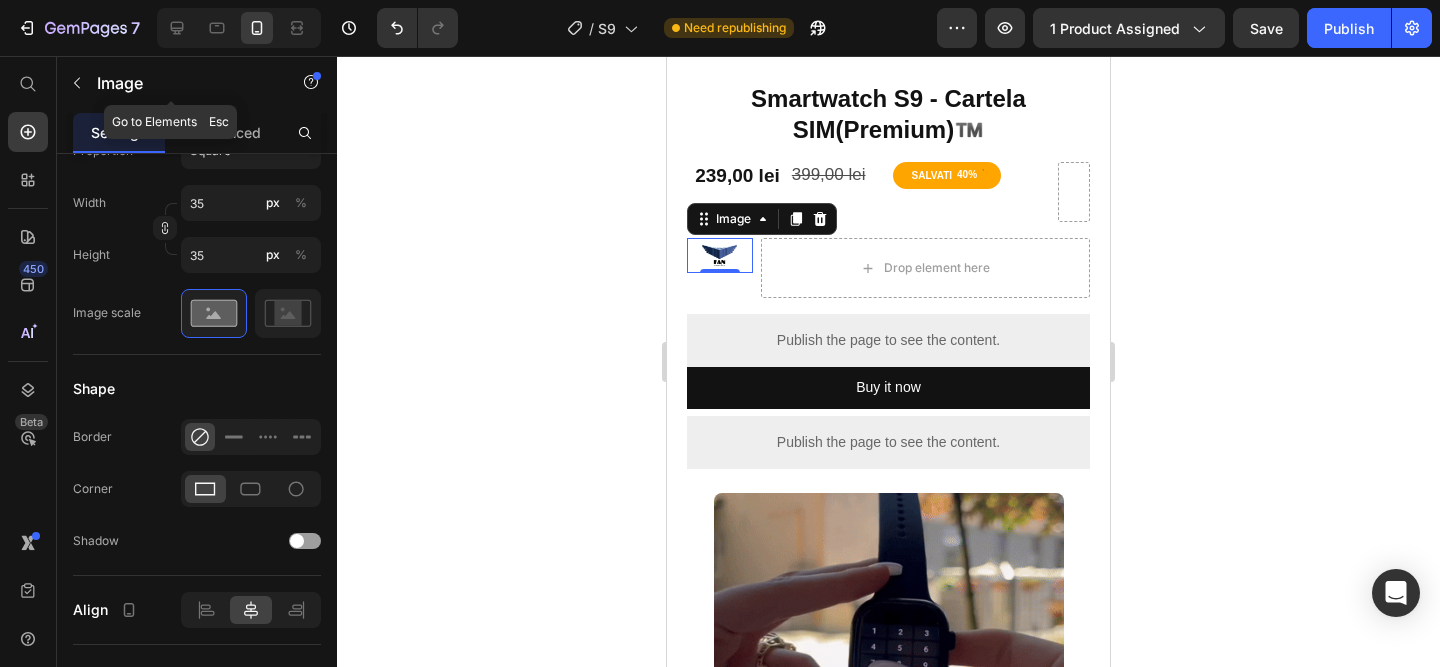 click 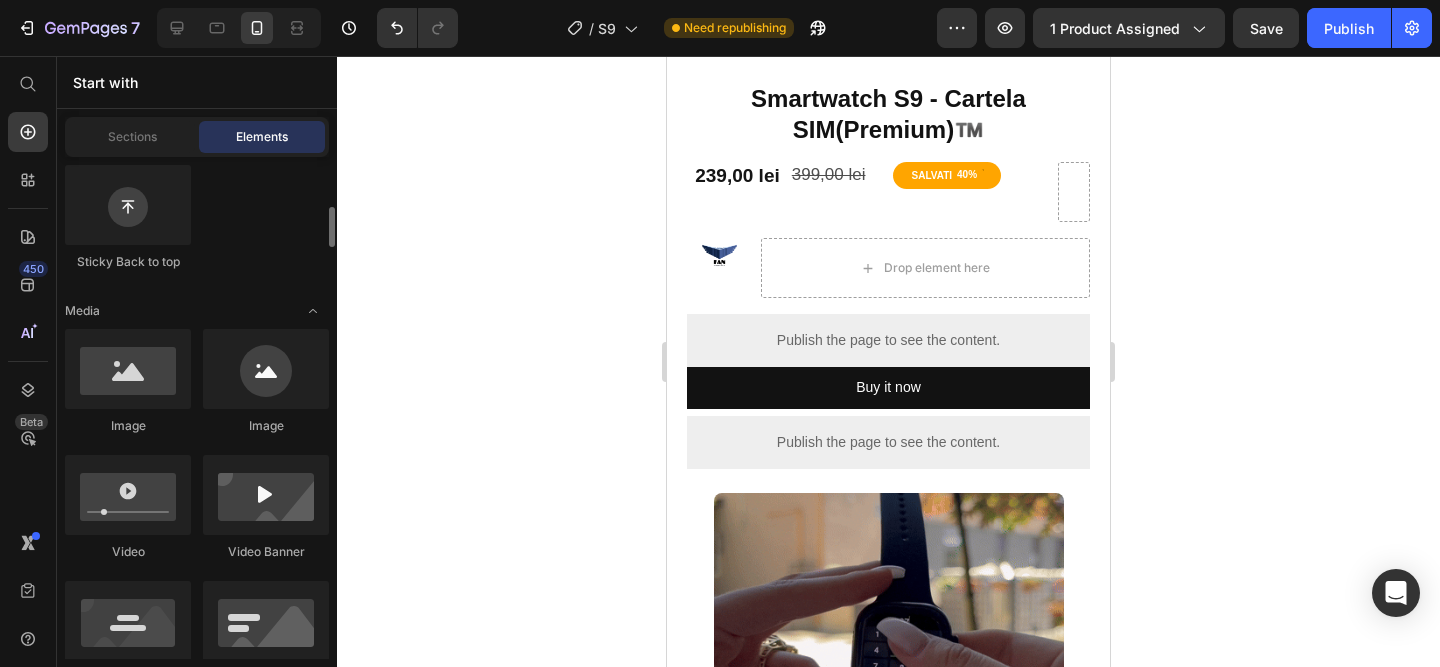 scroll, scrollTop: 0, scrollLeft: 0, axis: both 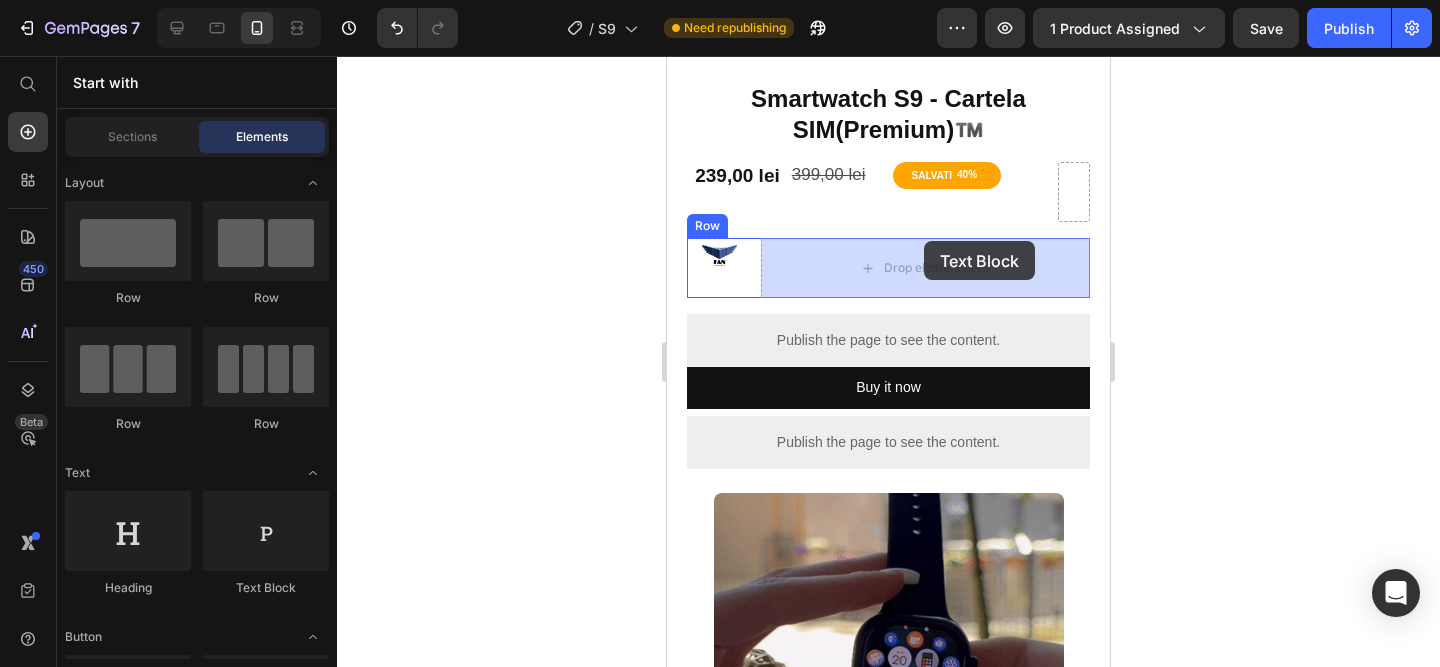 drag, startPoint x: 949, startPoint y: 590, endPoint x: 924, endPoint y: 242, distance: 348.89682 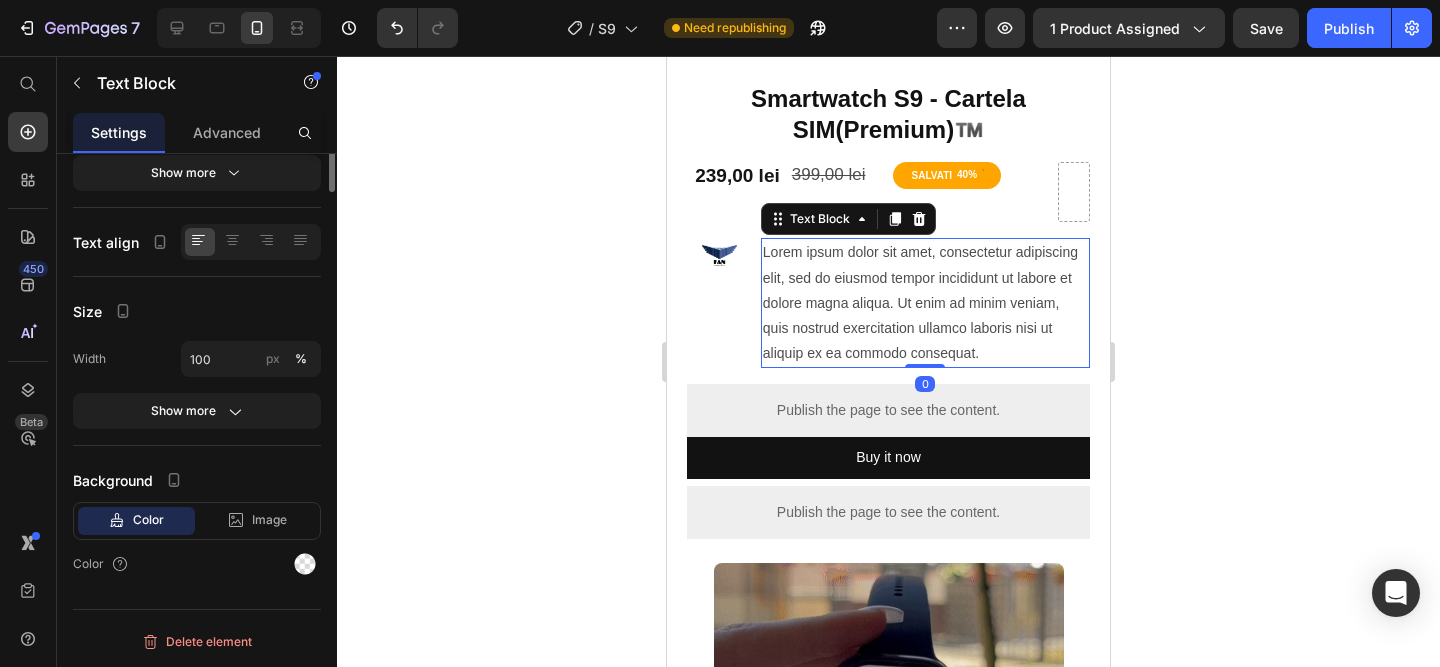 scroll, scrollTop: 0, scrollLeft: 0, axis: both 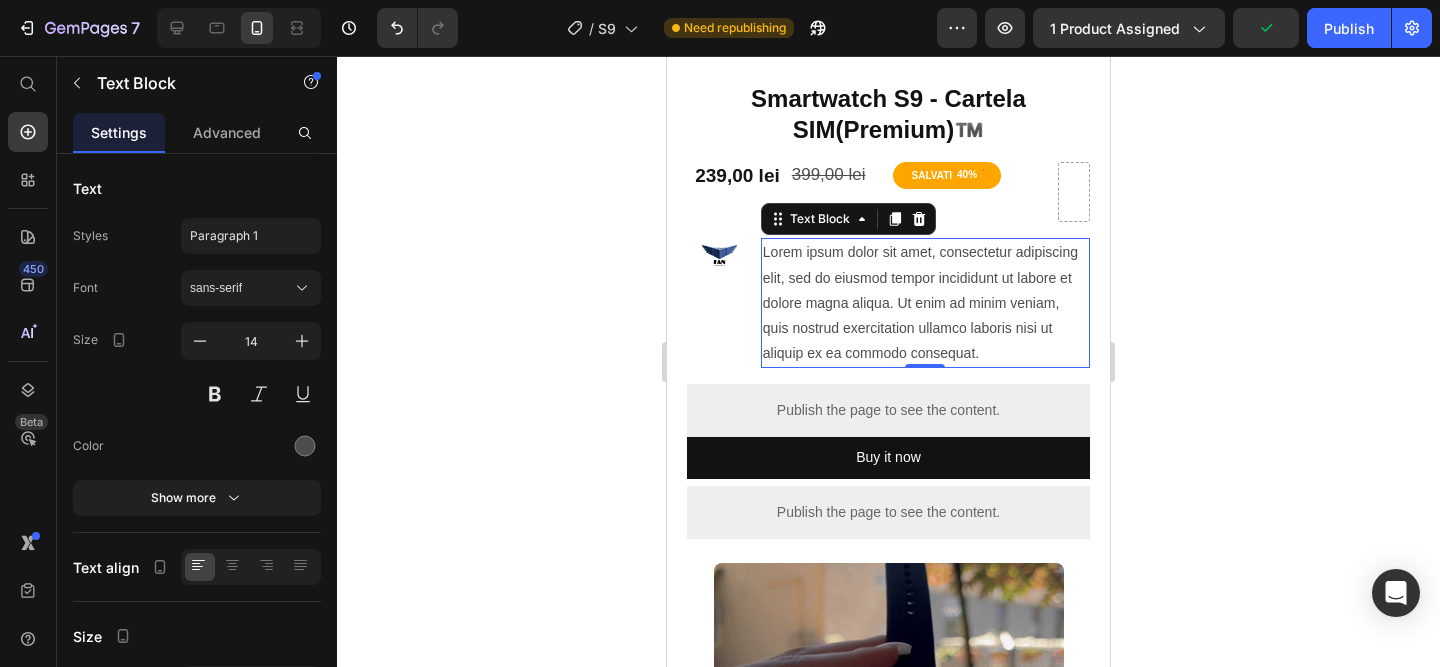 click on "Lorem ipsum dolor sit amet, consectetur adipiscing elit, sed do eiusmod tempor incididunt ut labore et dolore magna aliqua. Ut enim ad minim veniam, quis nostrud exercitation ullamco laboris nisi ut aliquip ex ea commodo consequat." at bounding box center (925, 303) 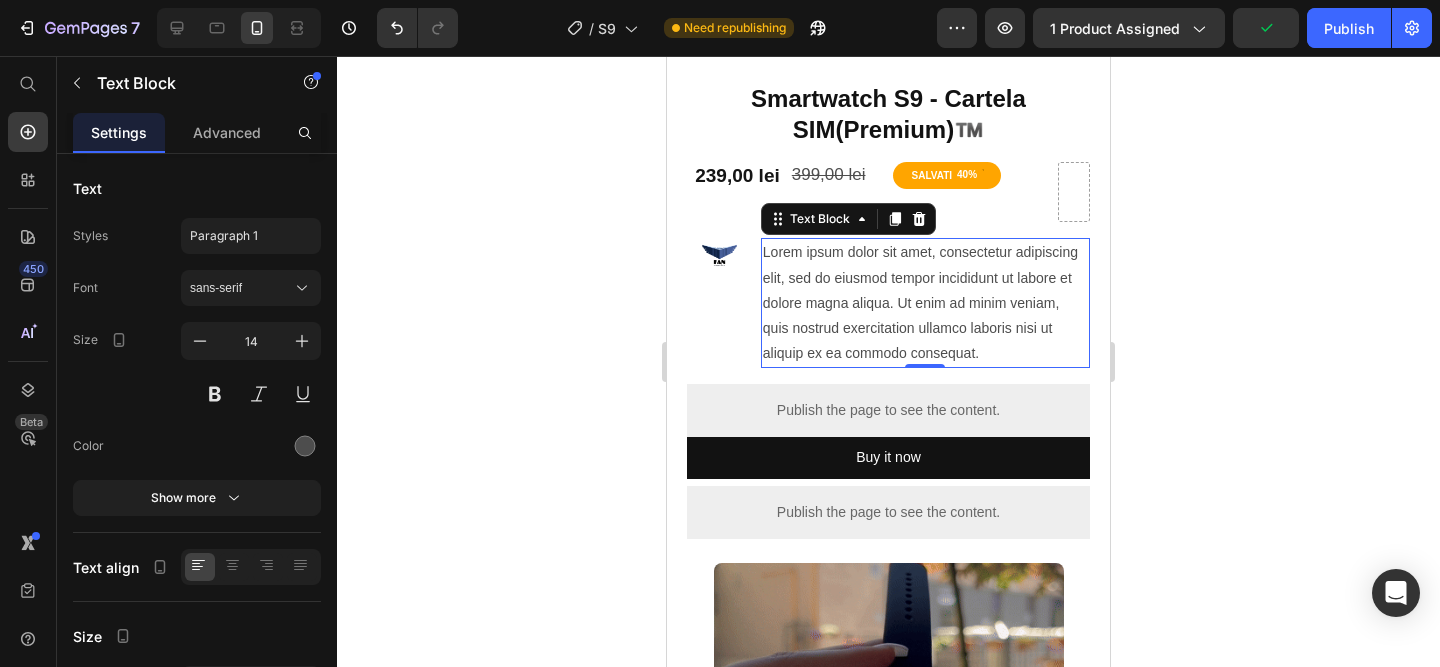 scroll, scrollTop: 477, scrollLeft: 0, axis: vertical 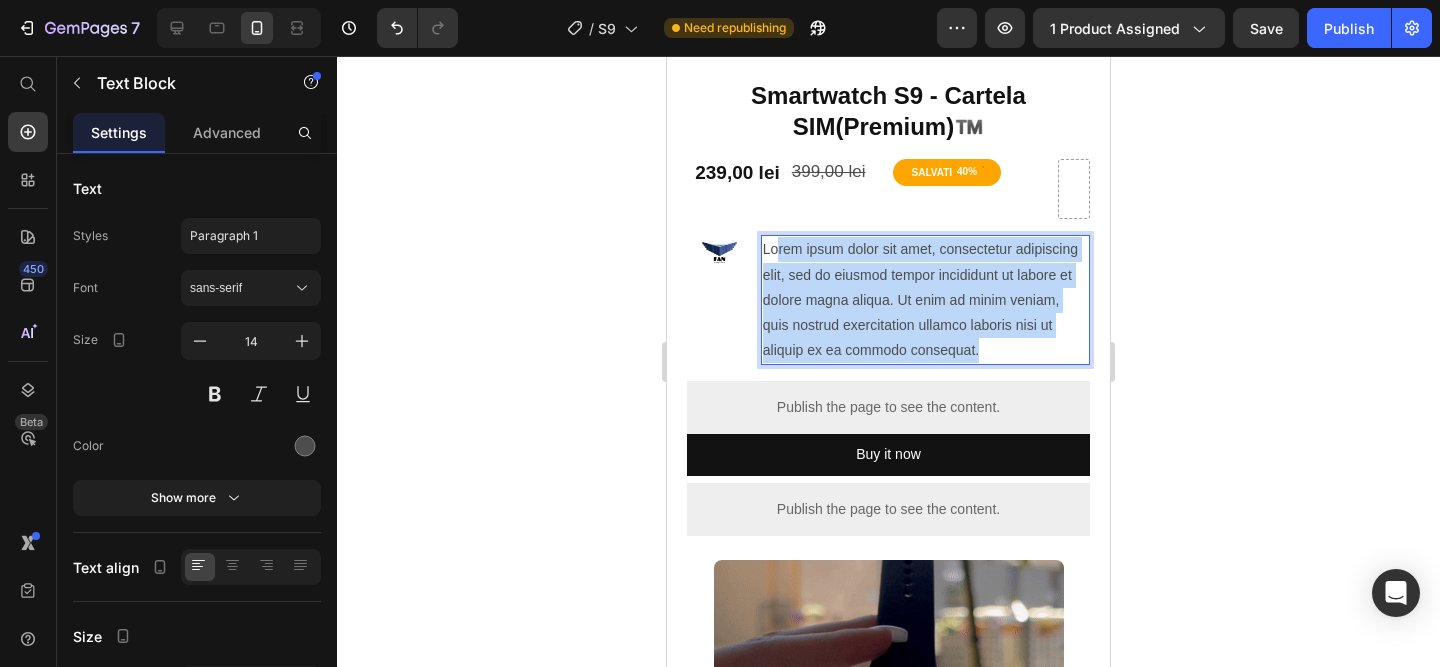 drag, startPoint x: 914, startPoint y: 312, endPoint x: 778, endPoint y: 240, distance: 153.88307 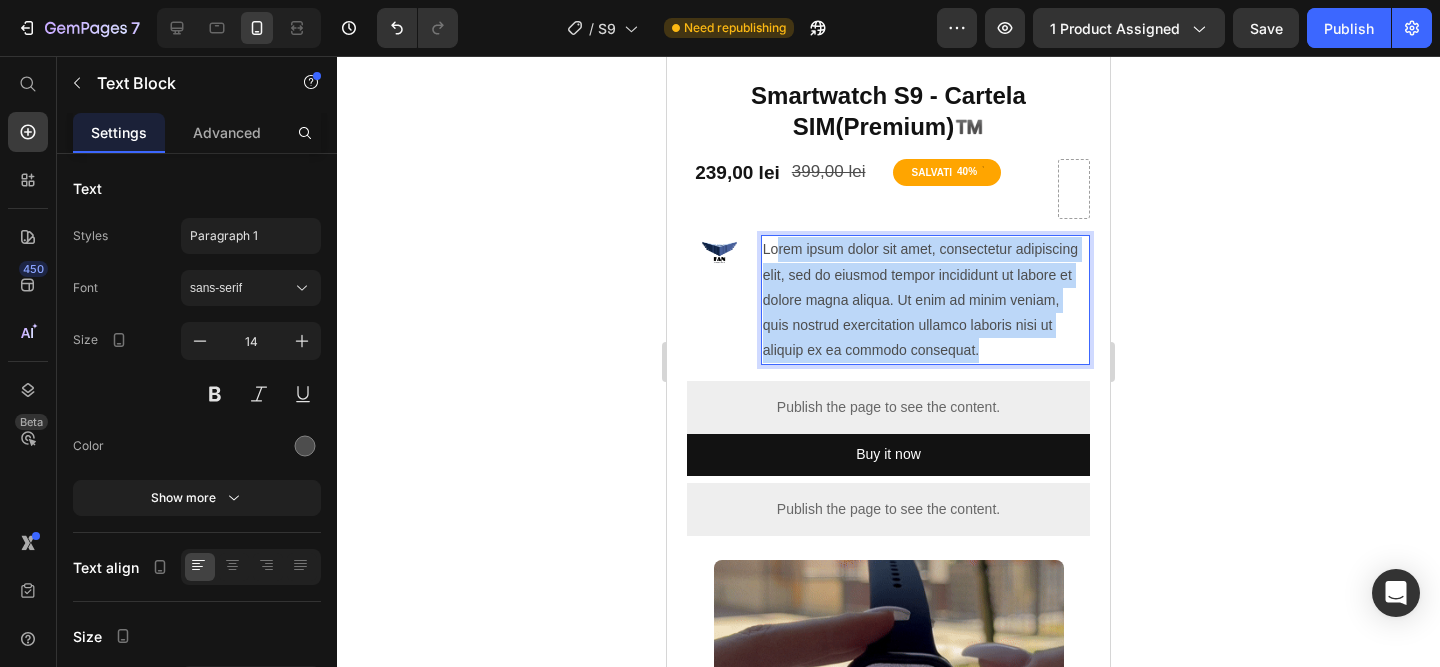click on "Lorem ipsum dolor sit amet, consectetur adipiscing elit, sed do eiusmod tempor incididunt ut labore et dolore magna aliqua. Ut enim ad minim veniam, quis nostrud exercitation ullamco laboris nisi ut aliquip ex ea commodo consequat." at bounding box center [925, 300] 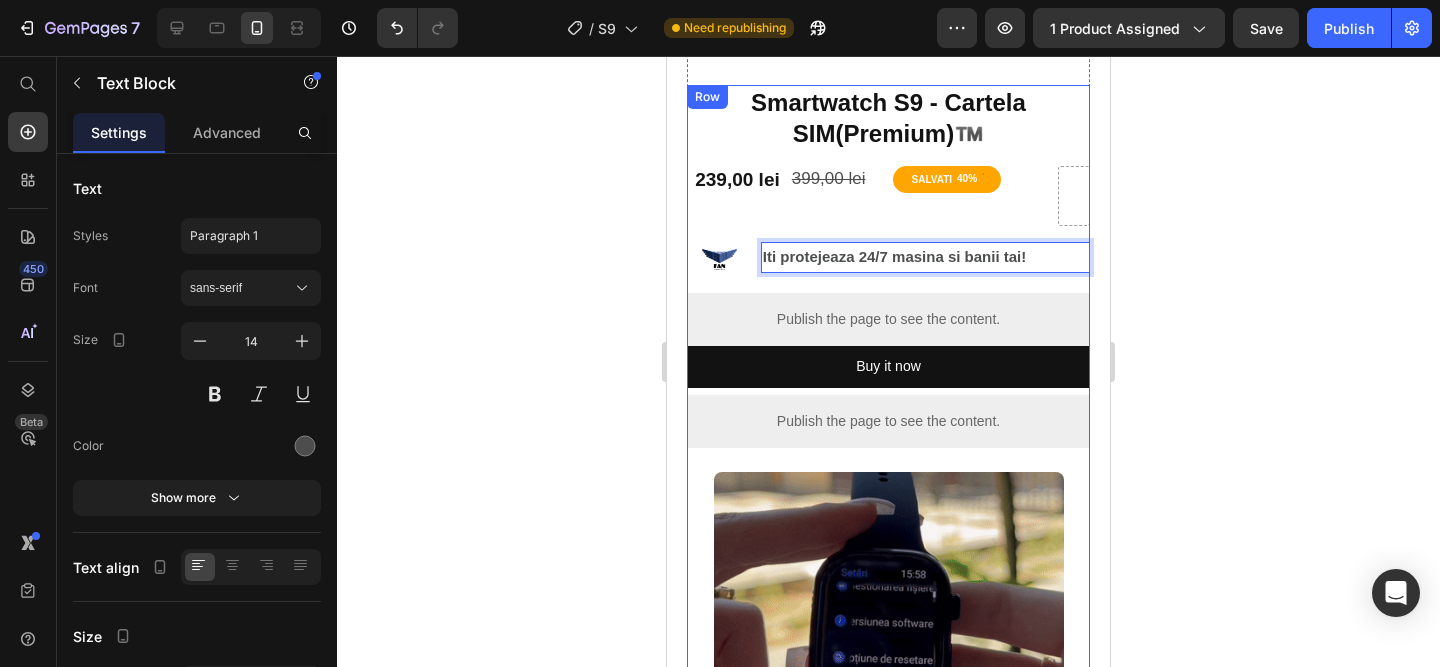 scroll, scrollTop: 473, scrollLeft: 0, axis: vertical 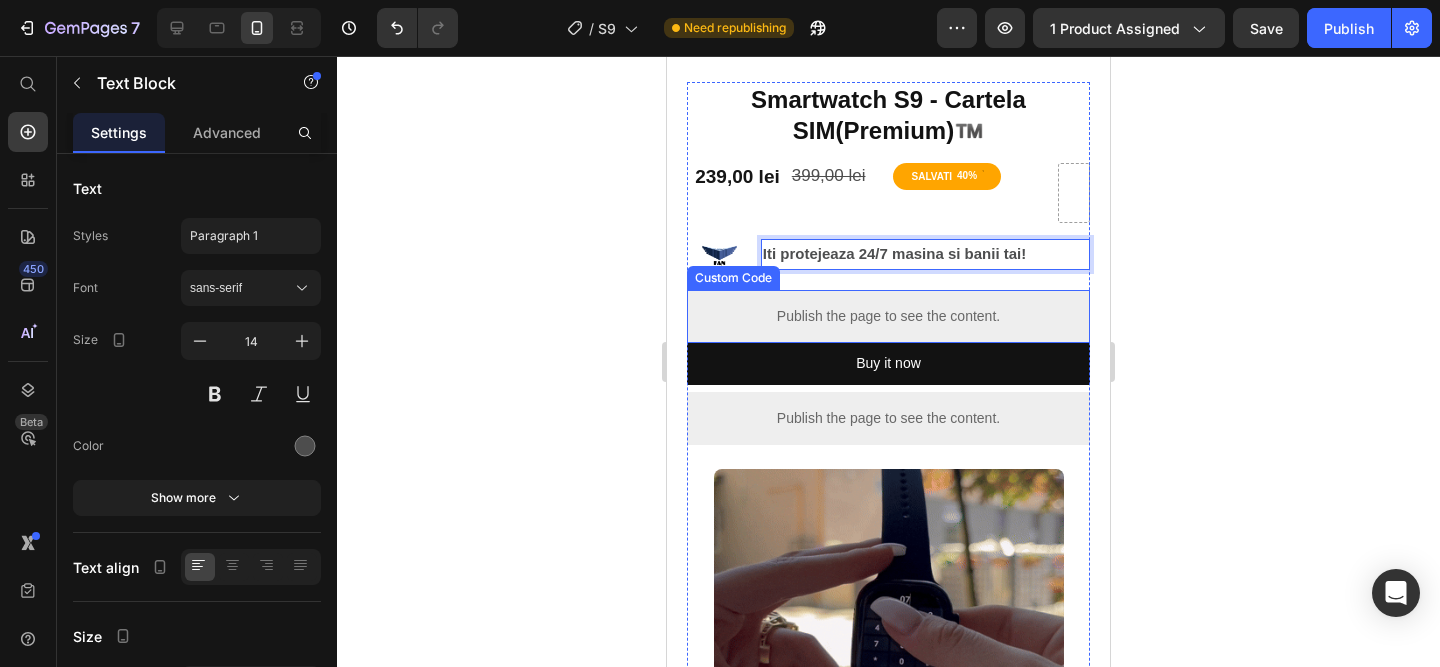 drag, startPoint x: 1154, startPoint y: 302, endPoint x: 1118, endPoint y: 282, distance: 41.18252 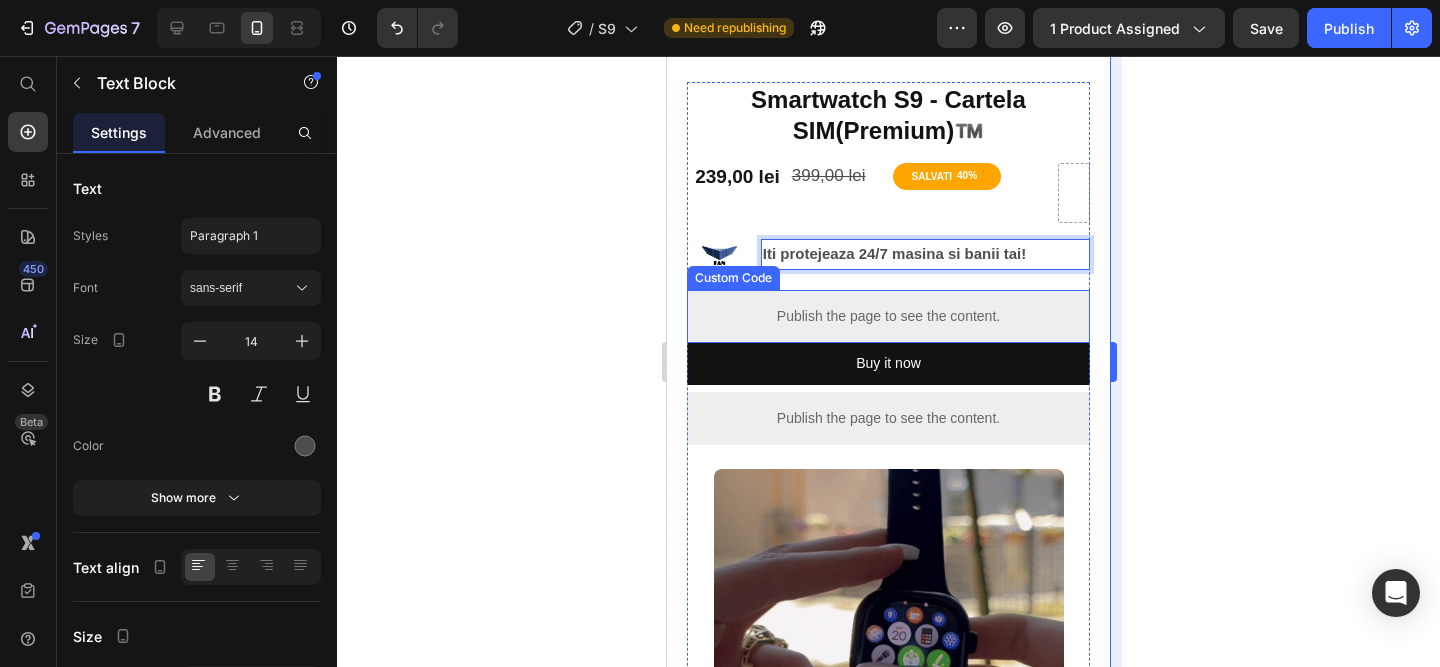 click 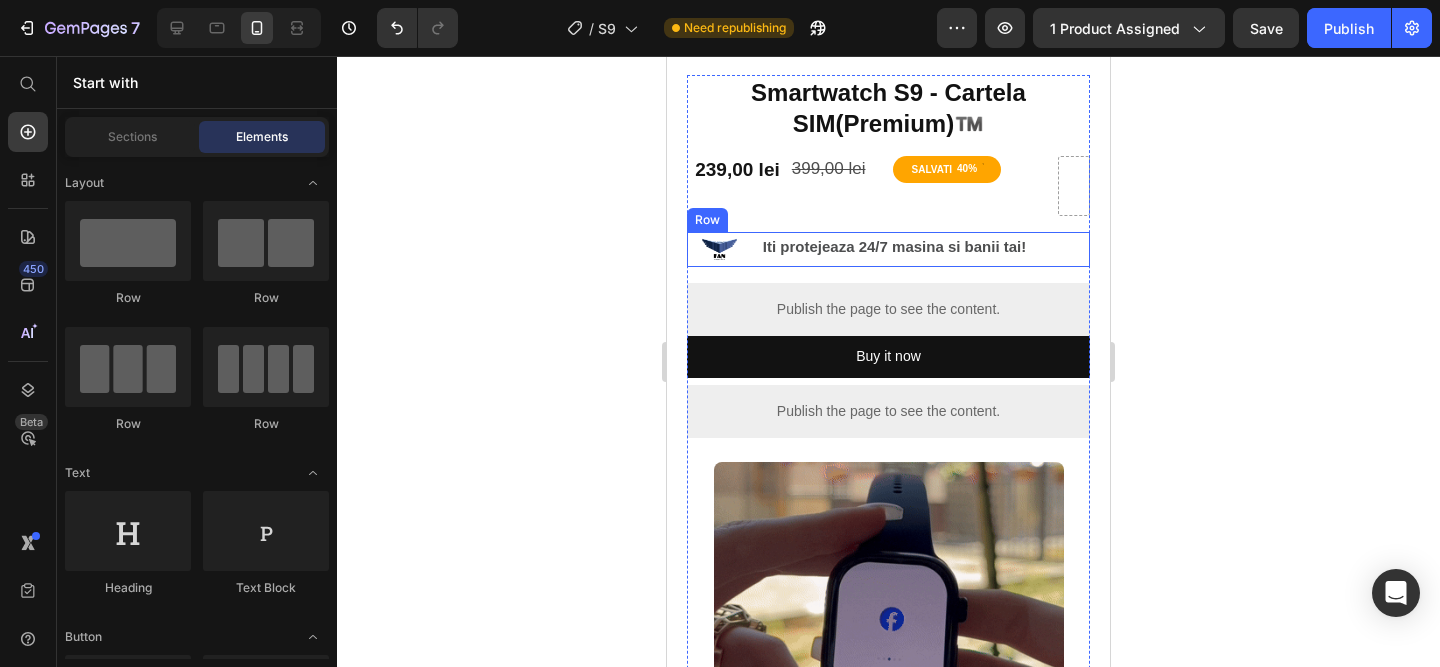 scroll, scrollTop: 478, scrollLeft: 0, axis: vertical 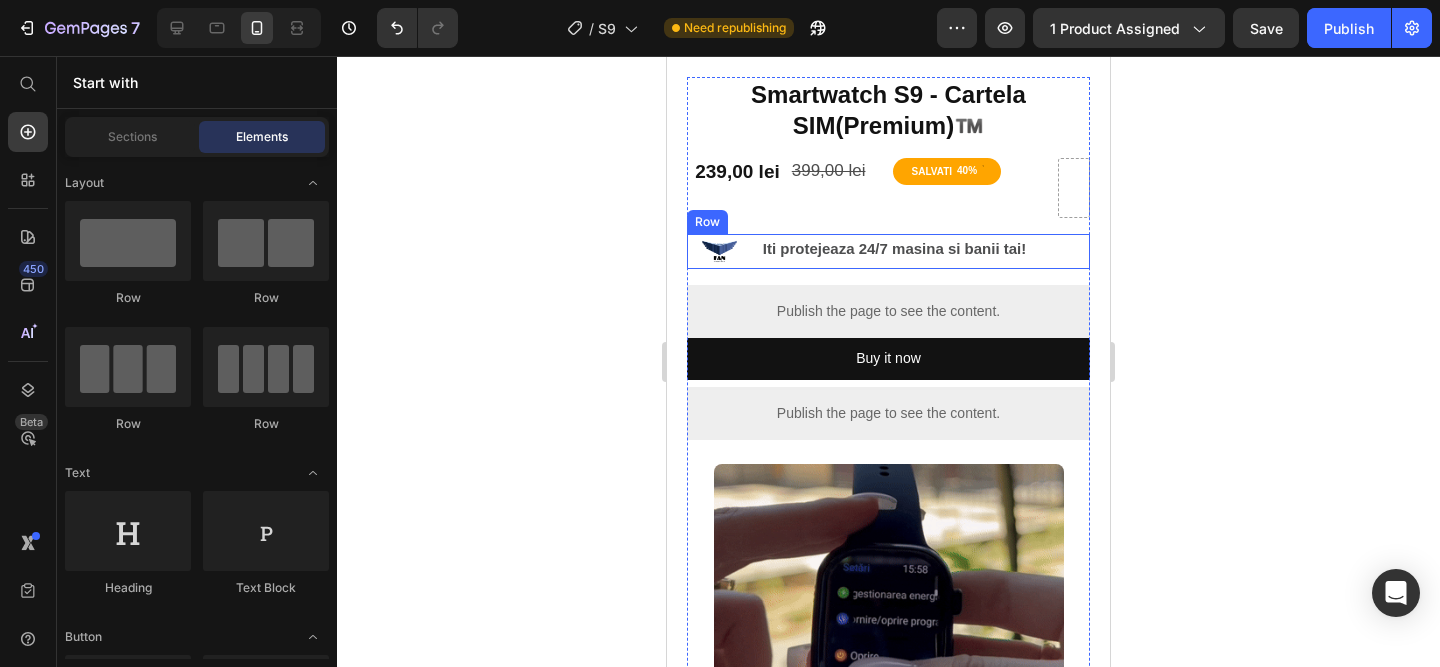 click on "Image Iti protejeaza 24/7 masina si banii tai! Text Block Row" at bounding box center [888, 251] 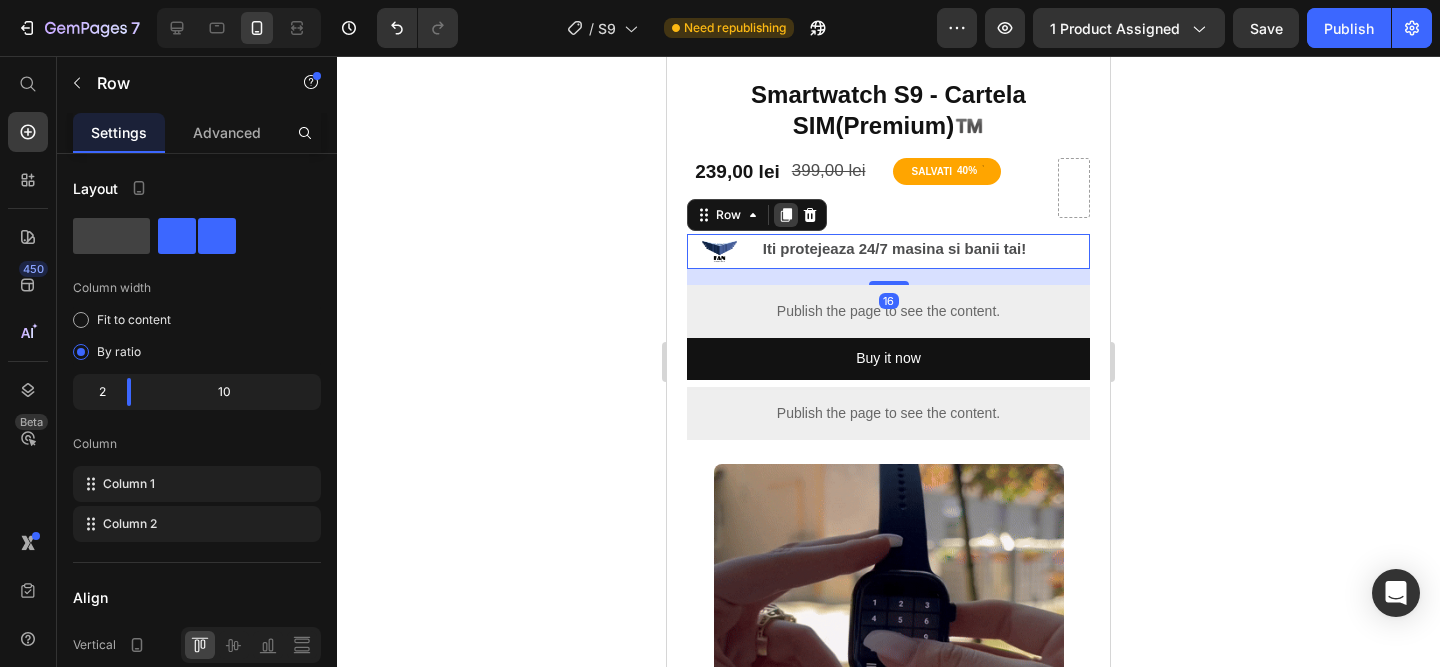 scroll, scrollTop: 479, scrollLeft: 0, axis: vertical 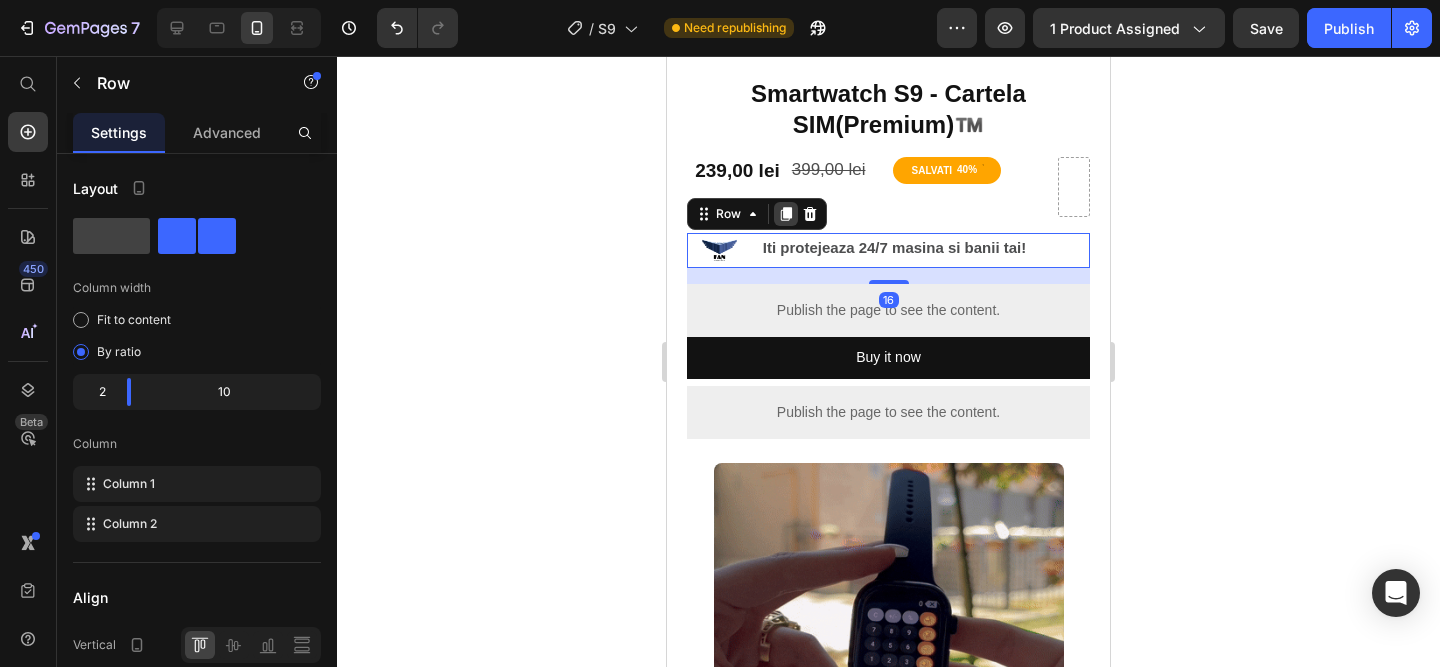 click at bounding box center [786, 214] 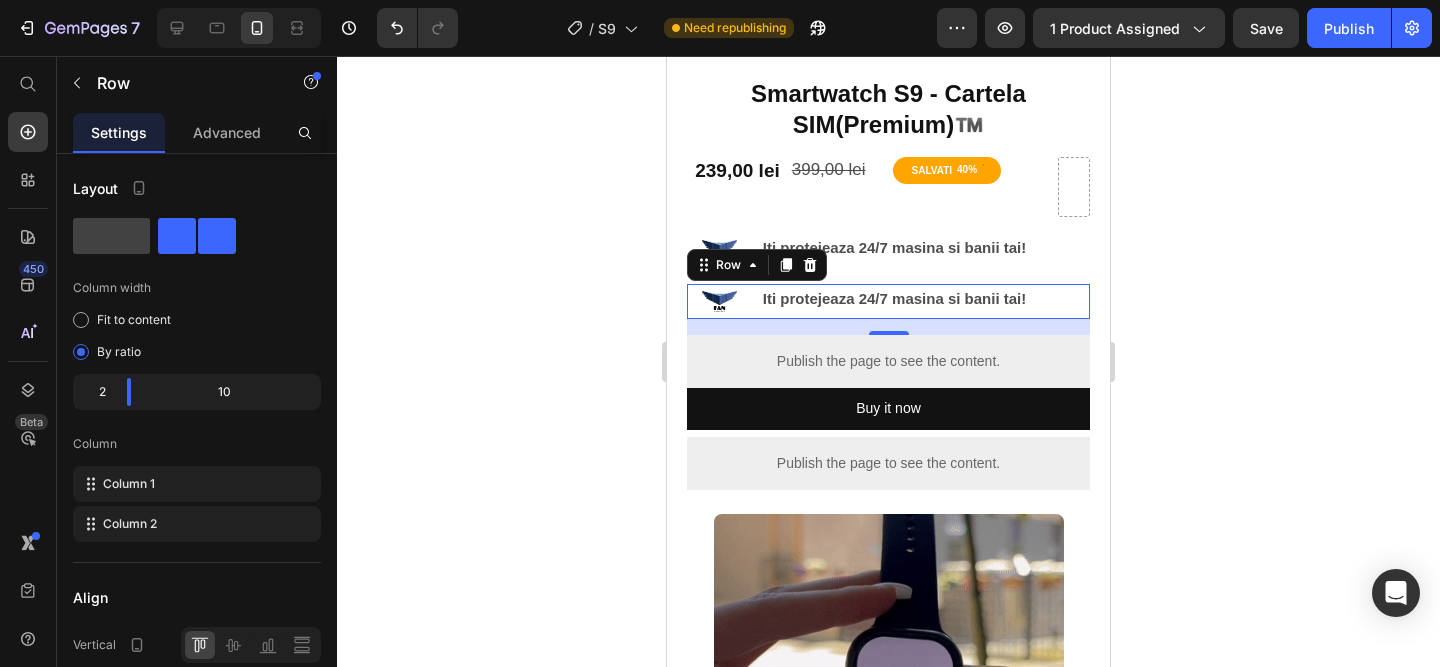 click on "Image Iti protejeaza 24/7 masina si banii tai! Text Block Row   16" at bounding box center (888, 301) 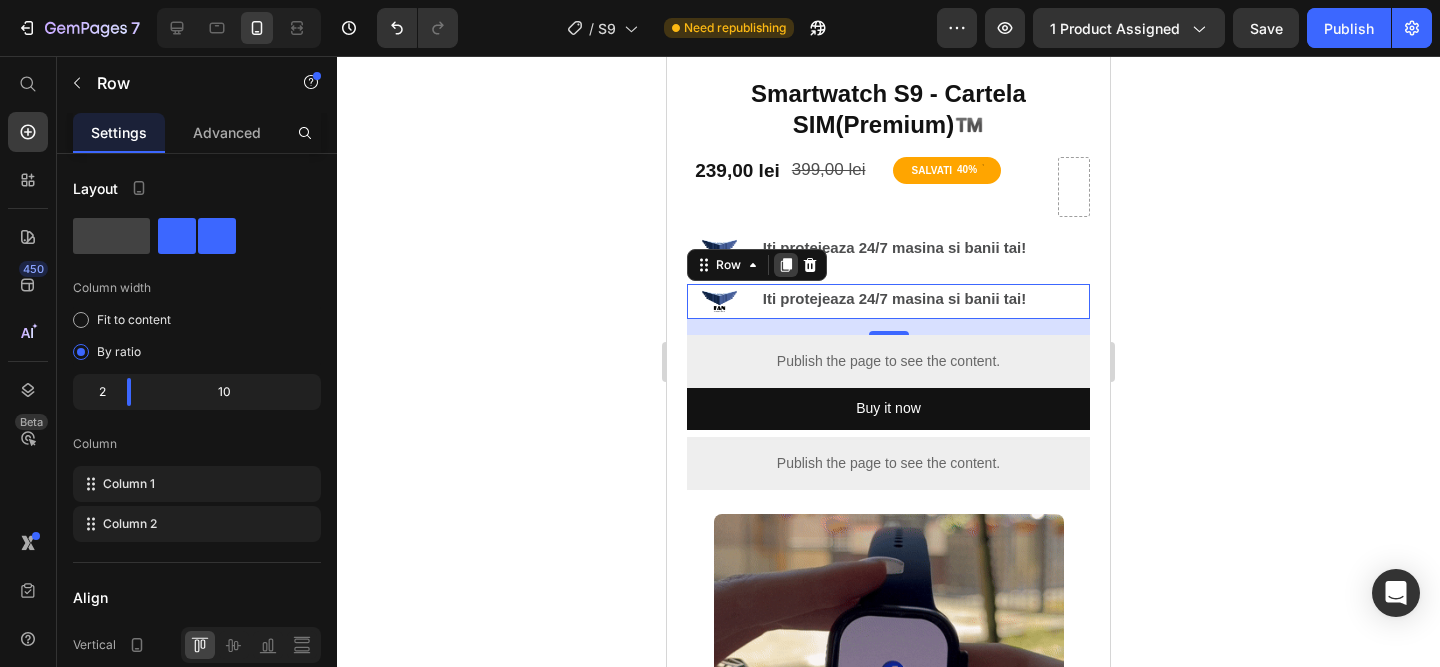 click 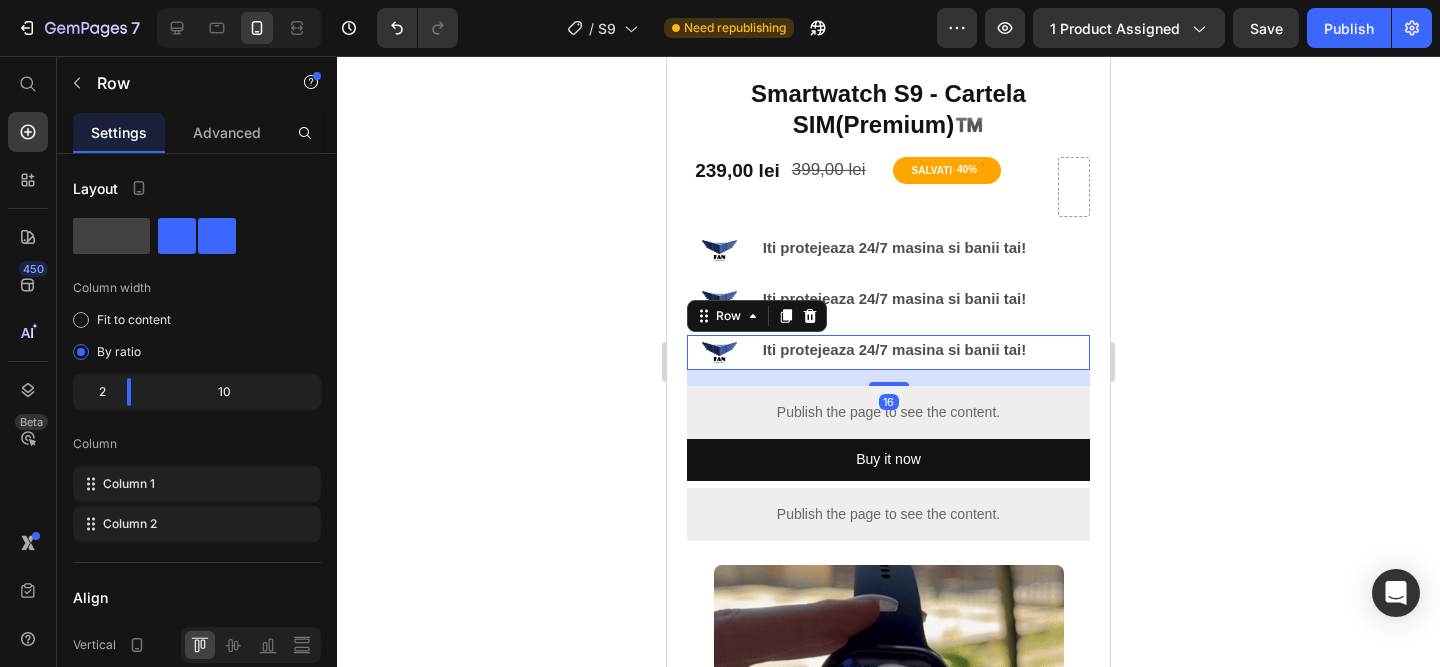 click 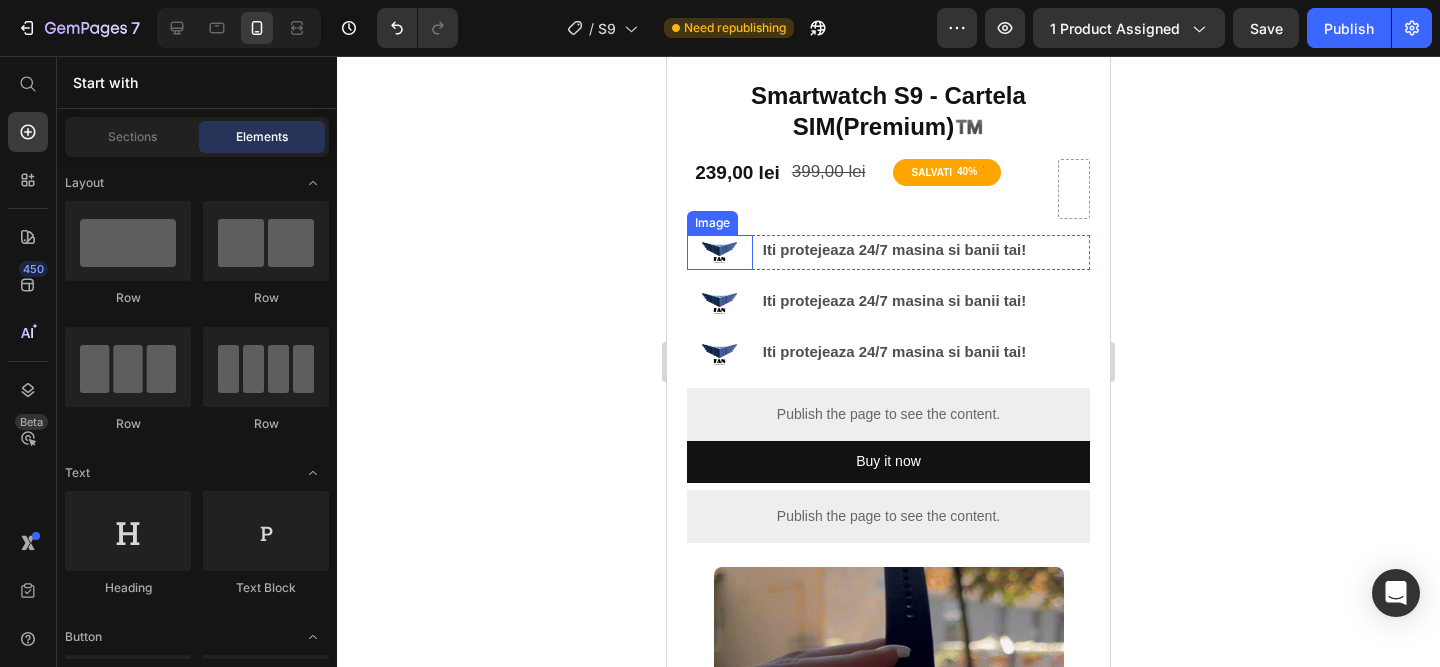 click at bounding box center (720, 252) 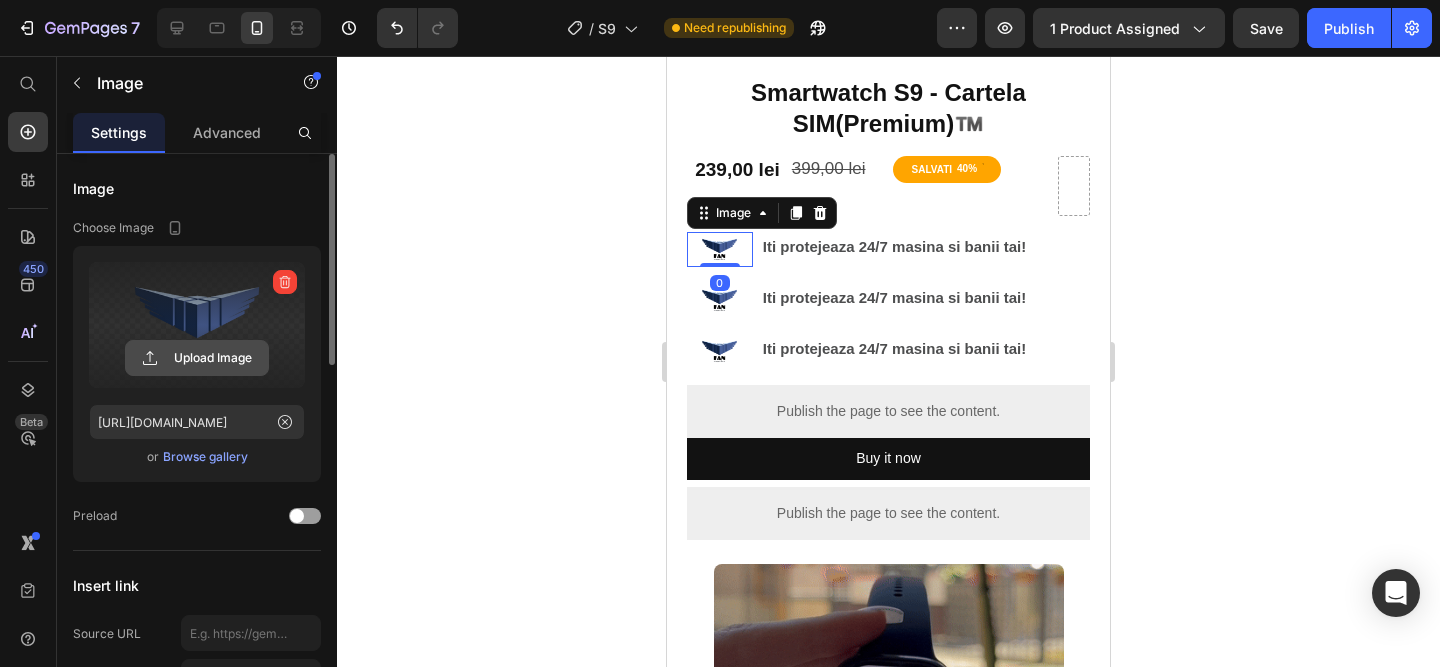 click 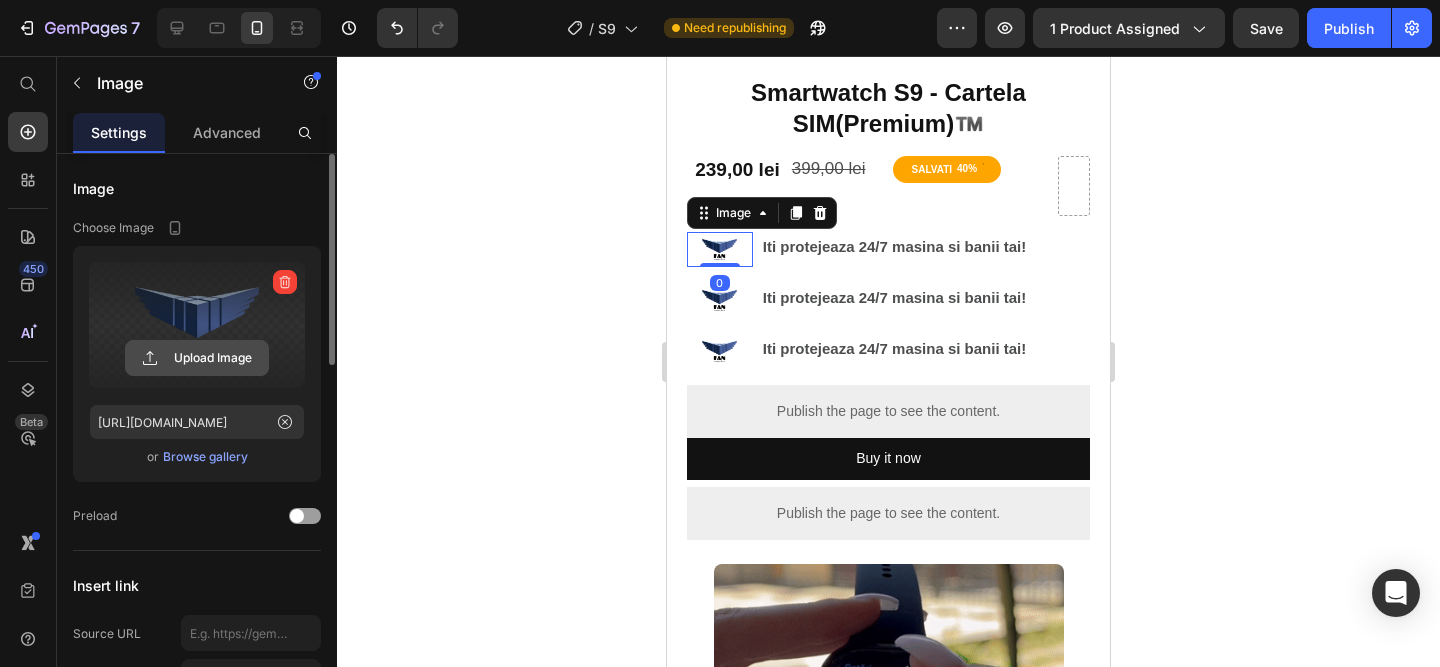 scroll, scrollTop: 476, scrollLeft: 0, axis: vertical 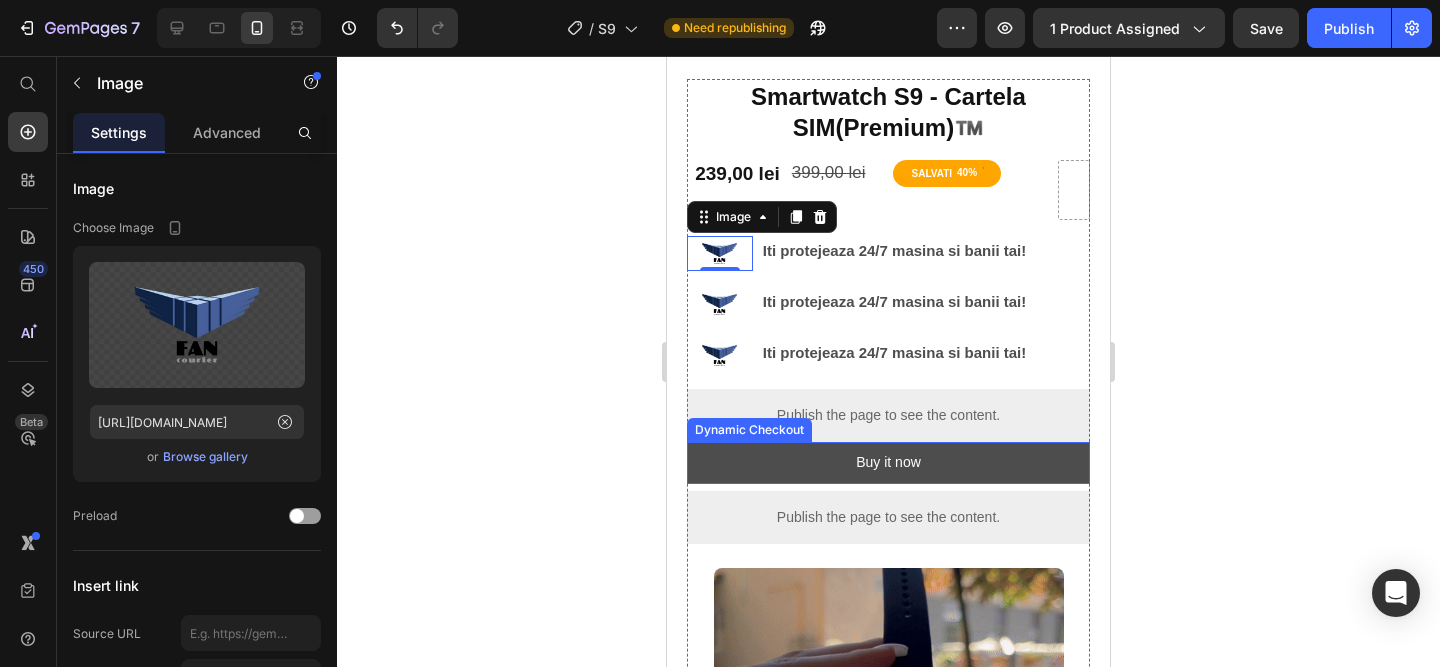 type on "https://cdn.shopify.com/s/files/1/0958/3322/7602/files/gempages_564062814327538483-857fd7c0-2a33-4161-9fce-832ff6beb381.jpg" 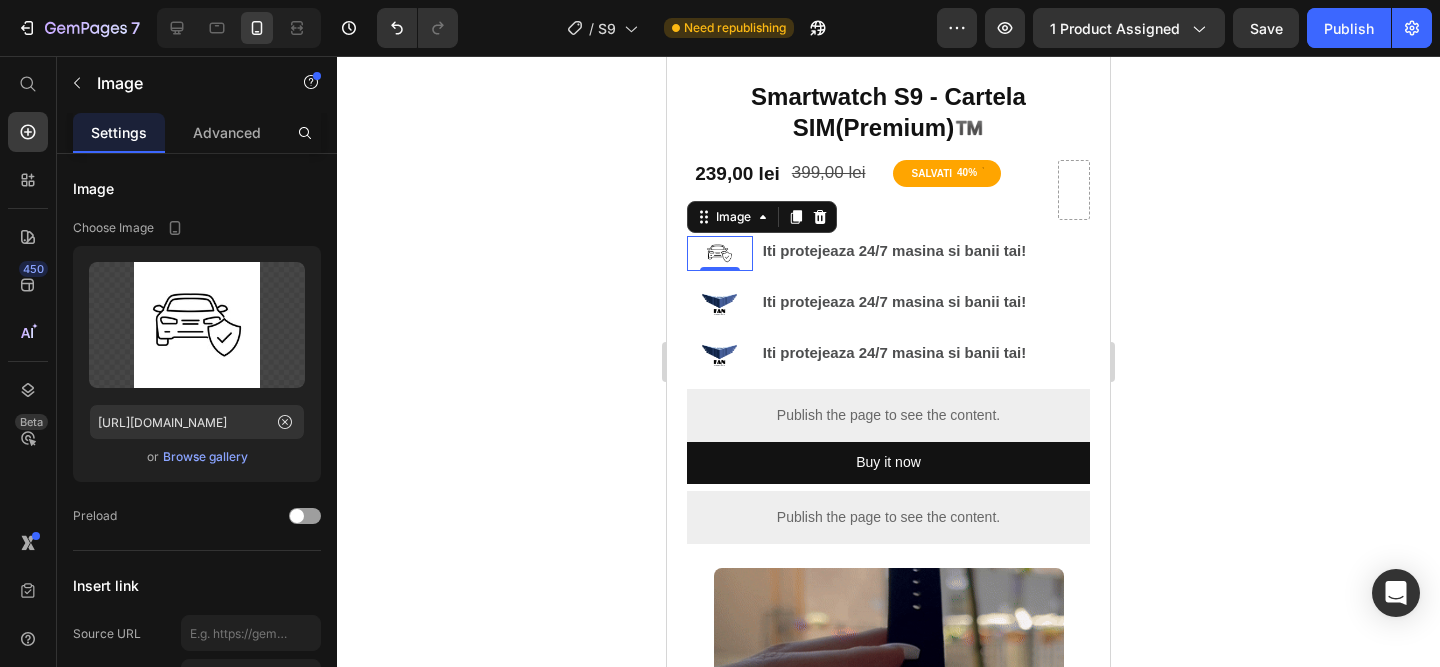 click on "0" at bounding box center [720, 287] 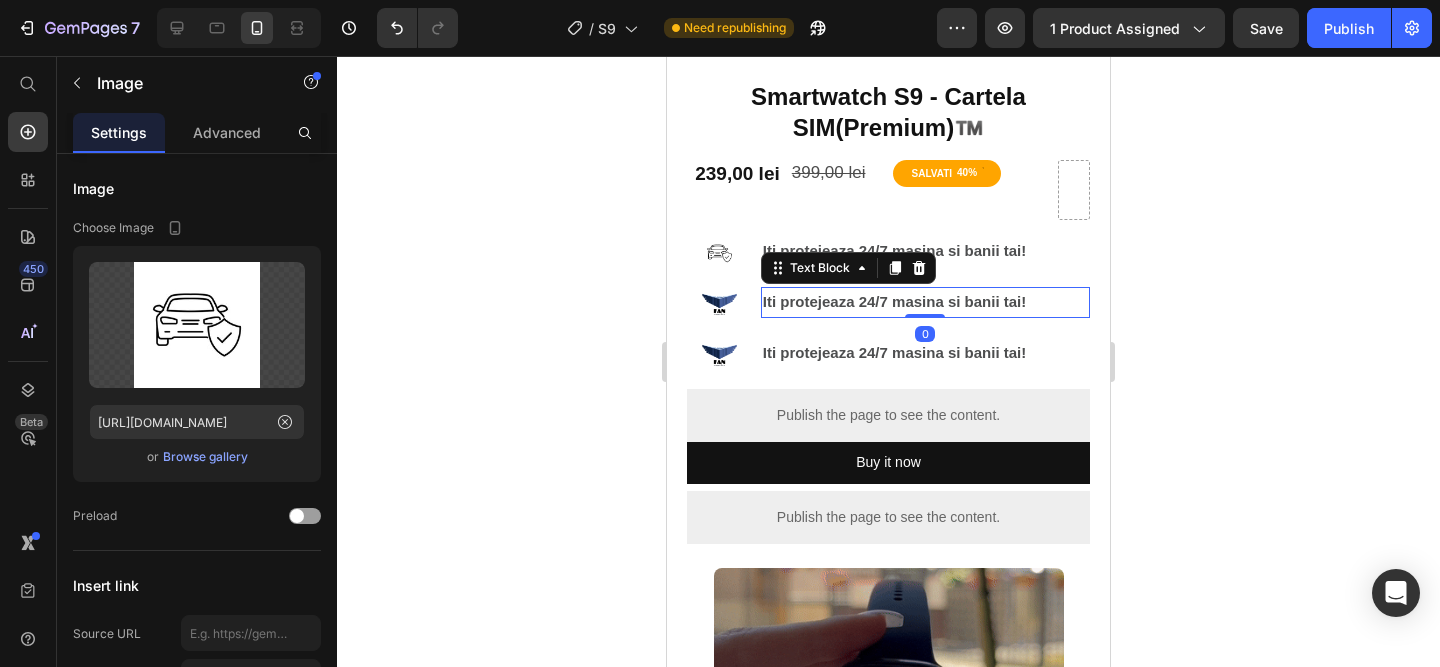 drag, startPoint x: 910, startPoint y: 291, endPoint x: 1020, endPoint y: 310, distance: 111.62885 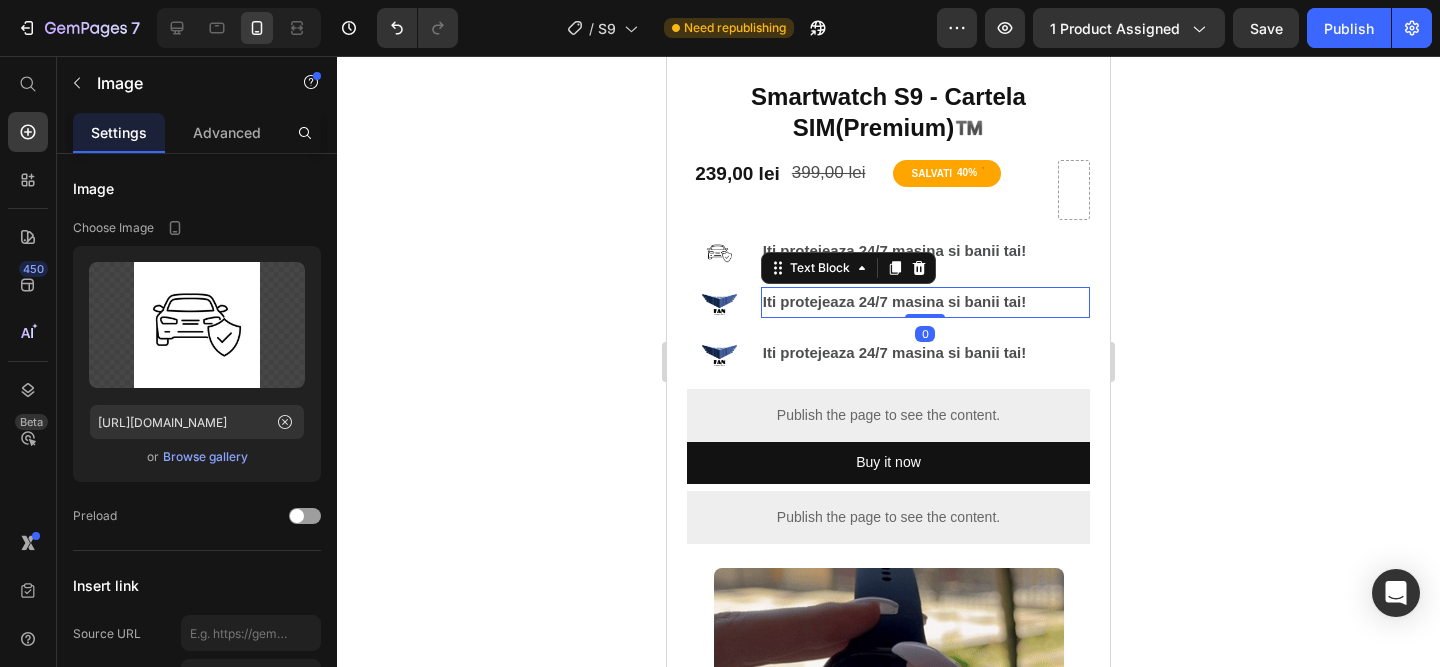 click on "Iti protejeaza 24/7 masina si banii tai!" at bounding box center (925, 302) 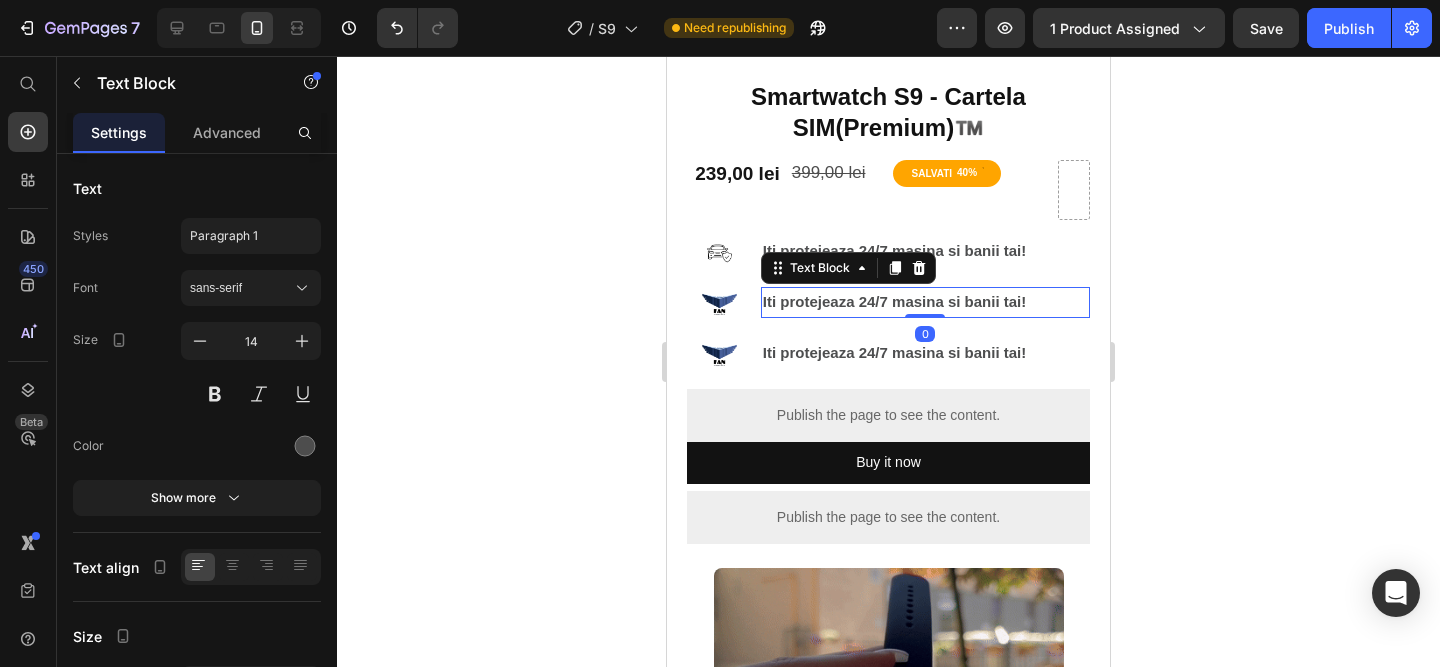 click on "Iti protejeaza 24/7 masina si banii tai!" at bounding box center (925, 302) 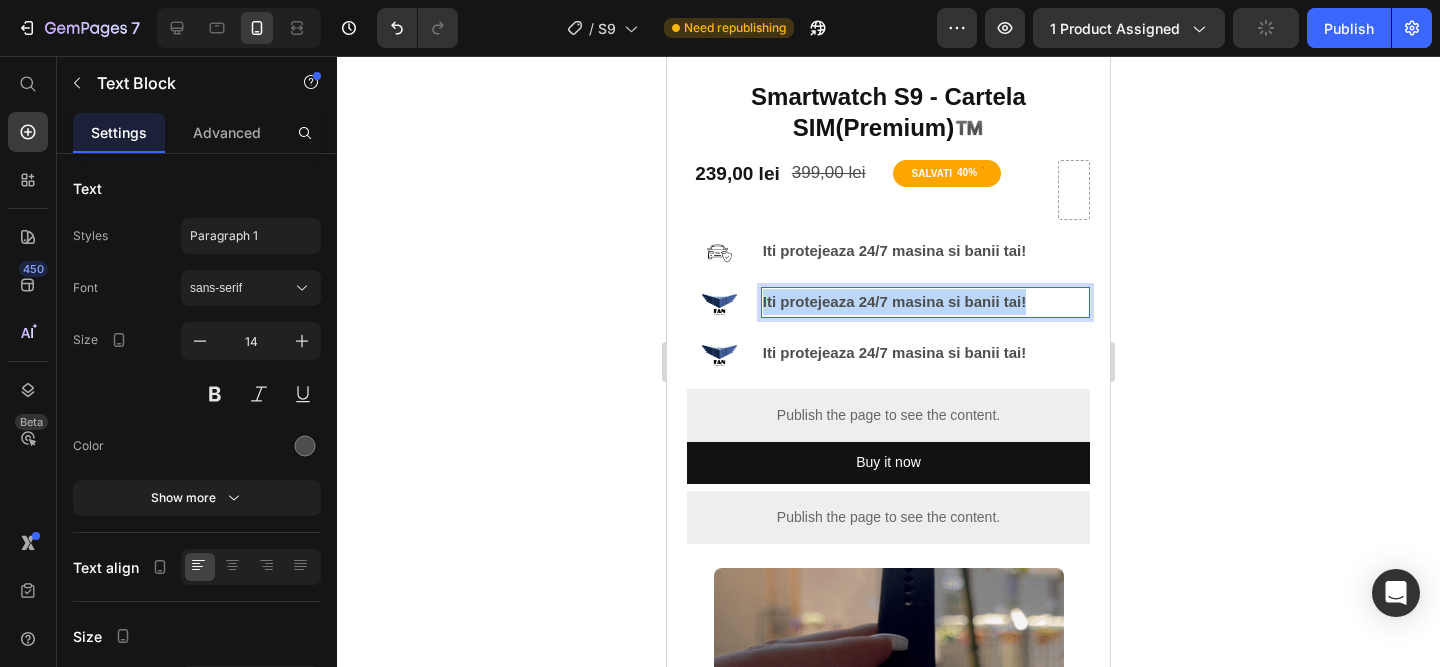 drag, startPoint x: 914, startPoint y: 305, endPoint x: 682, endPoint y: 311, distance: 232.07758 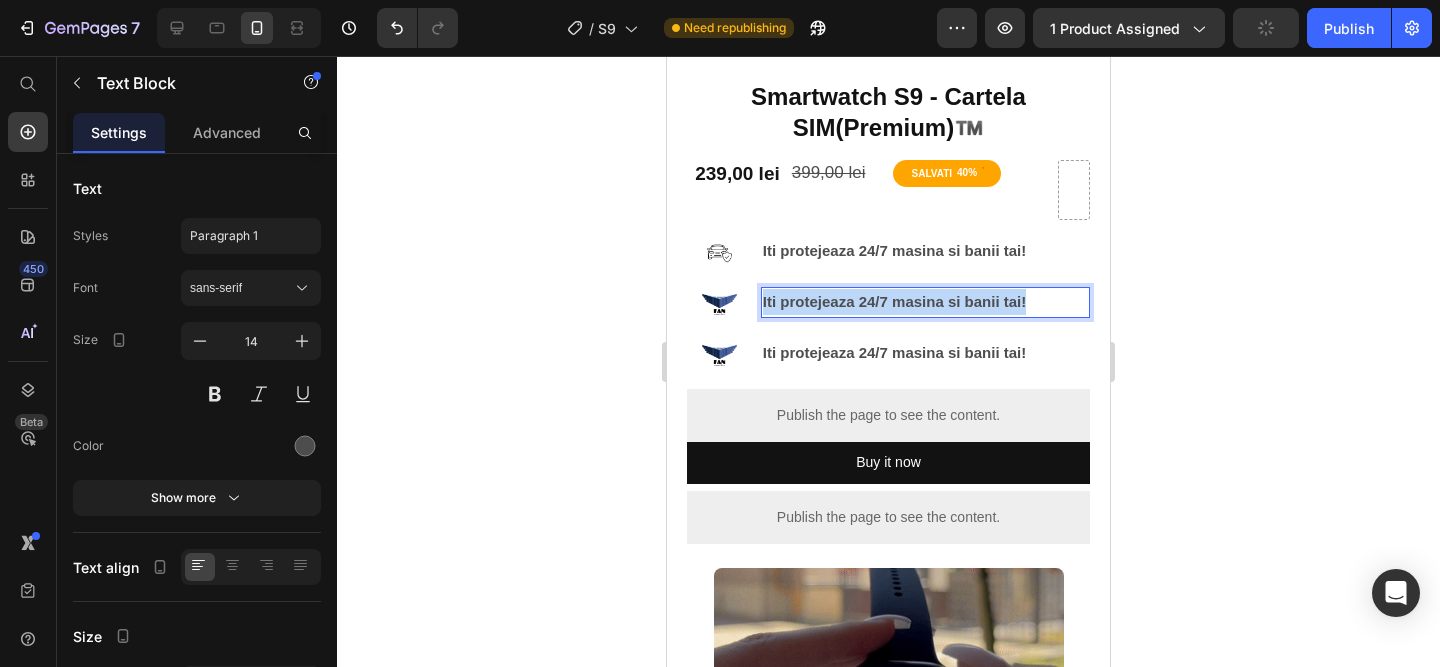 click on "Product Images Smartwatch S9 - Cartela SIM(Premium)™️ Product Title 239,00 lei Product Price 399,00 lei Product Price SALVATI 40% Discount Tag
Row Image Iti protejeaza 24/7 masina si banii tai! Text Block Row Image Iti protejeaza 24/7 masina si banii tai! Text Block   0 Row Image Iti protejeaza 24/7 masina si banii tai! Text Block Row
Publish the page to see the content.
Custom Code Buy it now Dynamic Checkout
Publish the page to see the content.
Custom Code Image De ce merită să alegi Smartwatch-ul S10?    • Ideal dacă vrei să fii conectat, dar fără să stai lipit de telefon.  •  Funcționează  cu sau fără SIM.  •  Totul în română – super simplu de setat.  •  Ecran mare, premium, luminozitate adaptabilă.  •  Controlezi totul direct de la încheietură.  •  Baterie până la 2 zile, încărcare wireless.   Text Block Image  • 16 GB memorie internă – ideală pentru poze, videoclipuri și fișiere. Text Block" at bounding box center [888, 1004] 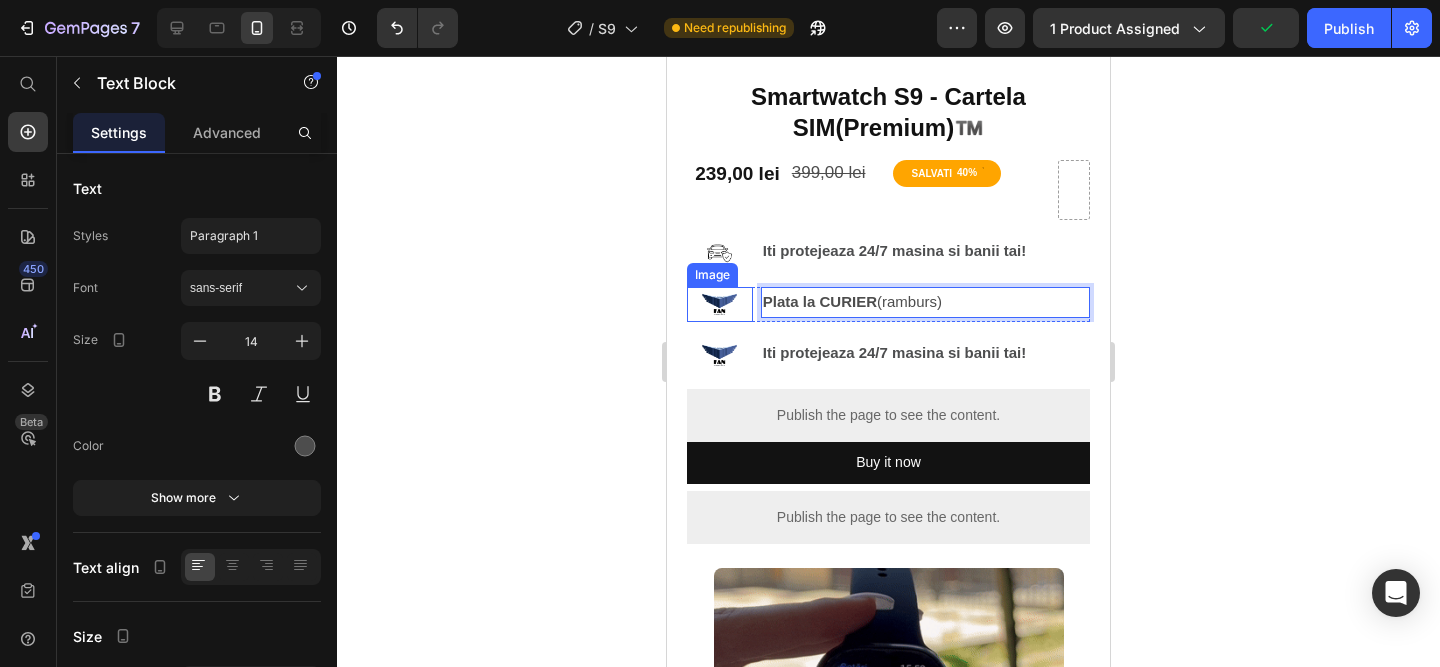 click at bounding box center (720, 304) 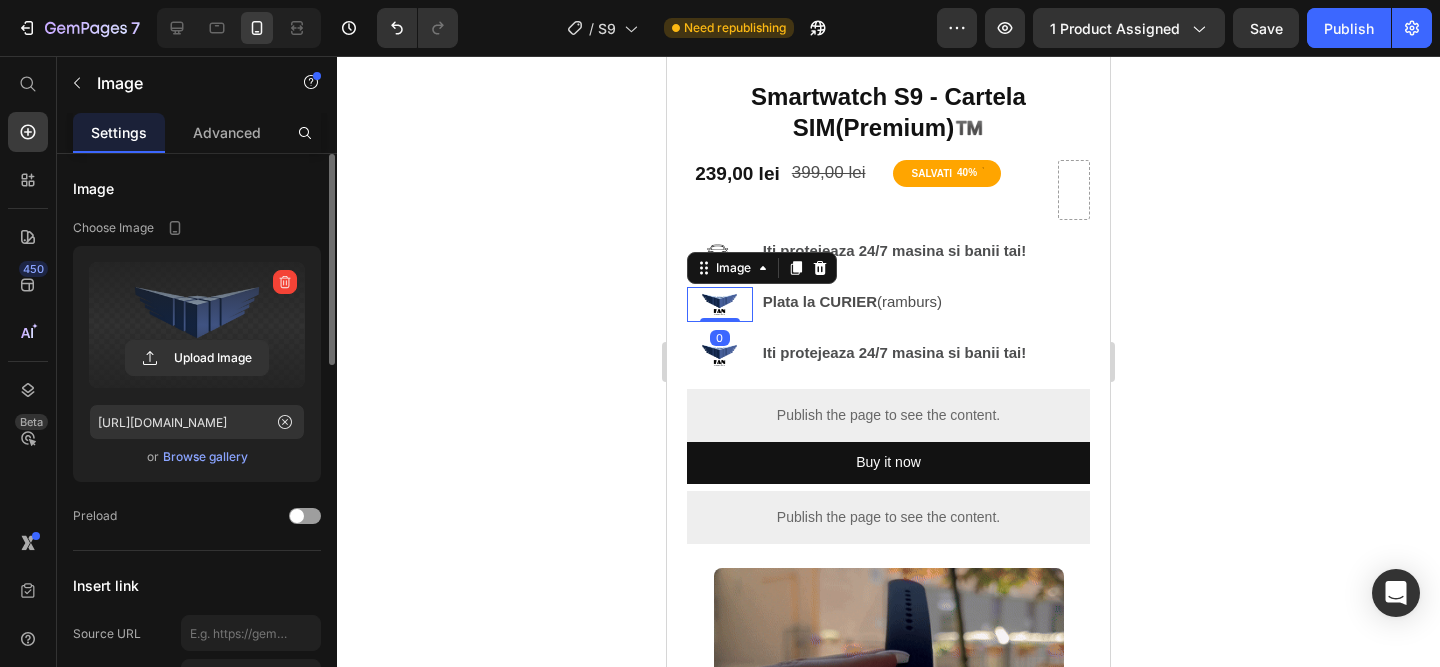 click at bounding box center [197, 325] 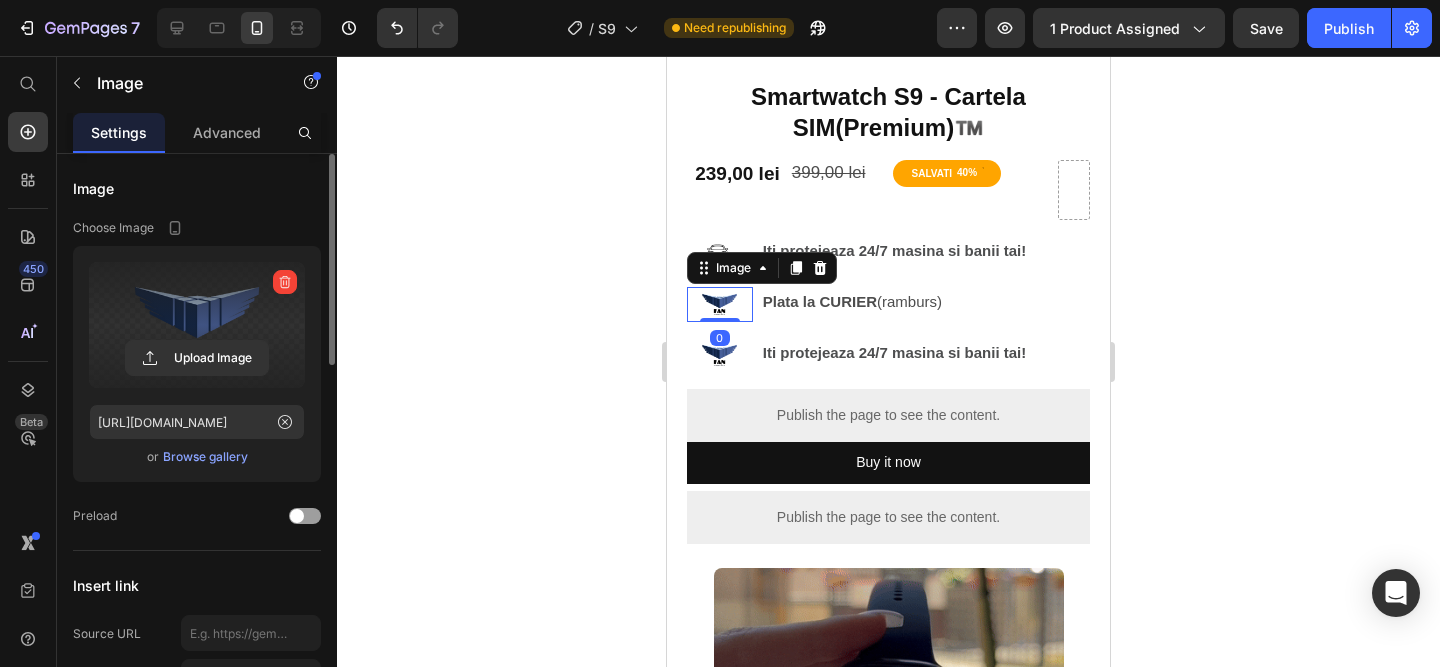 click 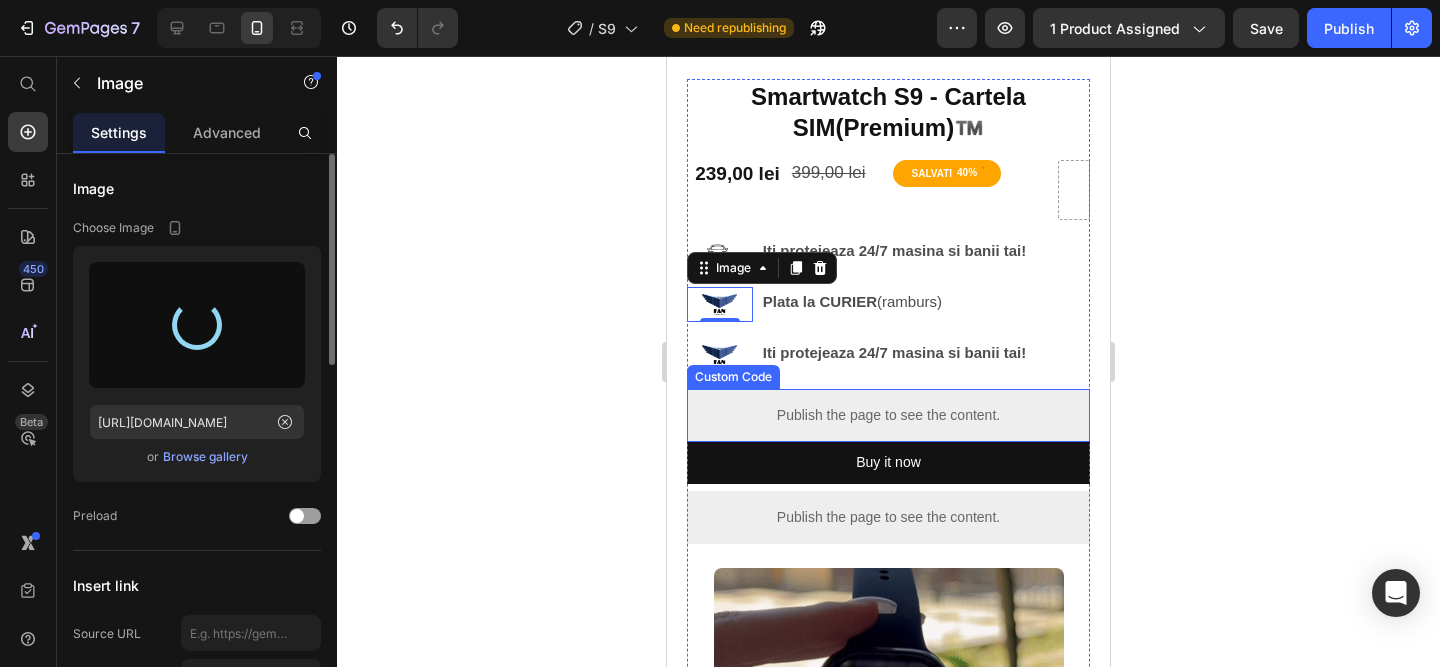 type on "https://cdn.shopify.com/s/files/1/0958/3322/7602/files/gempages_564062814327538483-d315813e-5a2e-45f2-bb01-96709bcc688b.png" 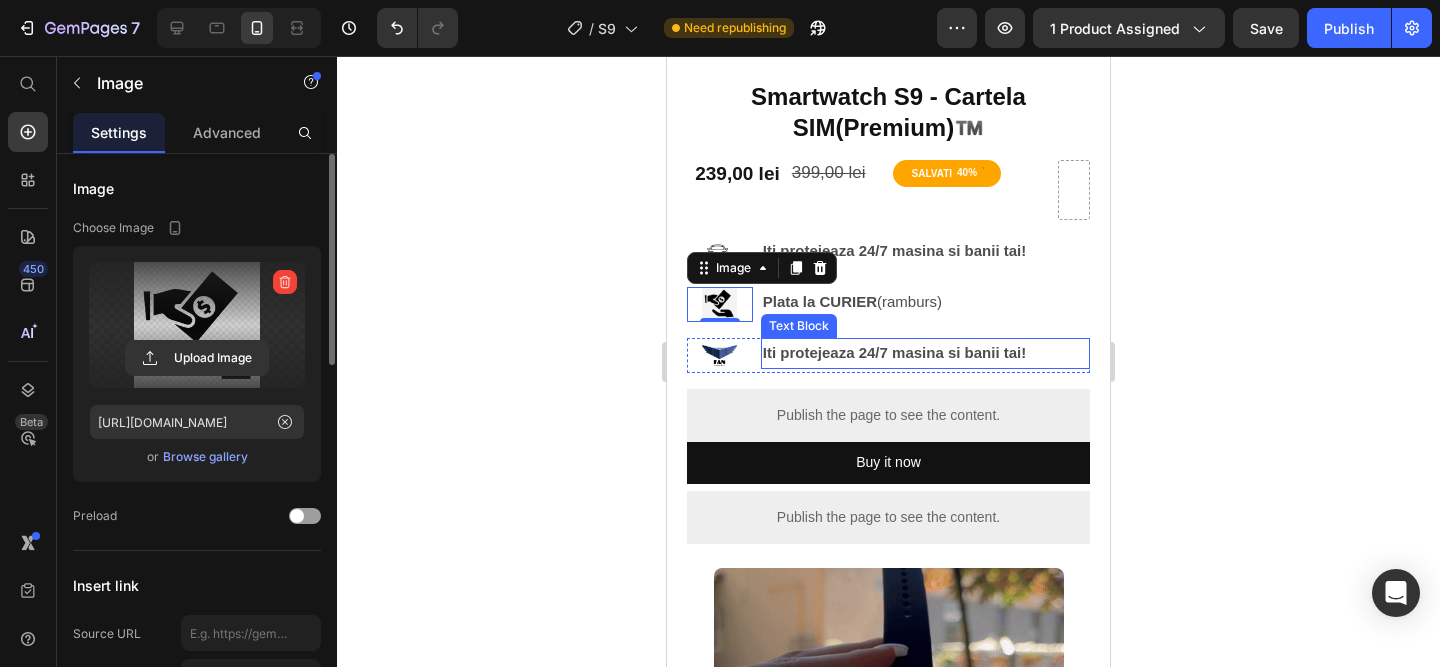 click on "Iti protejeaza 24/7 masina si banii tai!" at bounding box center (894, 352) 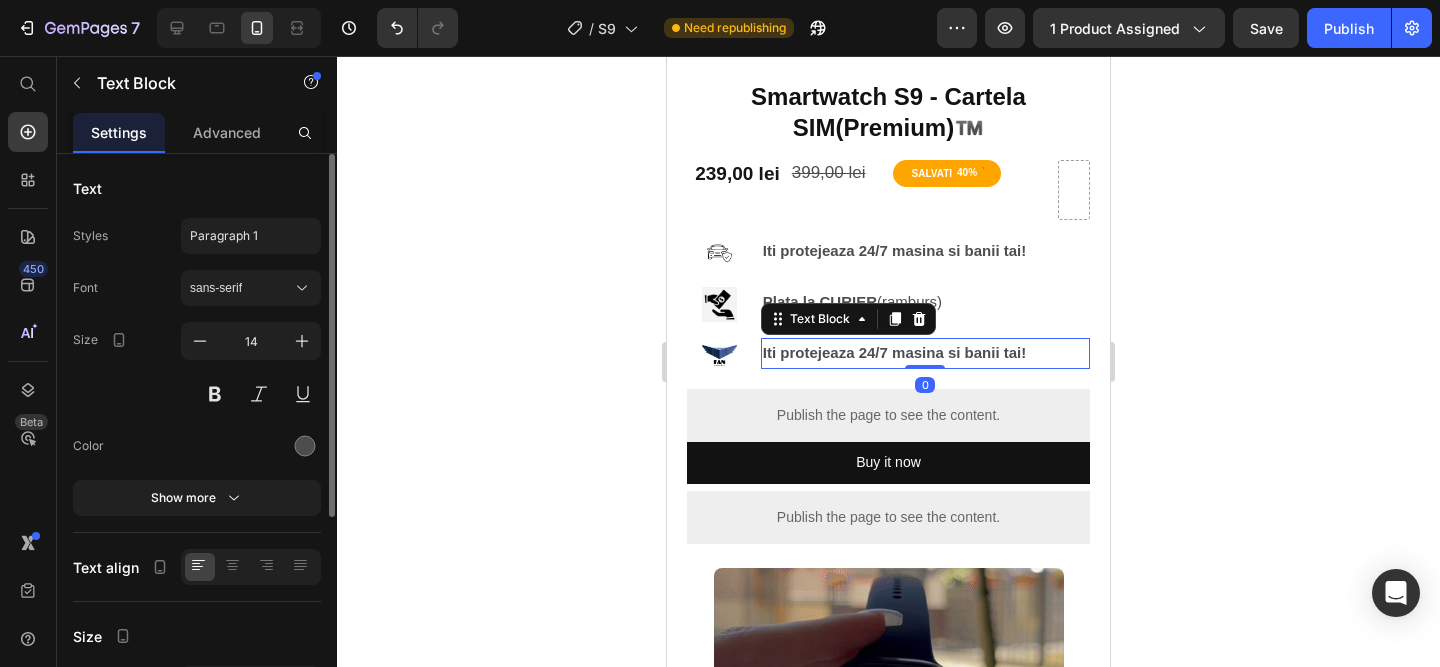click on "Iti protejeaza 24/7 masina si banii tai!" at bounding box center [925, 353] 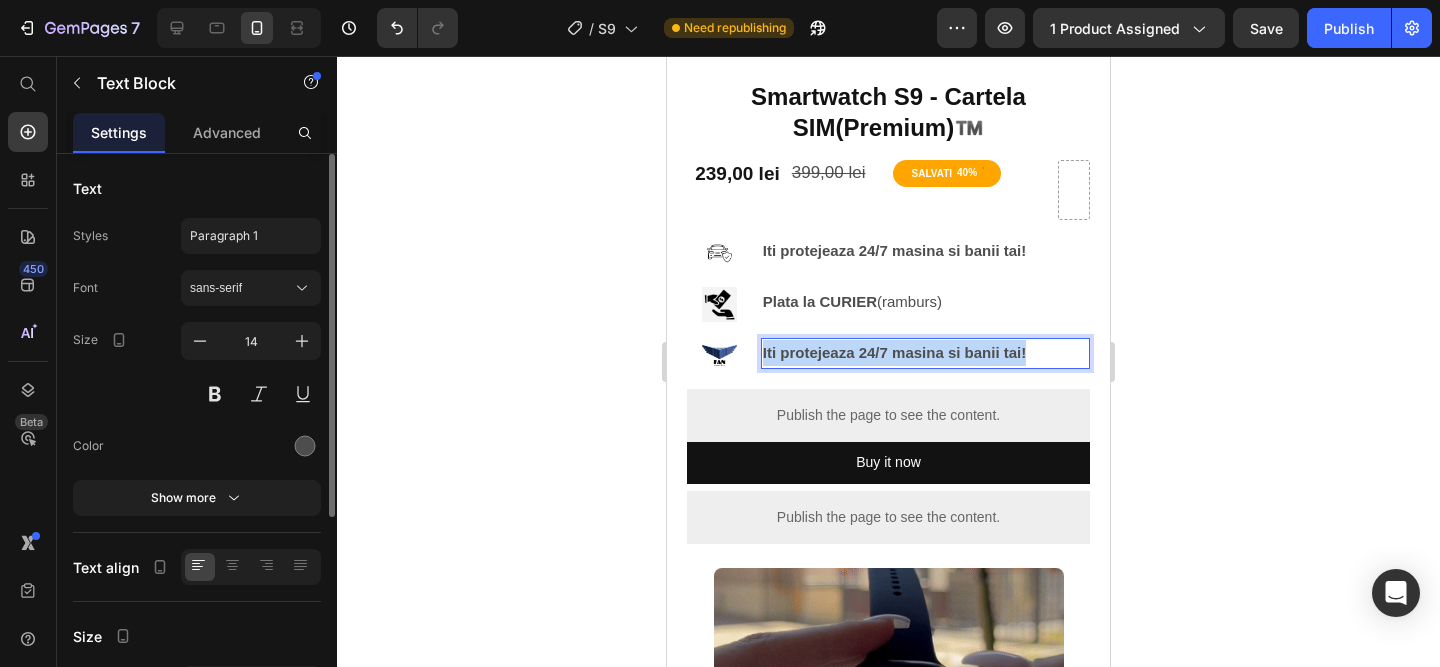 drag, startPoint x: 809, startPoint y: 356, endPoint x: 719, endPoint y: 361, distance: 90.13878 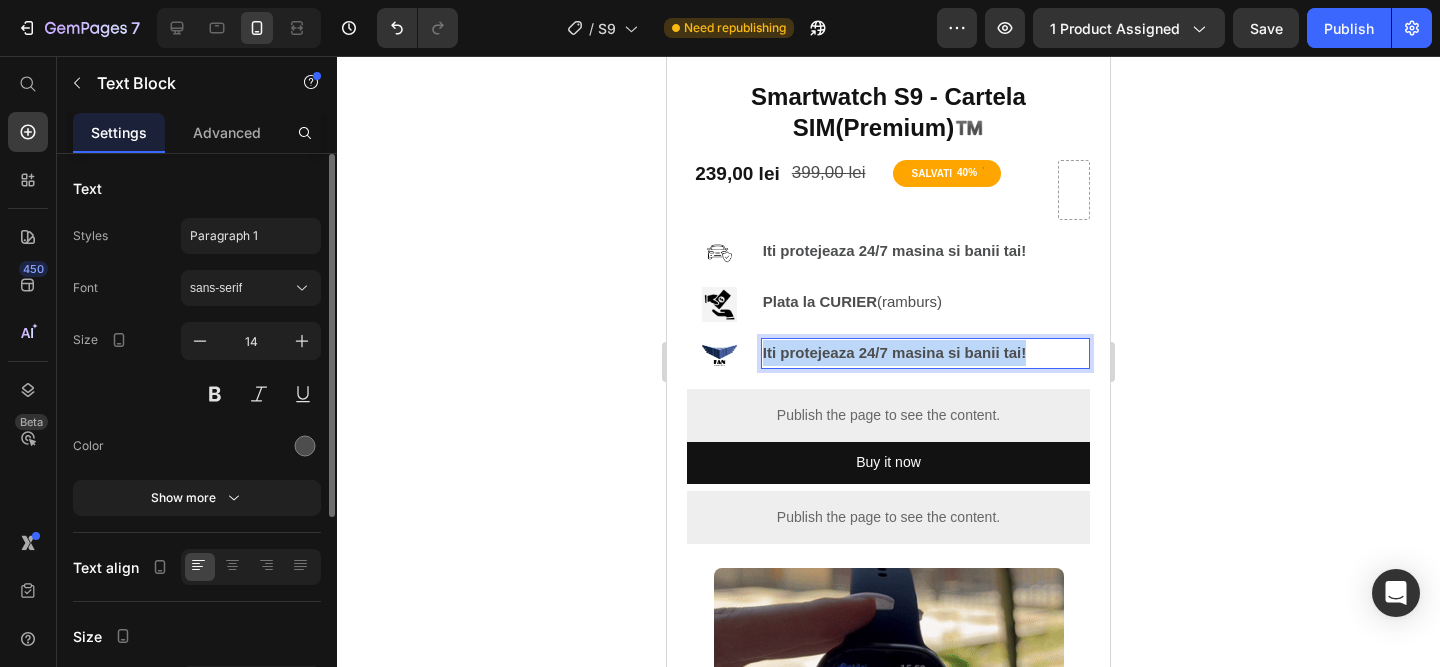 click on "Image Iti protejeaza 24/7 masina si banii tai! Text Block   0 Row" at bounding box center [888, 355] 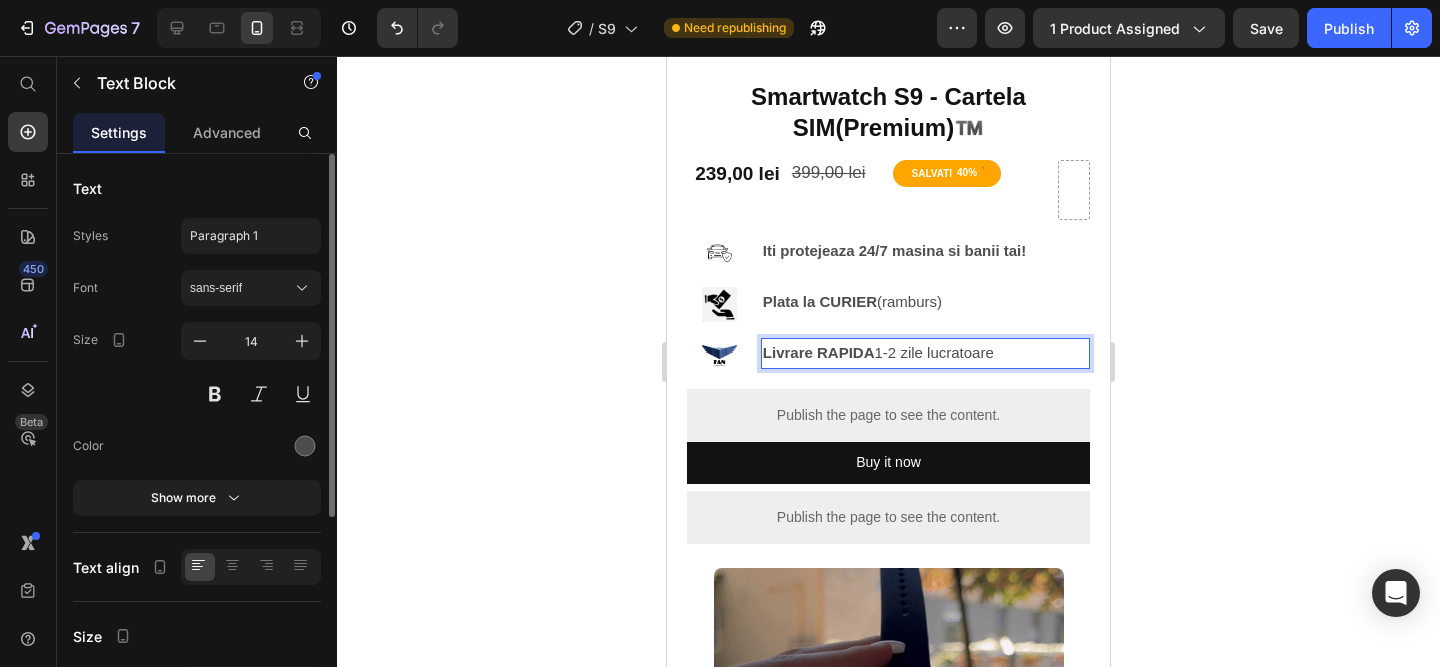 drag, startPoint x: 1134, startPoint y: 339, endPoint x: 1114, endPoint y: 330, distance: 21.931713 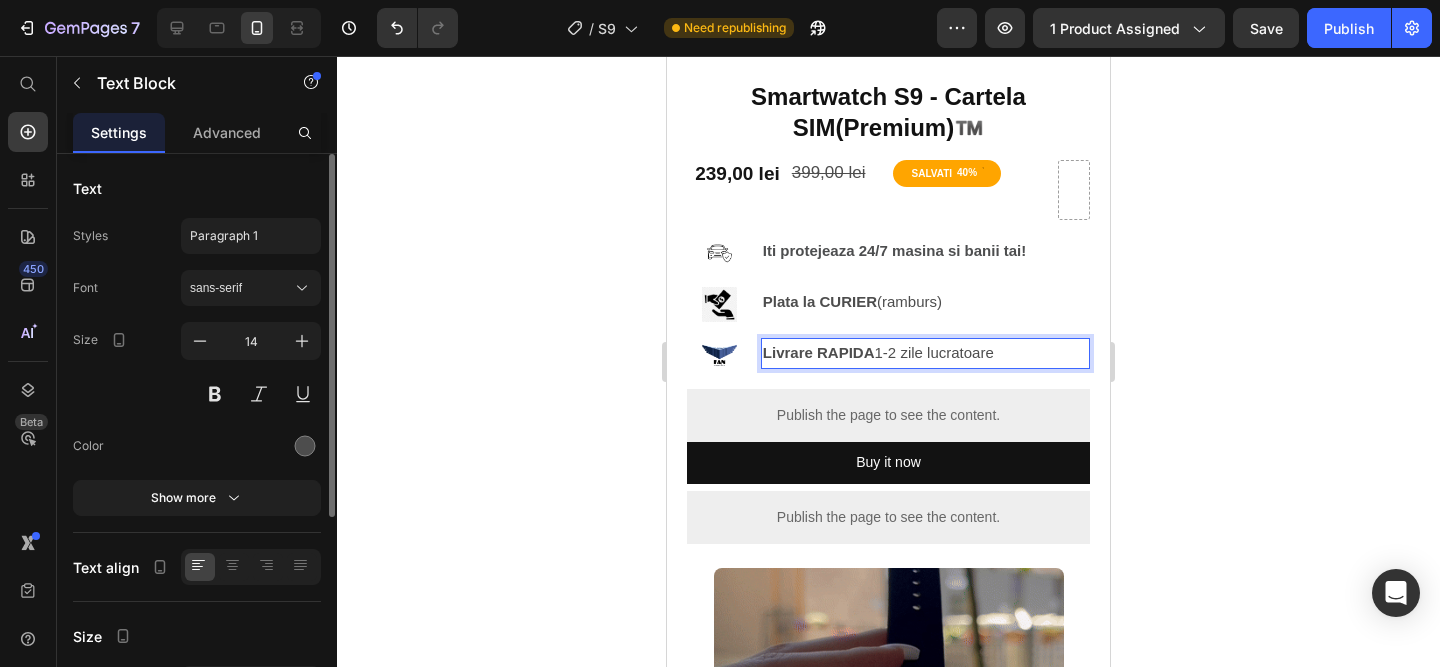 click 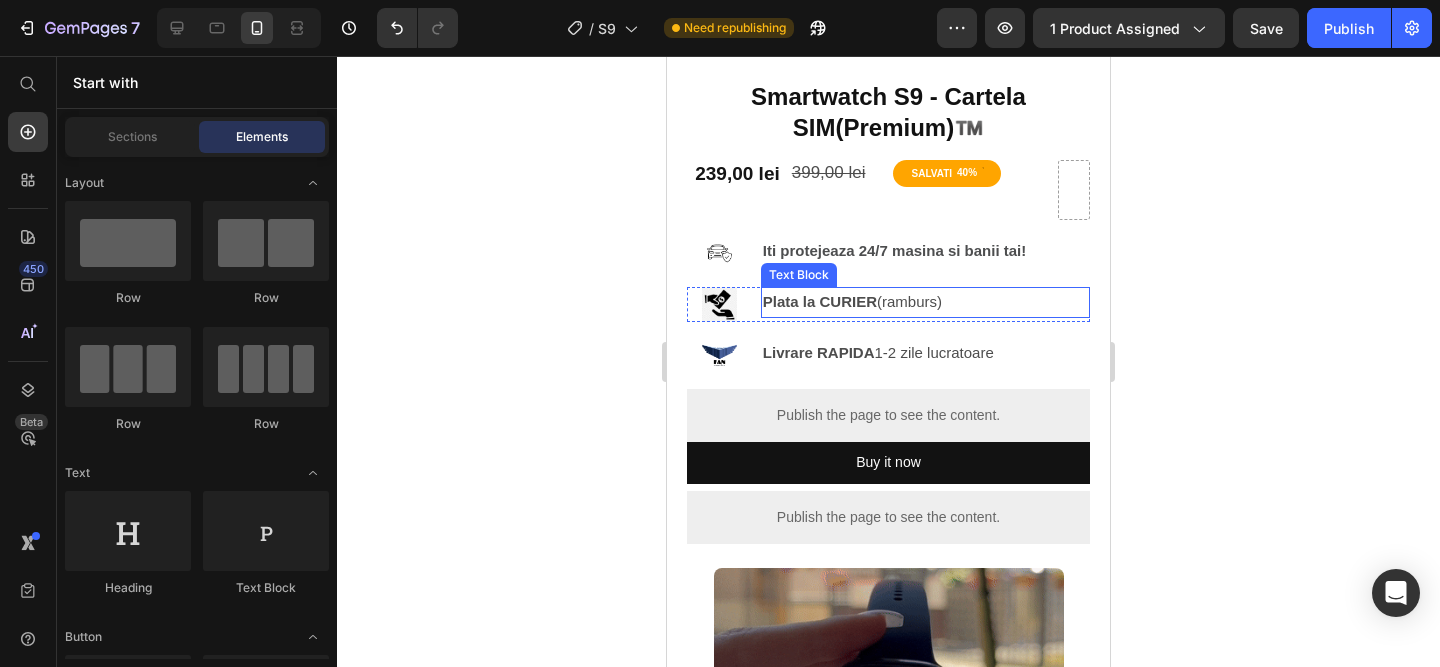 click on "Plata la CURIER  (ramburs)" at bounding box center (925, 302) 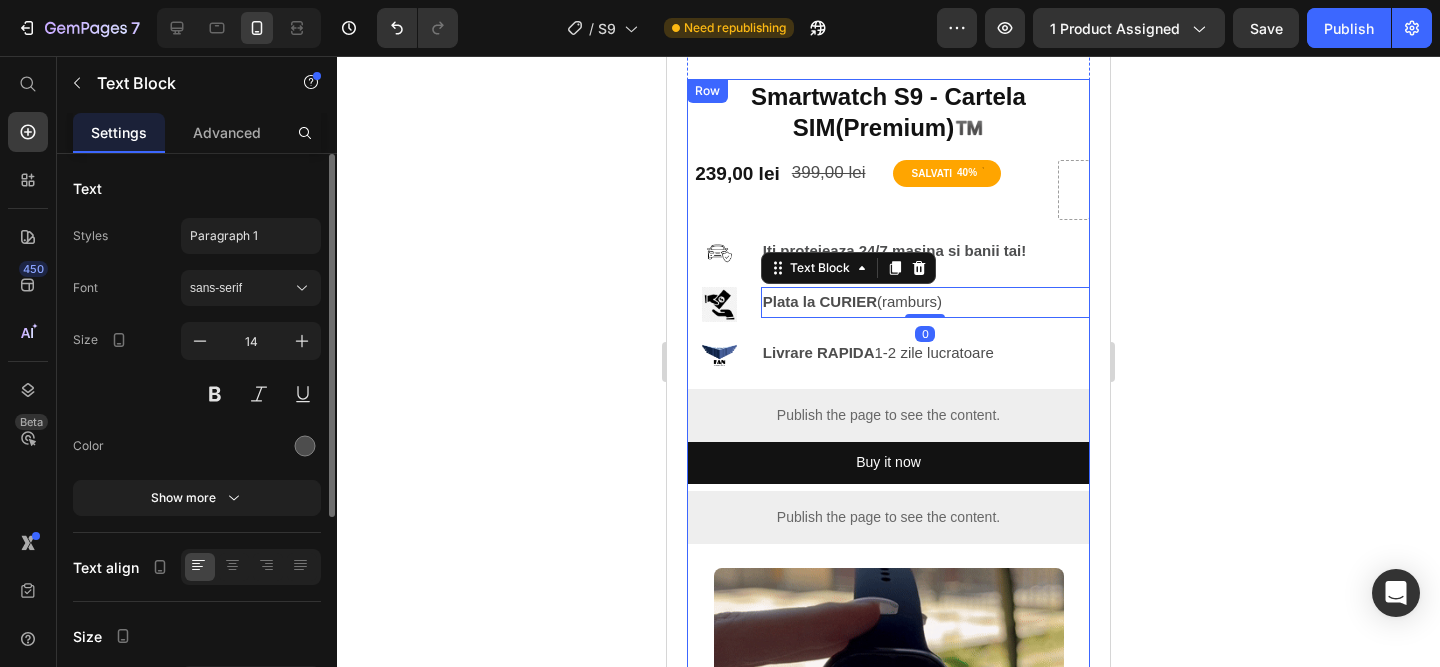 click 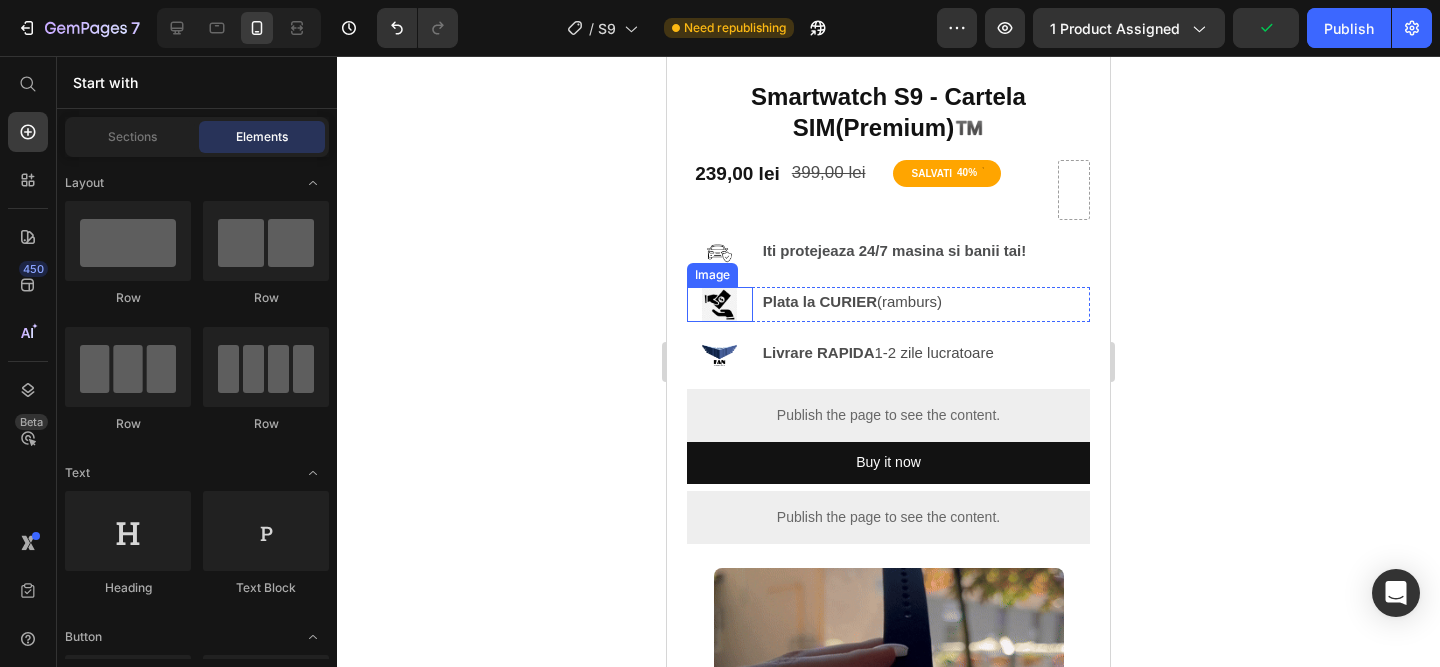 click at bounding box center [720, 304] 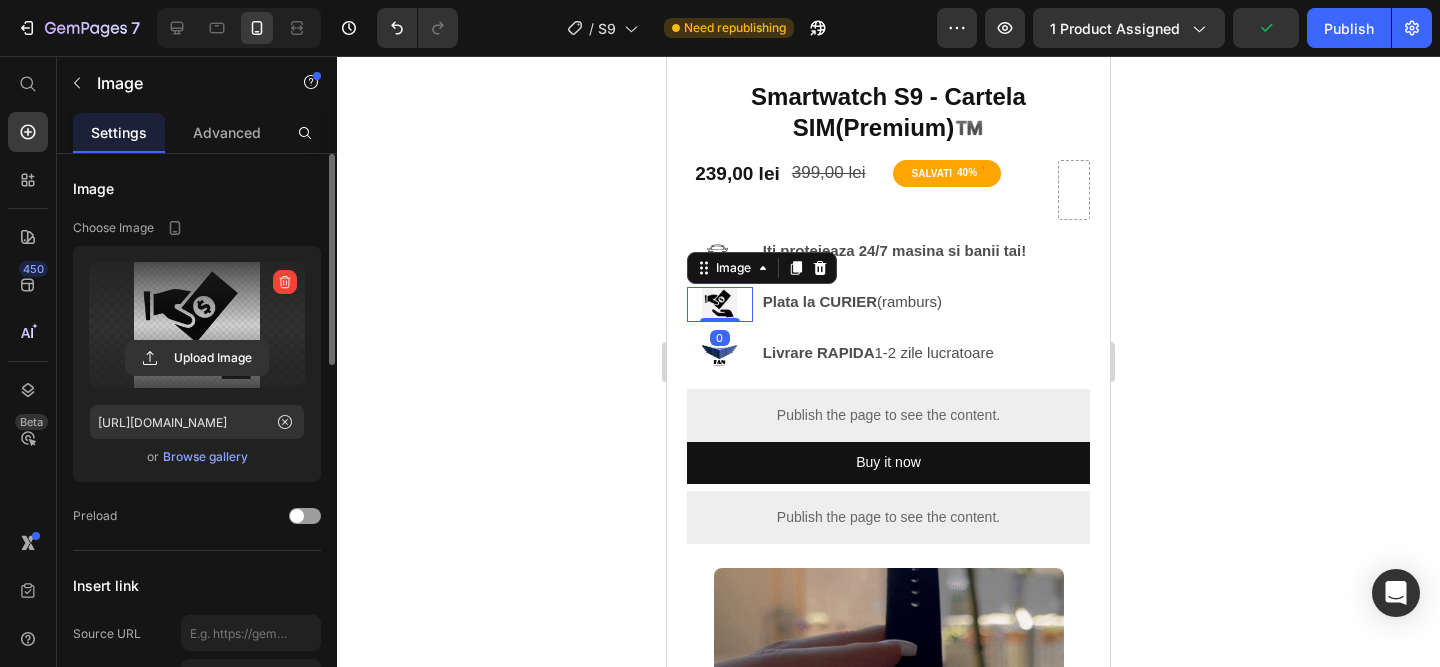 scroll, scrollTop: 479, scrollLeft: 0, axis: vertical 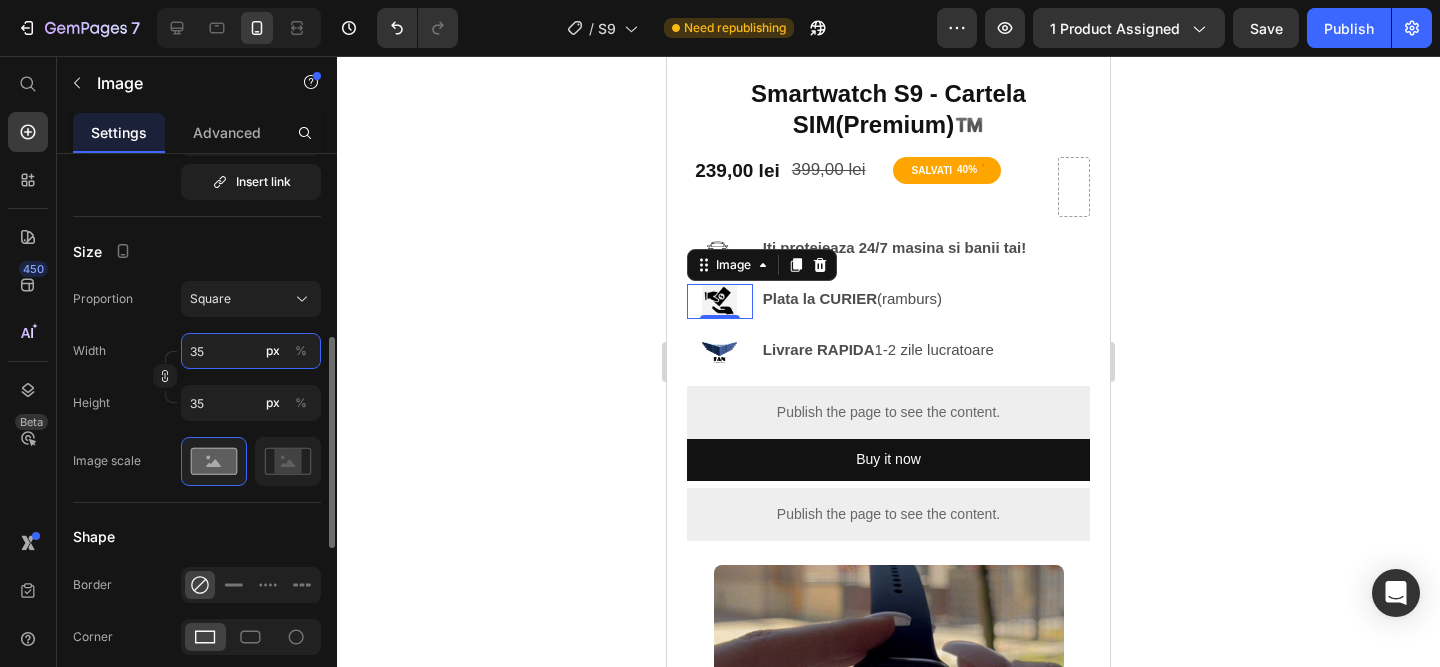 click on "35" at bounding box center (251, 351) 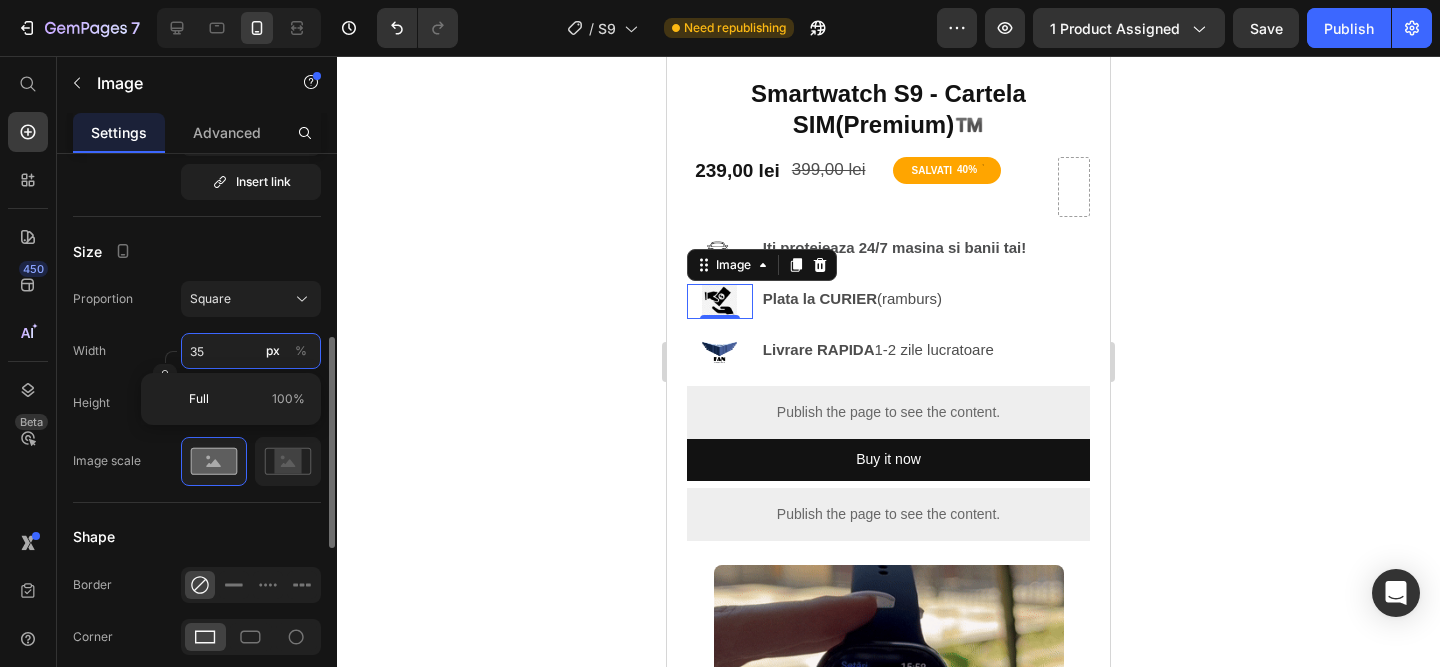 scroll, scrollTop: 496, scrollLeft: 0, axis: vertical 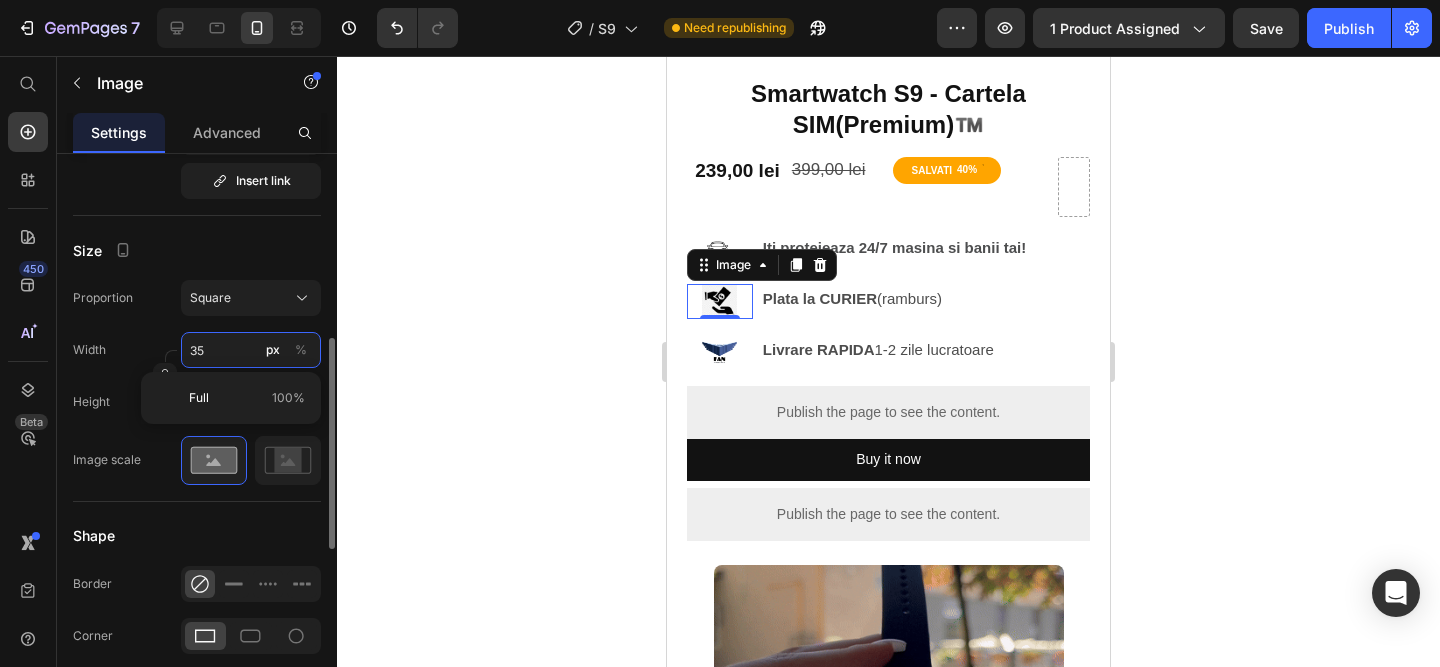 click on "35" at bounding box center (251, 350) 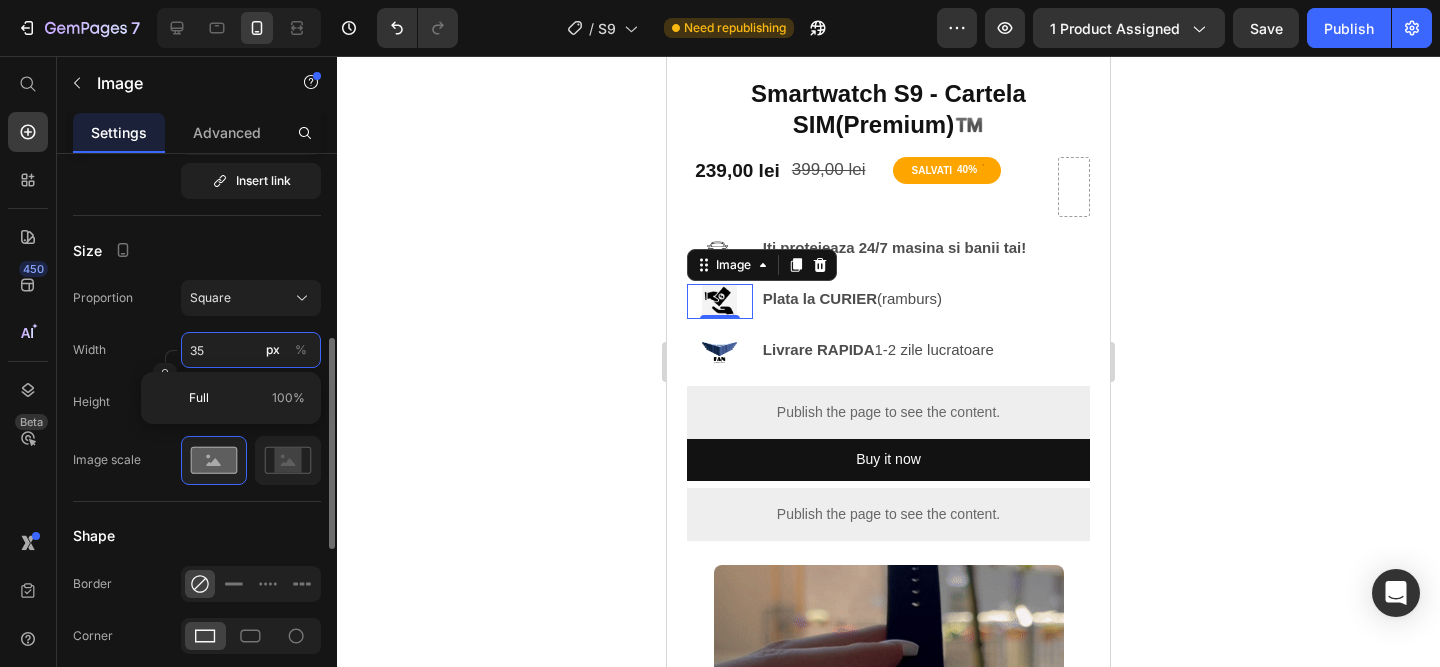 type on "3" 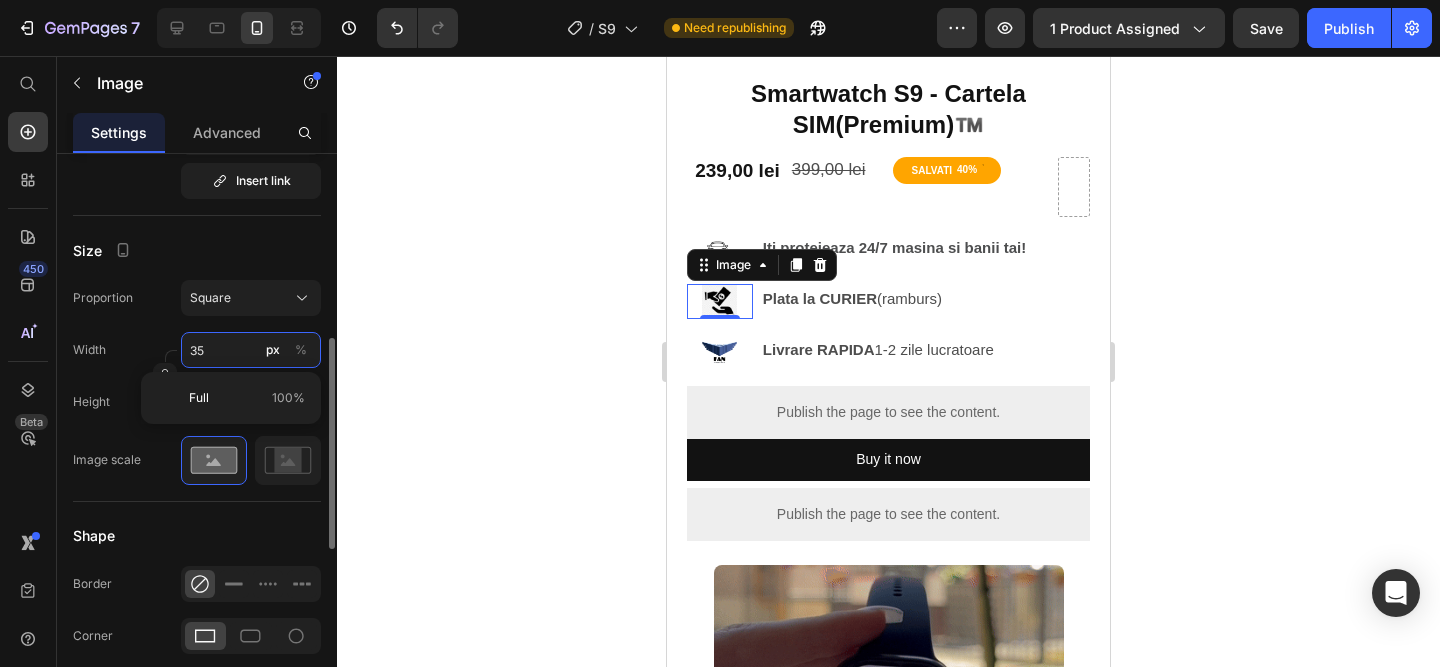 type on "3" 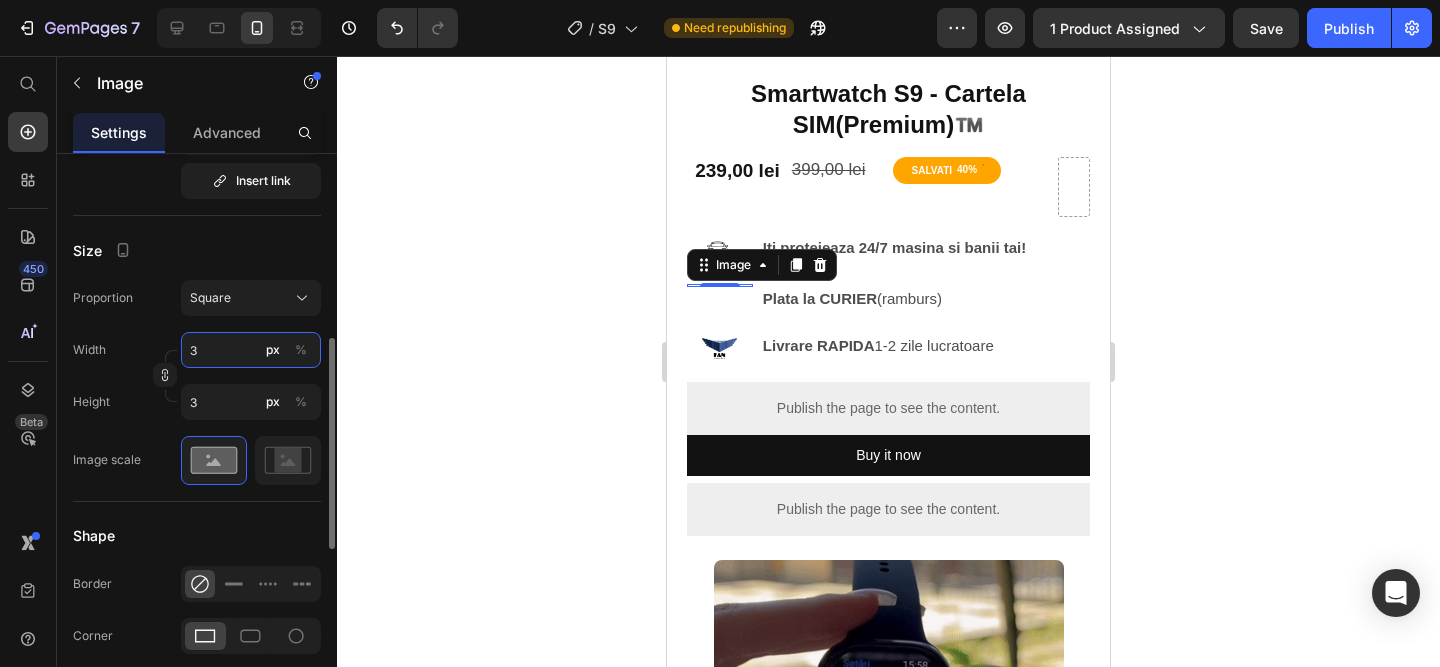 type on "30" 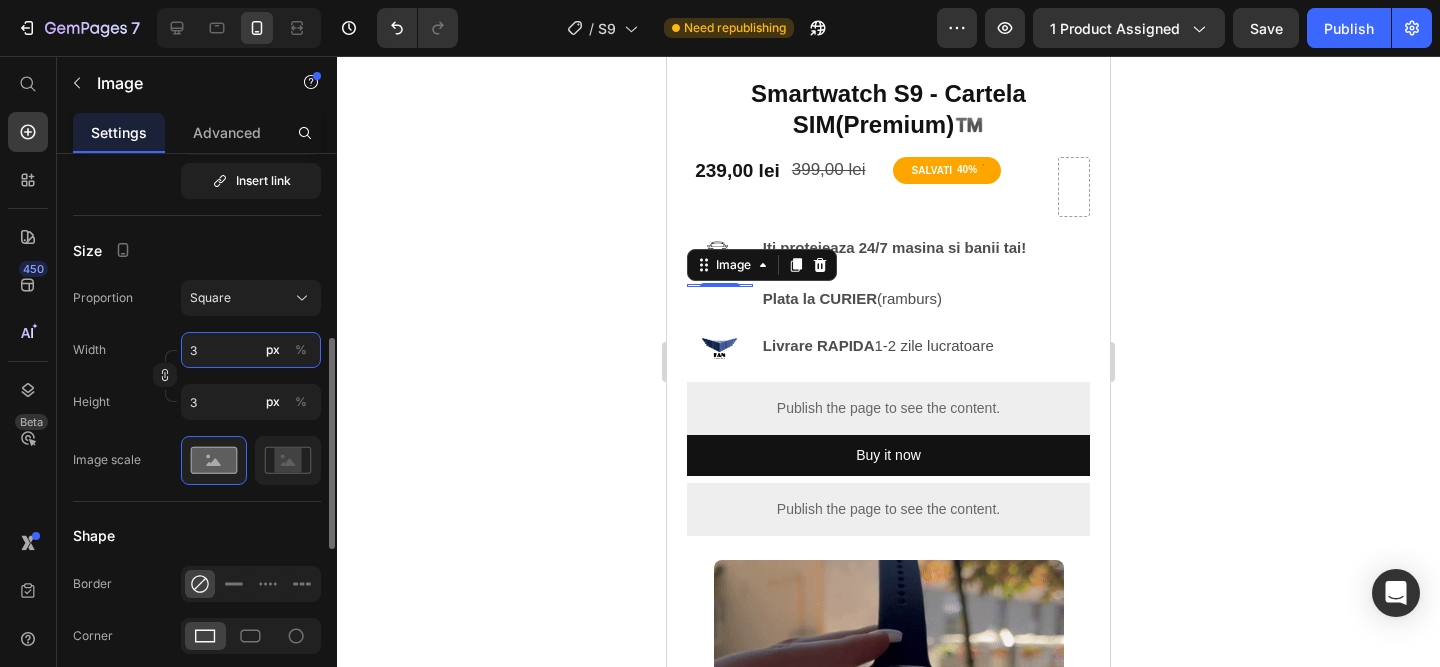 type on "30" 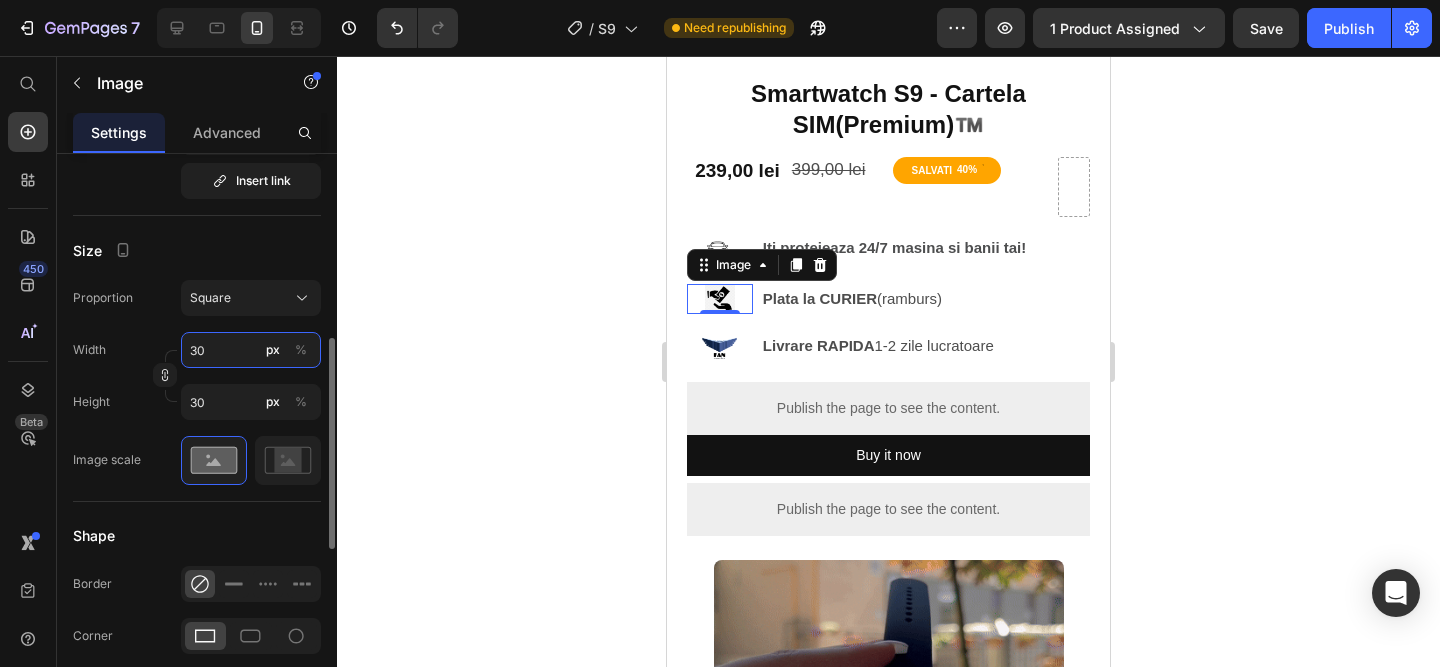 type on "30" 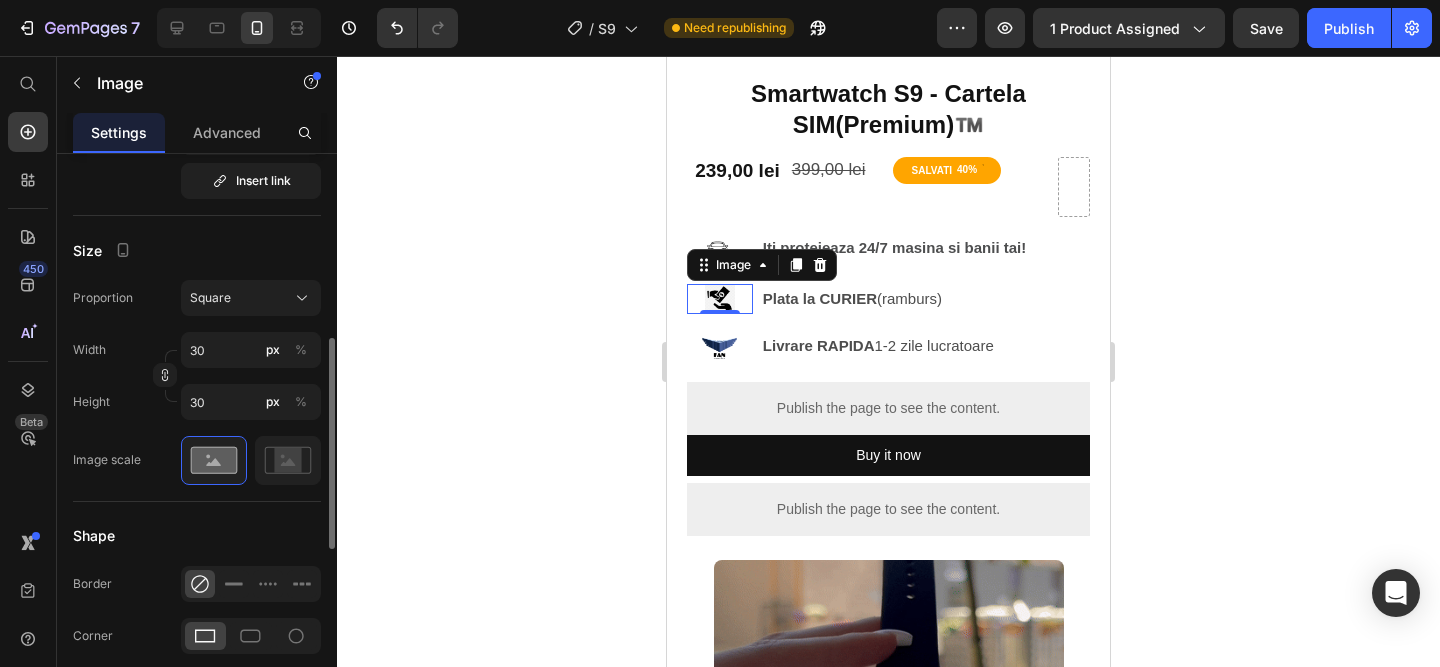 click on "Image Choose Image Upload Image https://cdn.shopify.com/s/files/1/0958/3322/7602/files/gempages_564062814327538483-d315813e-5a2e-45f2-bb01-96709bcc688b.png  or   Browse gallery  Preload Insert link Source URL  Insert link  Size Proportion Square Width 30 px % Height 30 px % Image scale Shape Border Corner Shadow Align SEO Alt text Image title" at bounding box center [197, 376] 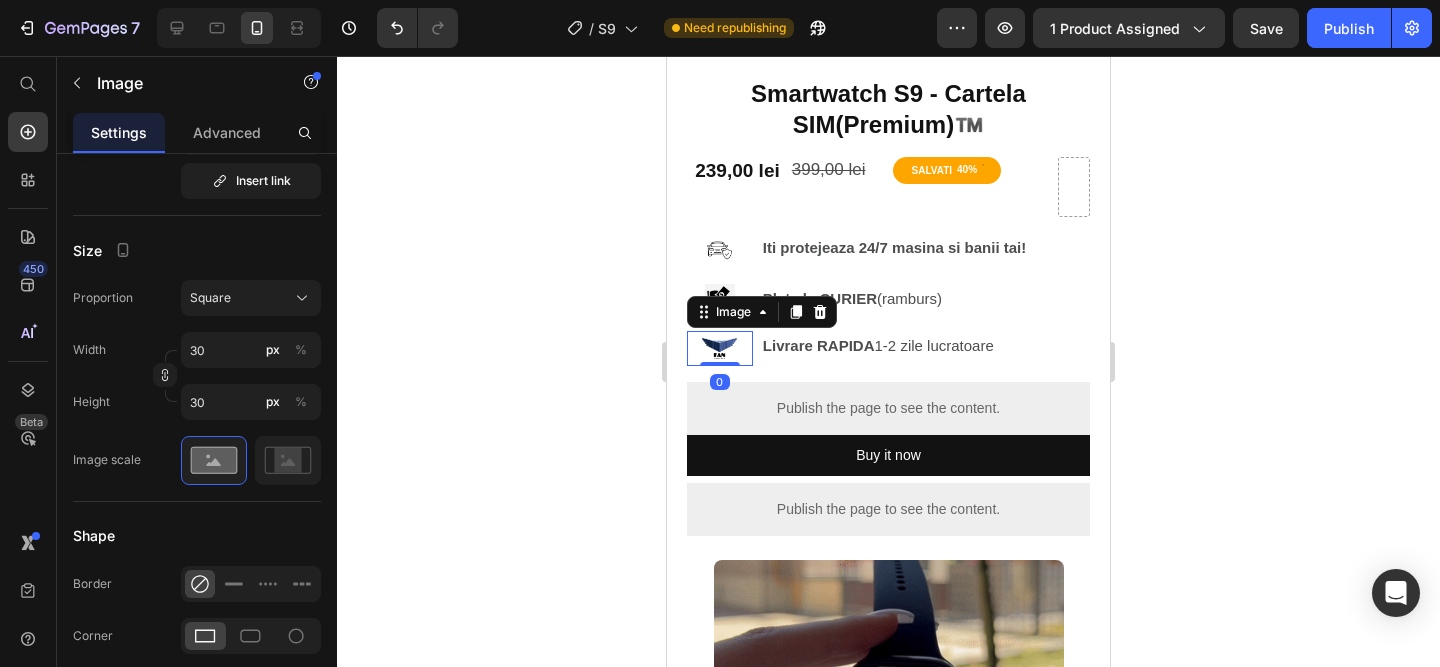click at bounding box center (720, 348) 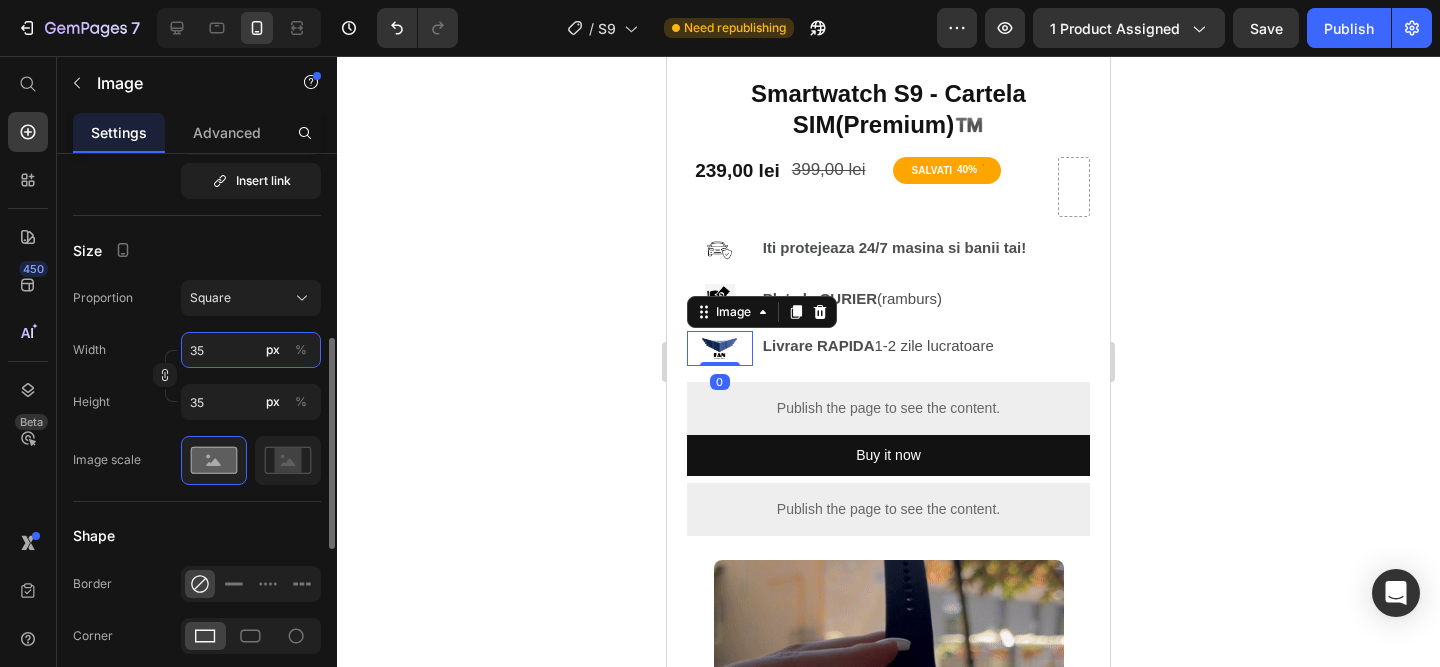 click on "35" at bounding box center [251, 350] 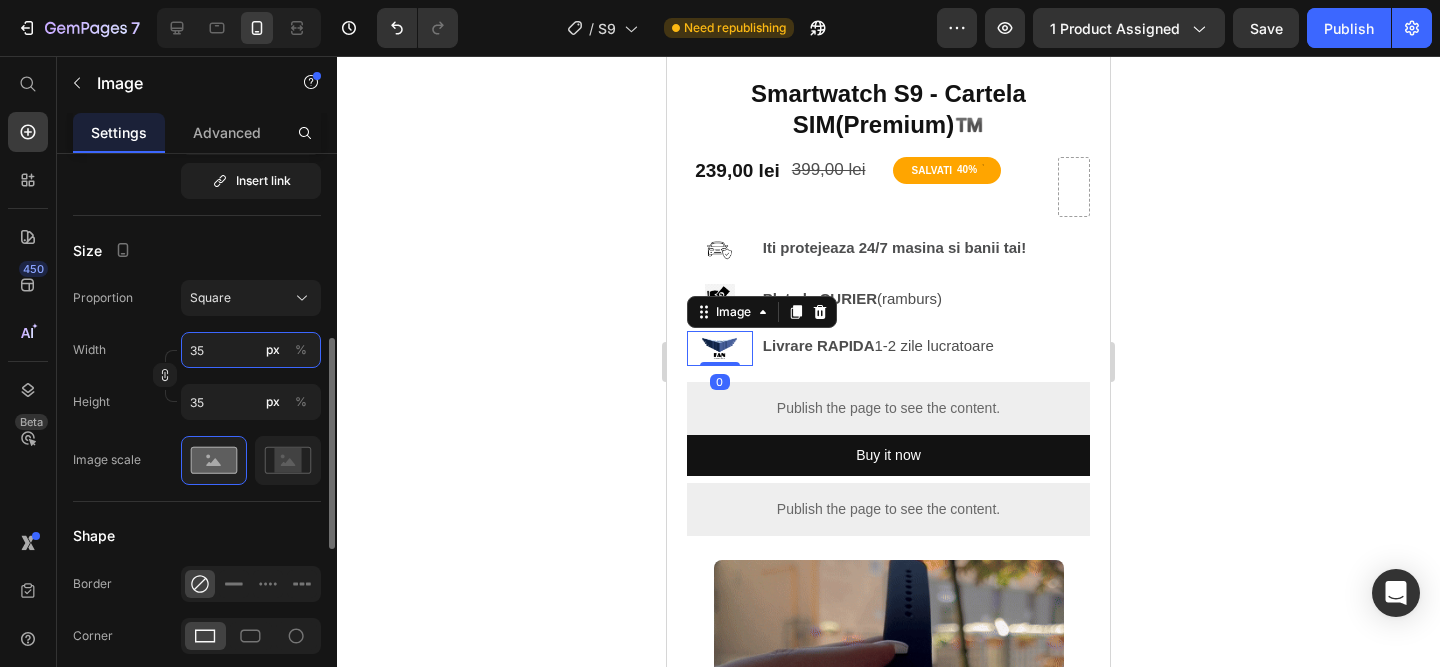 click on "35" at bounding box center [251, 350] 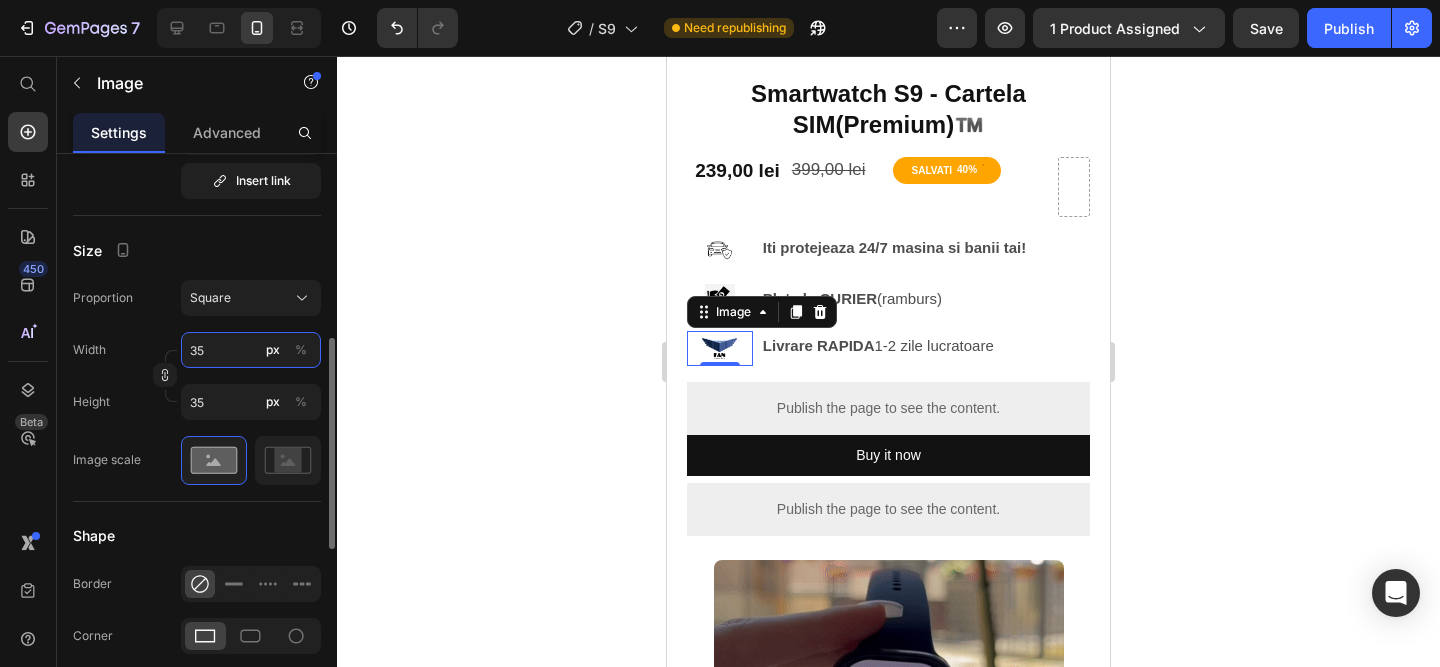 click on "35" at bounding box center [251, 350] 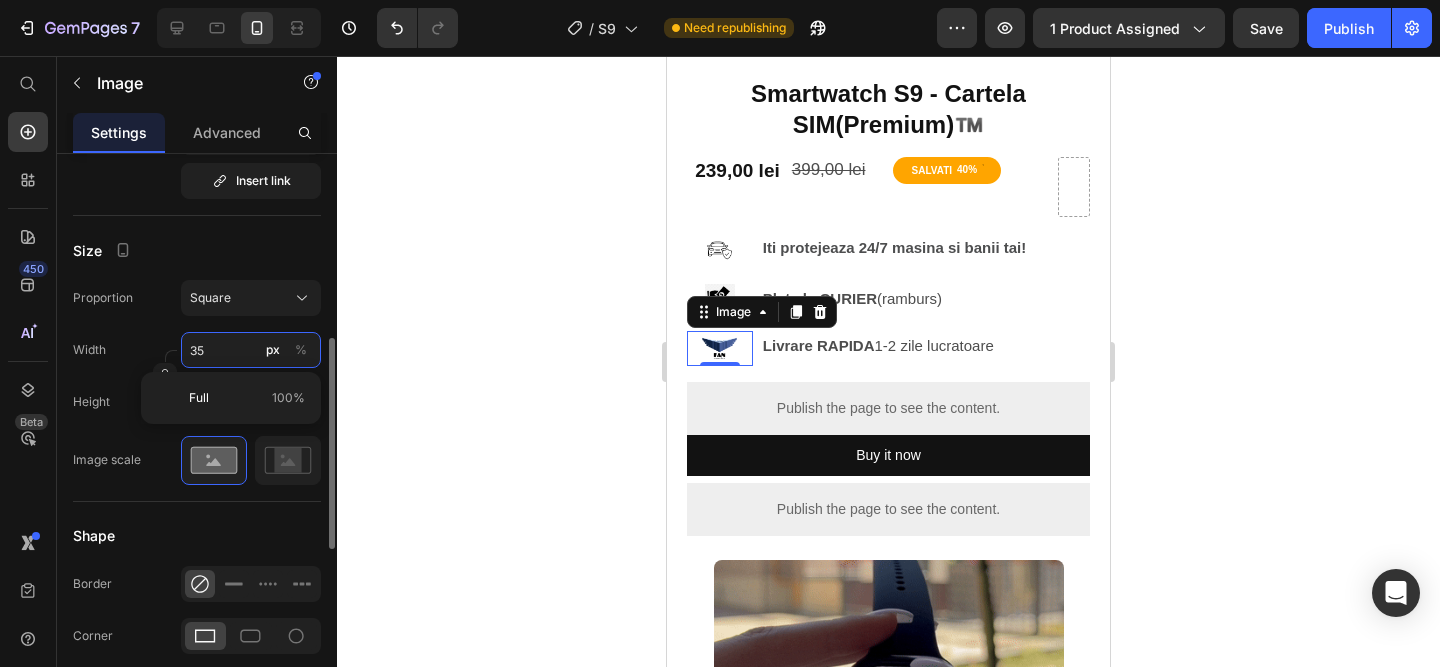 type on "3" 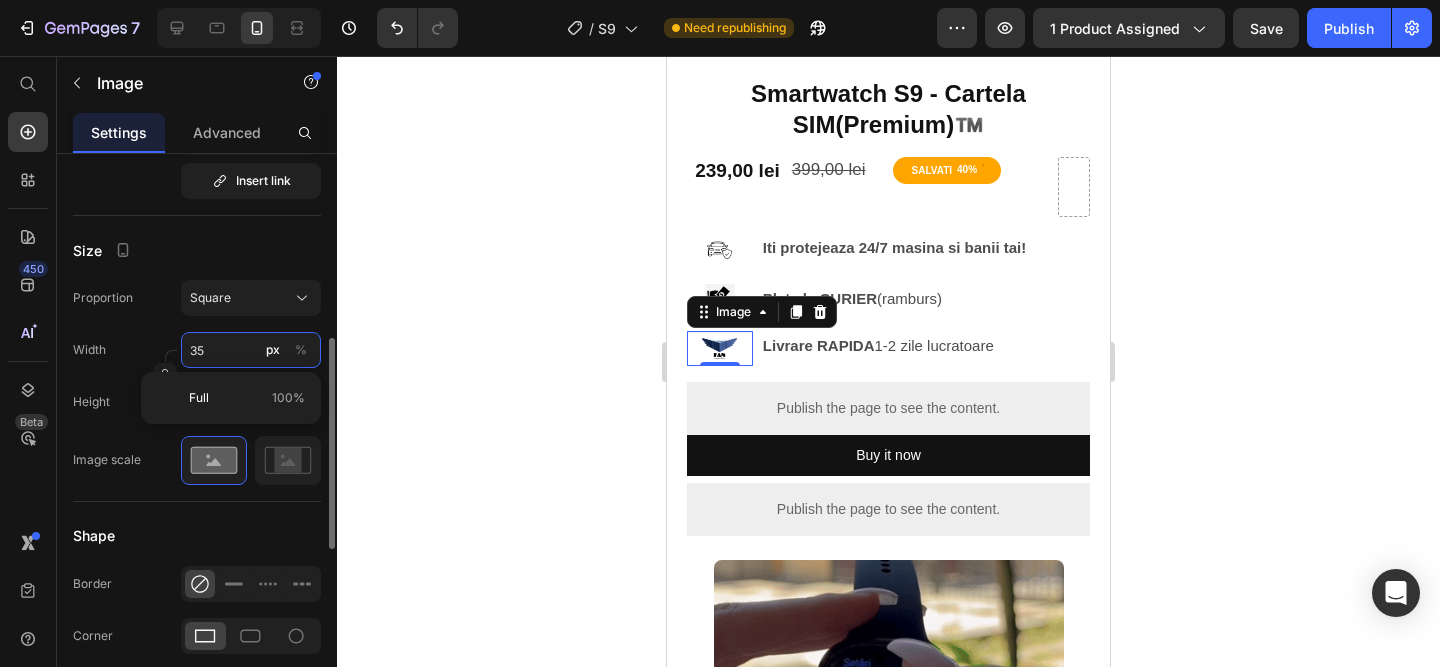 type on "3" 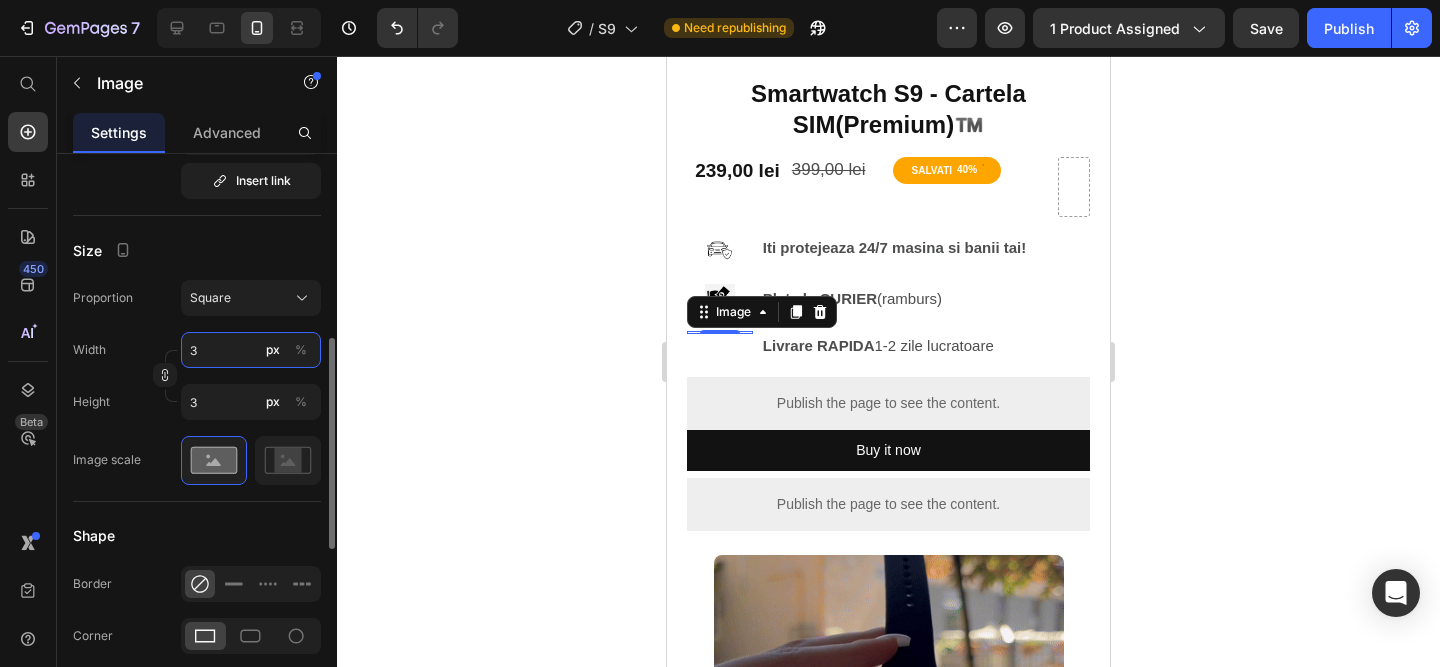 type on "30" 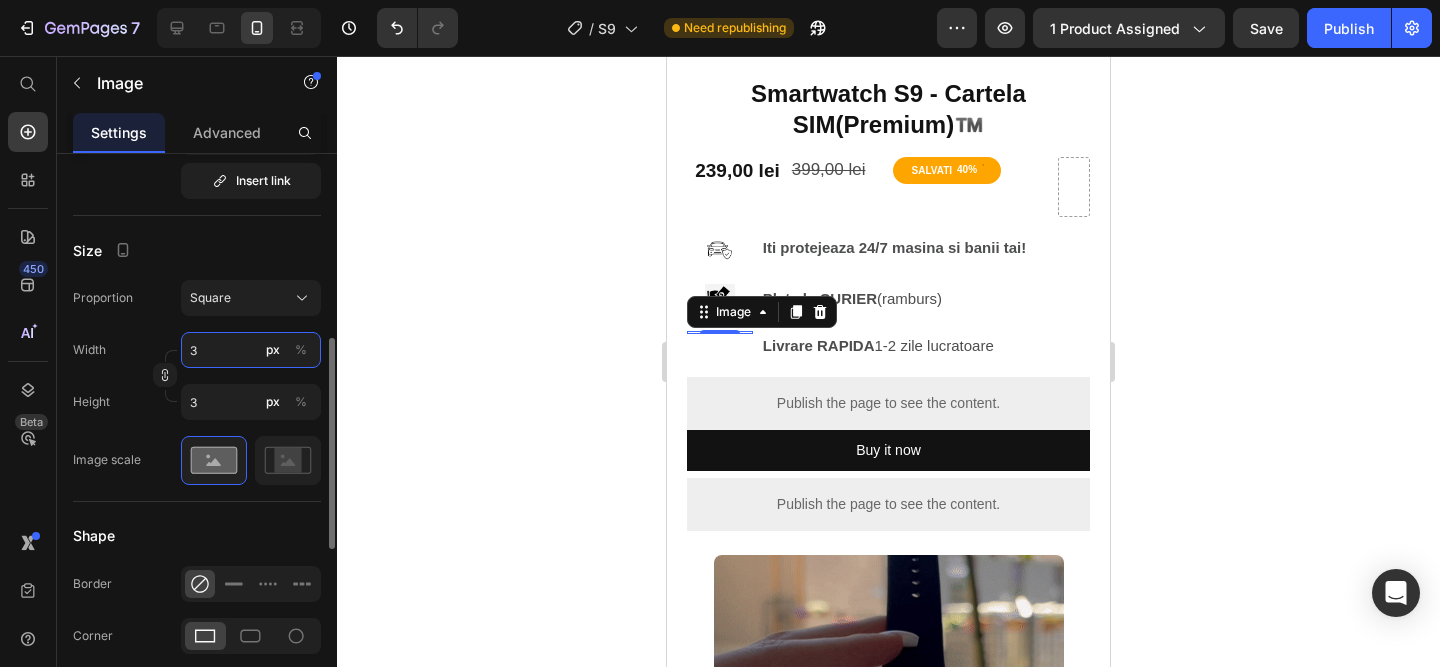 type on "30" 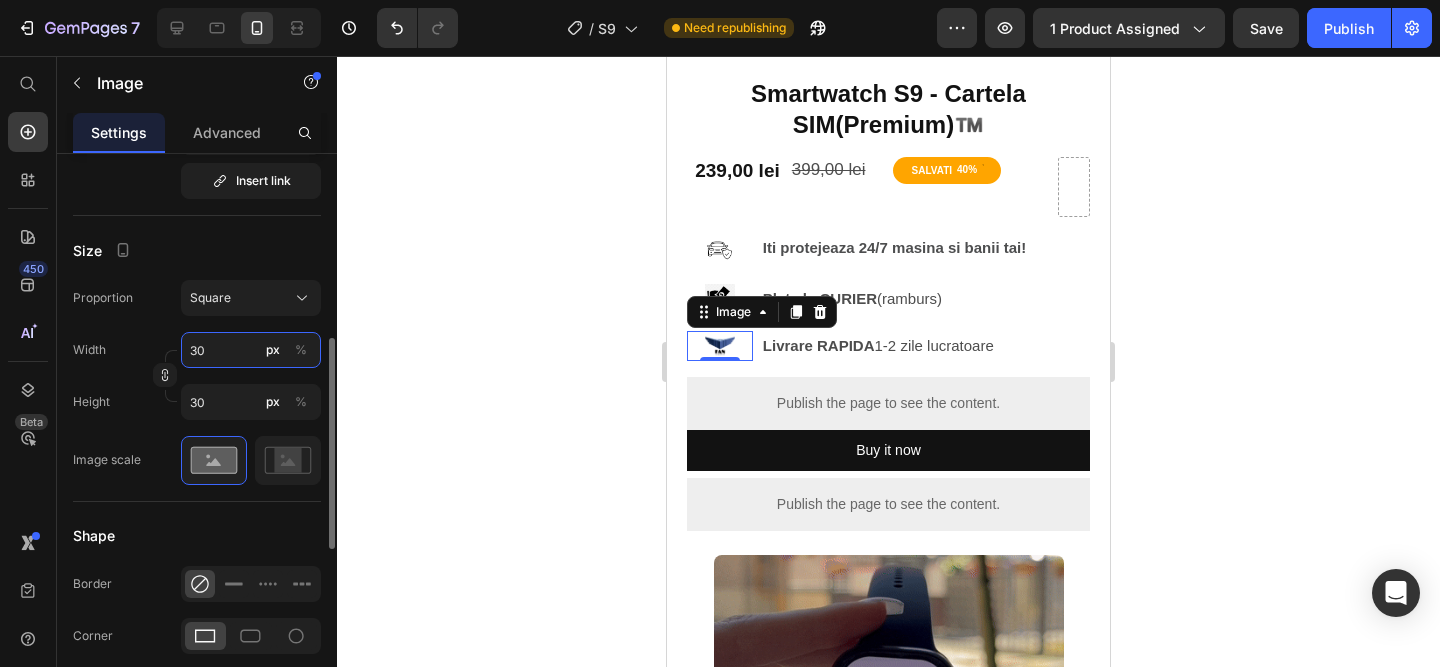 type on "30" 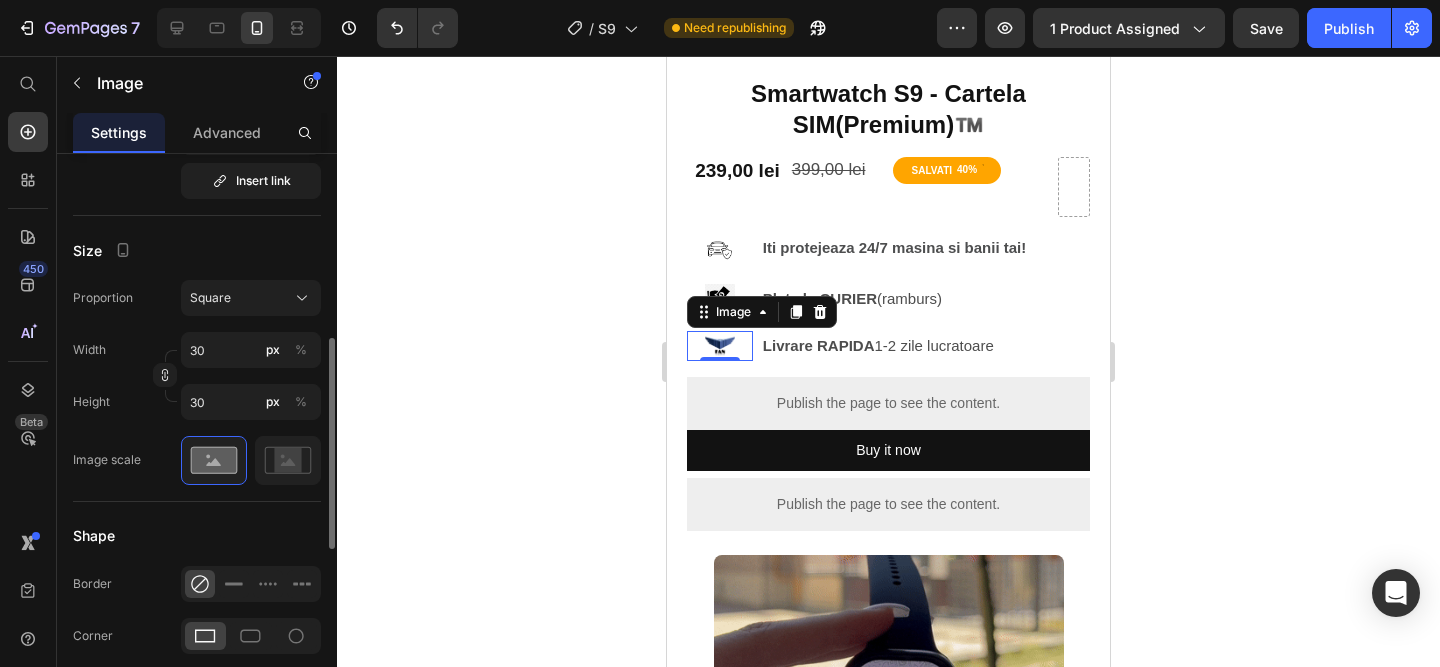 click on "Size" at bounding box center (197, 250) 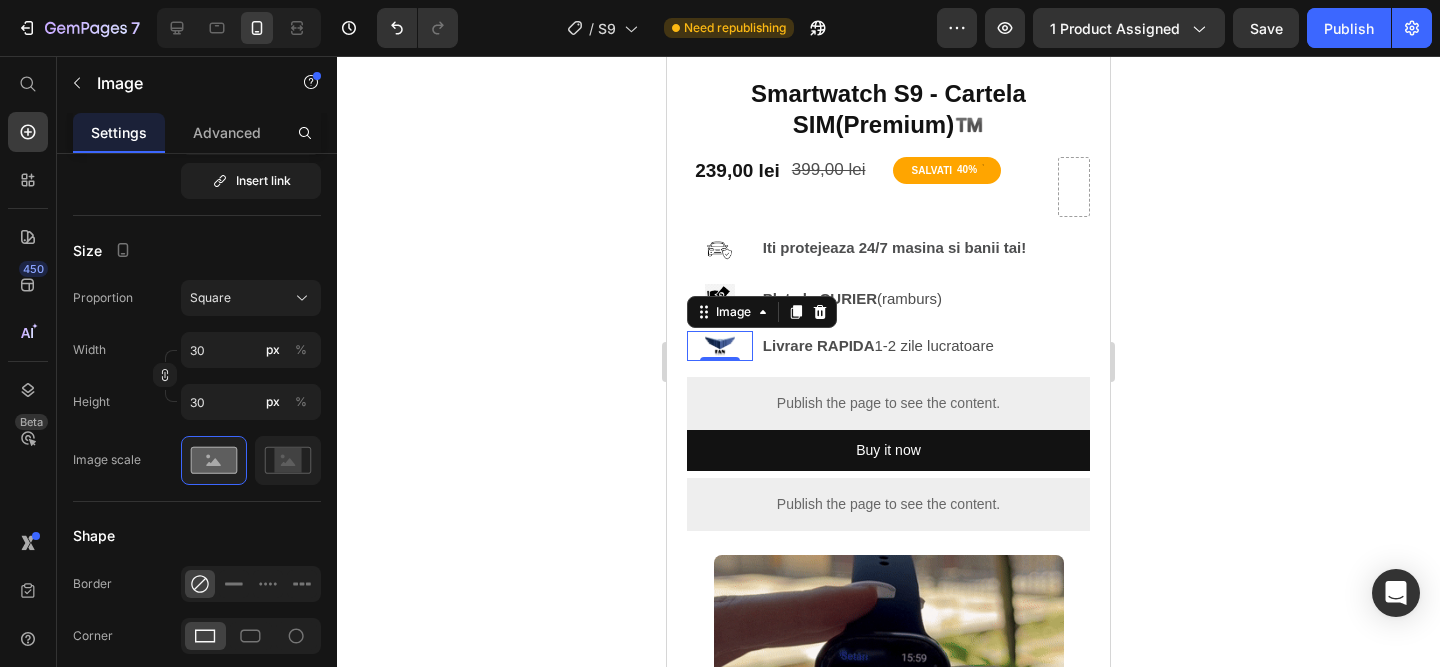 click 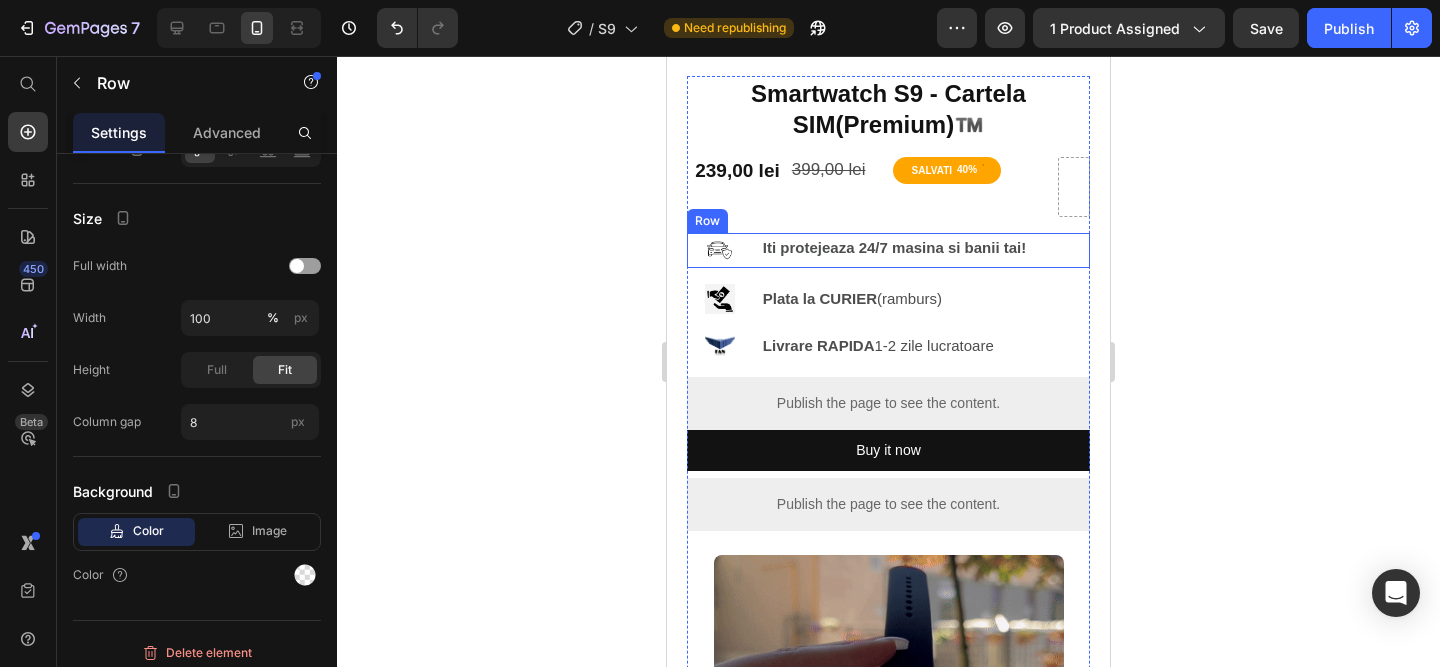 click on "Image Iti protejeaza 24/7 masina si banii tai! Text Block Row" at bounding box center [888, 250] 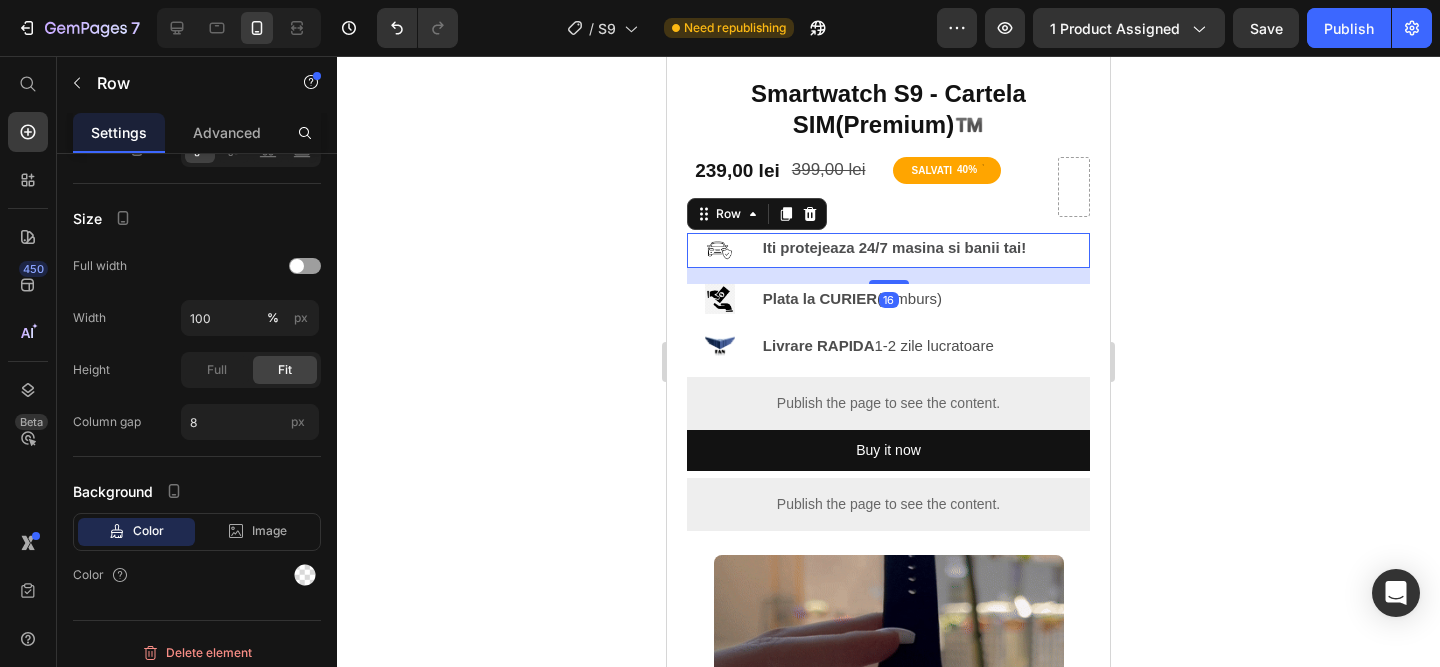 scroll, scrollTop: 0, scrollLeft: 0, axis: both 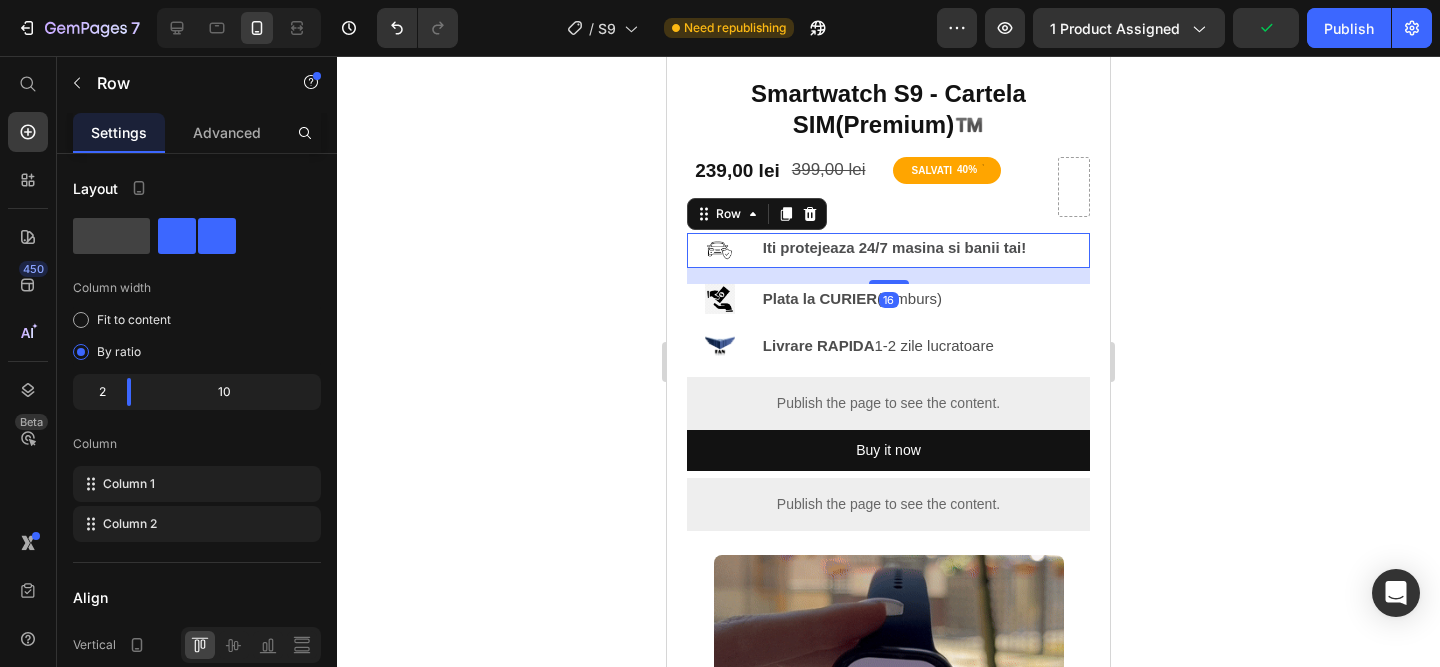 drag, startPoint x: 886, startPoint y: 266, endPoint x: 859, endPoint y: 257, distance: 28.460499 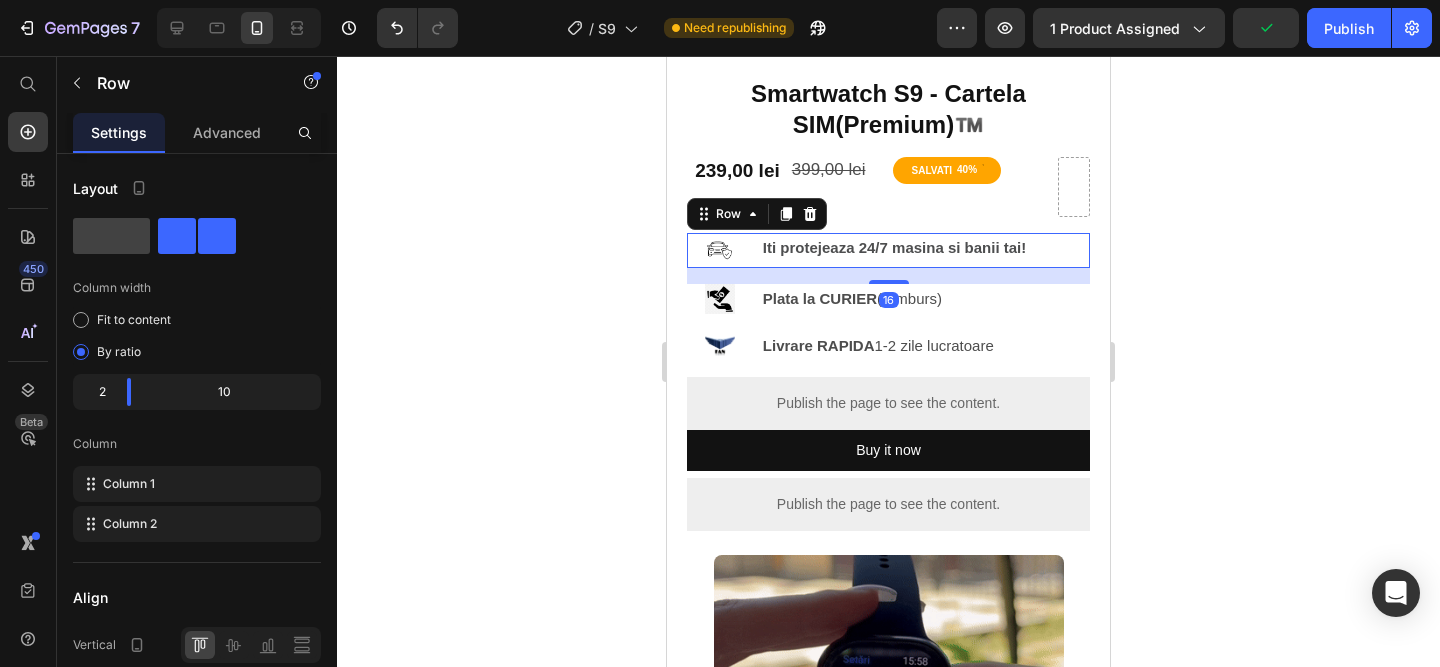 click on "Image Iti protejeaza 24/7 masina si banii tai! Text Block Row   16" at bounding box center [888, 250] 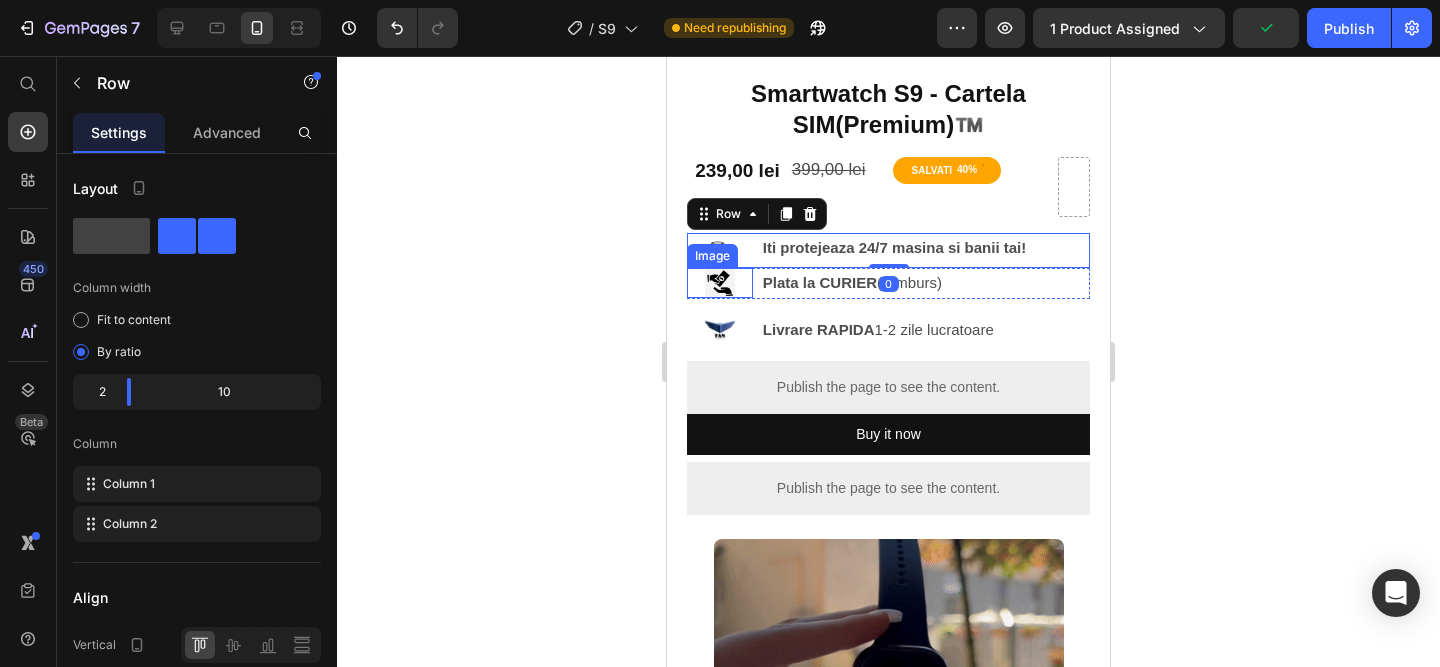 click at bounding box center (720, 283) 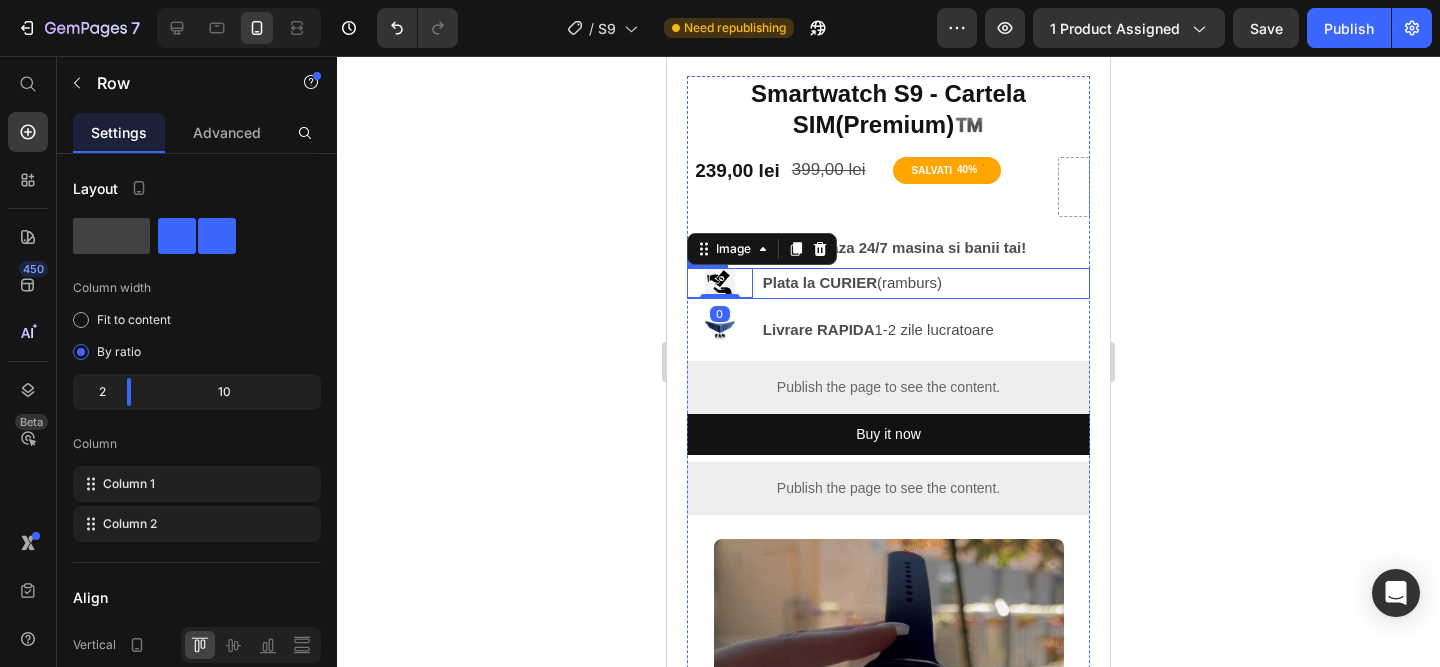 click on "Image   0 Plata la CURIER  (ramburs) Text Block Row" at bounding box center (888, 283) 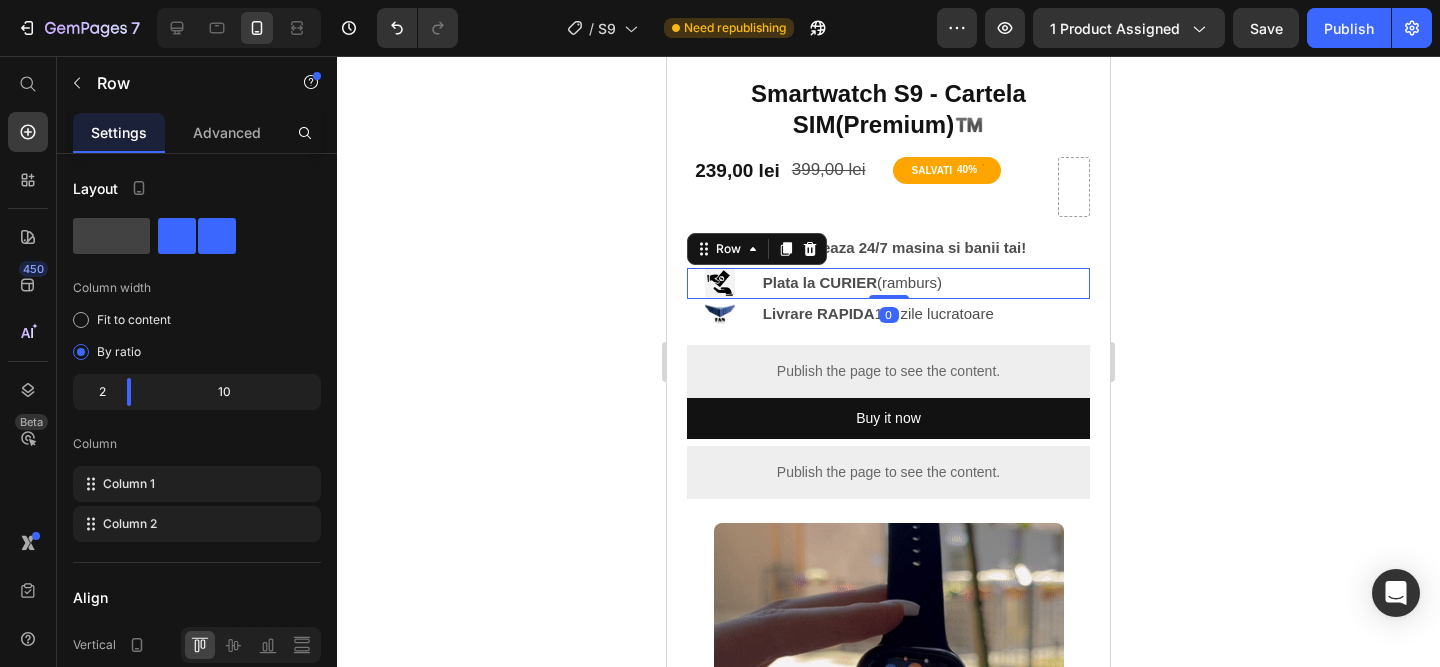 drag, startPoint x: 889, startPoint y: 302, endPoint x: 898, endPoint y: 257, distance: 45.891174 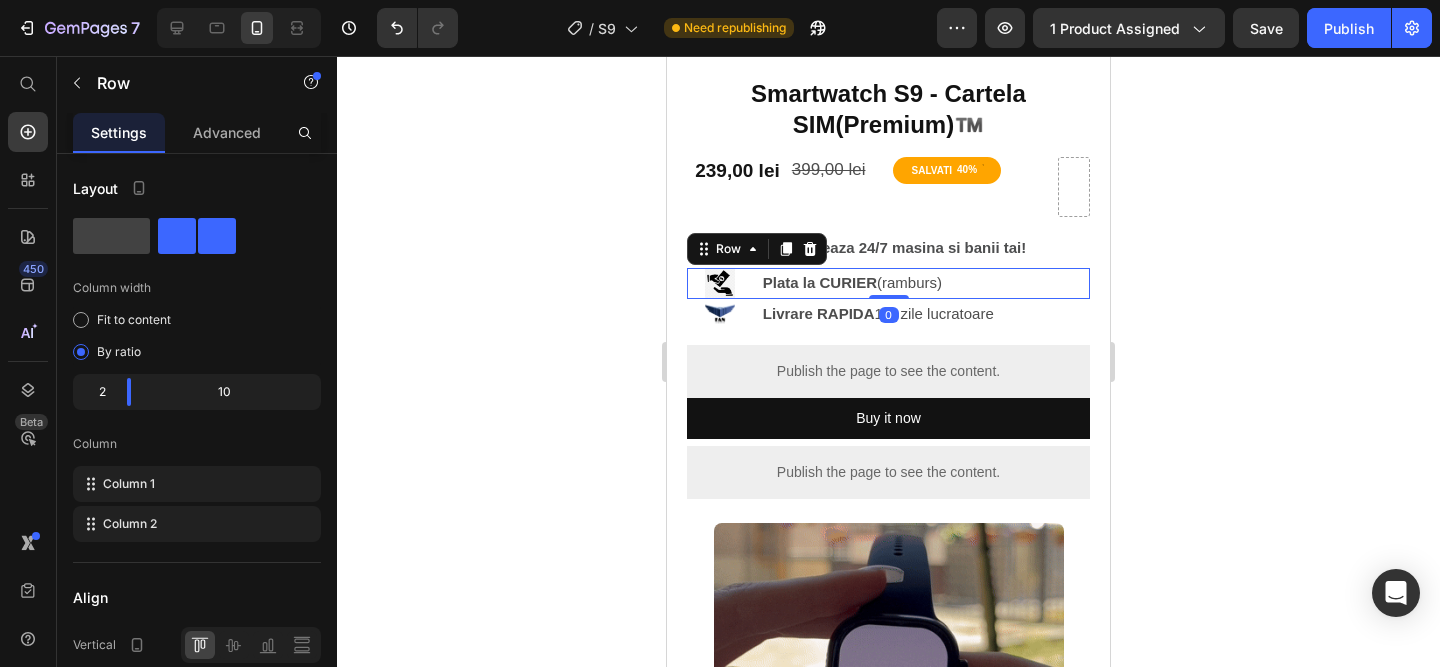 click on "Smartwatch S9 - Cartela SIM(Premium)™️ Product Title 239,00 lei Product Price 399,00 lei Product Price SALVATI 40% Discount Tag
Row Image Iti protejeaza 24/7 masina si banii tai! Text Block Row Image Plata la CURIER  (ramburs) Text Block Row   0 Image Livrare RAPIDA  1-2 zile lucratoare Text Block Row
Publish the page to see the content.
Custom Code Buy it now Dynamic Checkout
Publish the page to see the content.
Custom Code Image De ce merită să alegi Smartwatch-ul S10?    • Ideal dacă vrei să fii conectat, dar fără să stai lipit de telefon.  •  Funcționează  cu sau fără SIM.  •  Totul în română – super simplu de setat.  •  Ecran mare, premium, luminozitate adaptabilă.  •  Controlezi totul direct de la încheietură.  •  Baterie până la 2 zile, încărcare wireless.   Text Block Image  • 16 GB memorie internă – ideală pentru poze, videoclipuri și fișiere.  • Curele interschimbabile. Text Block" at bounding box center [888, 871] 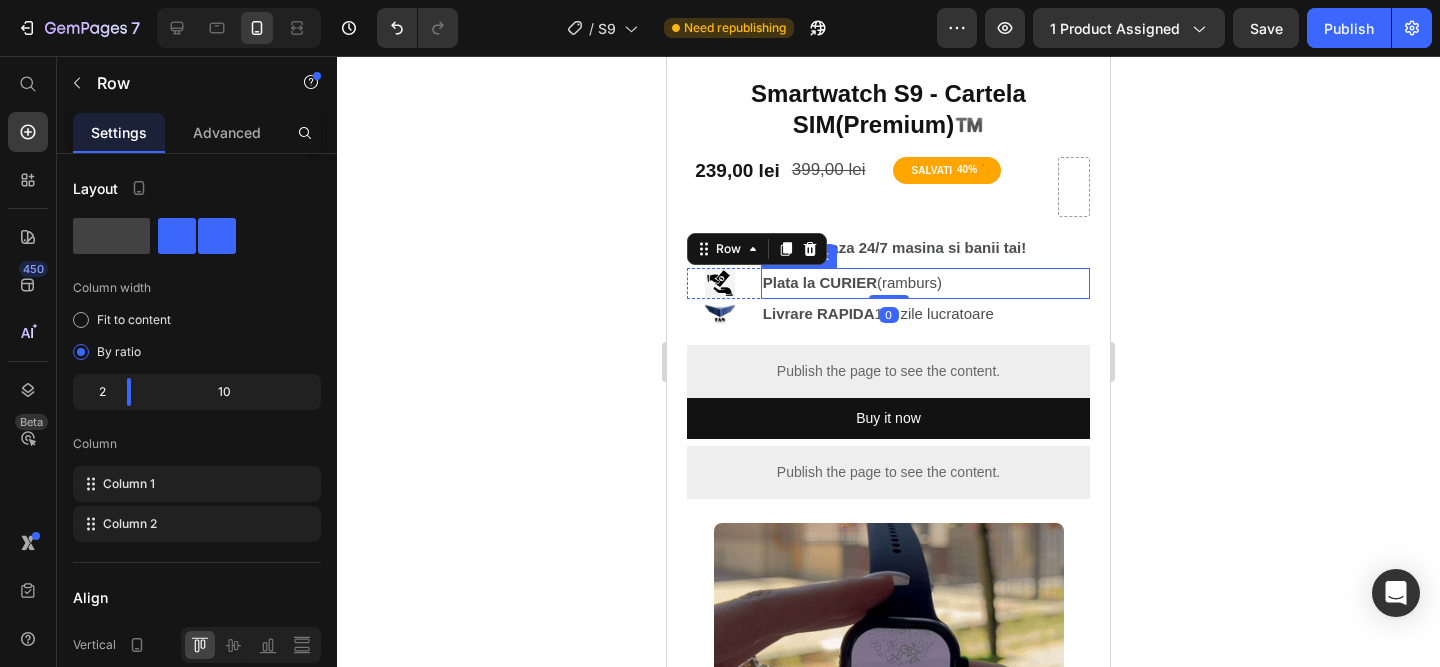 click 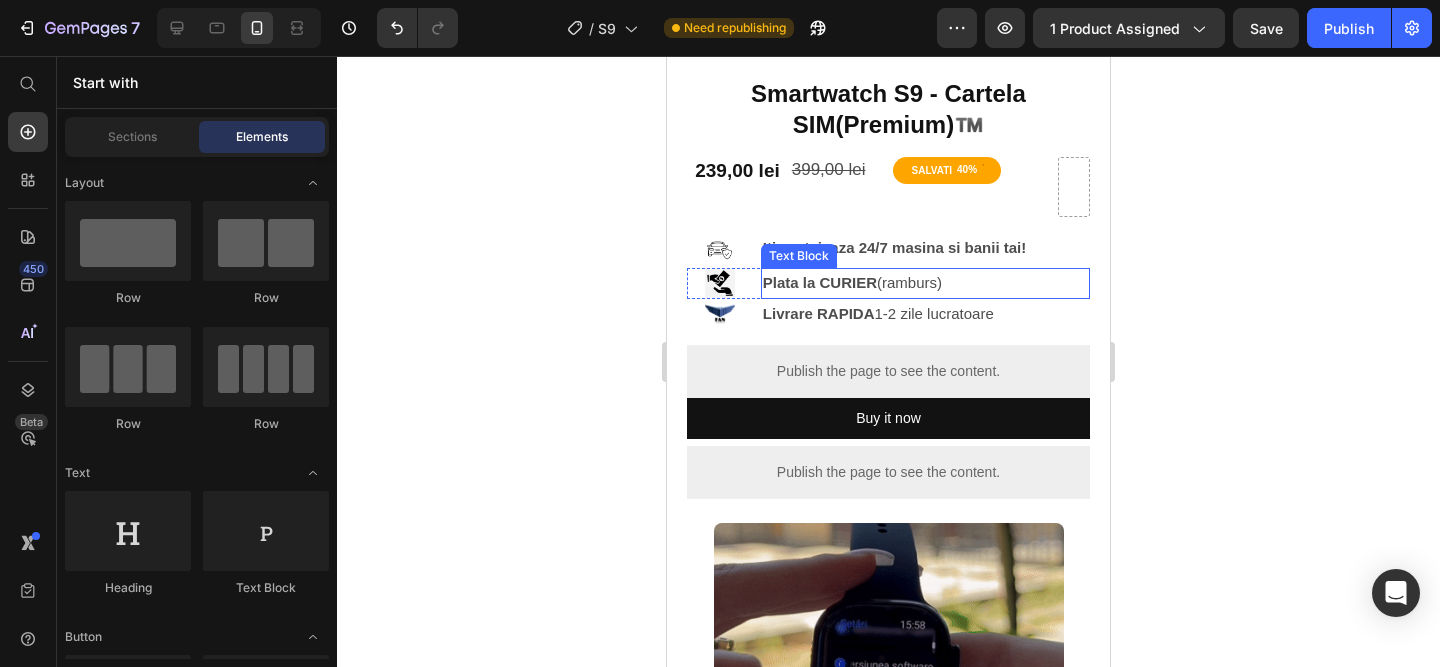 click 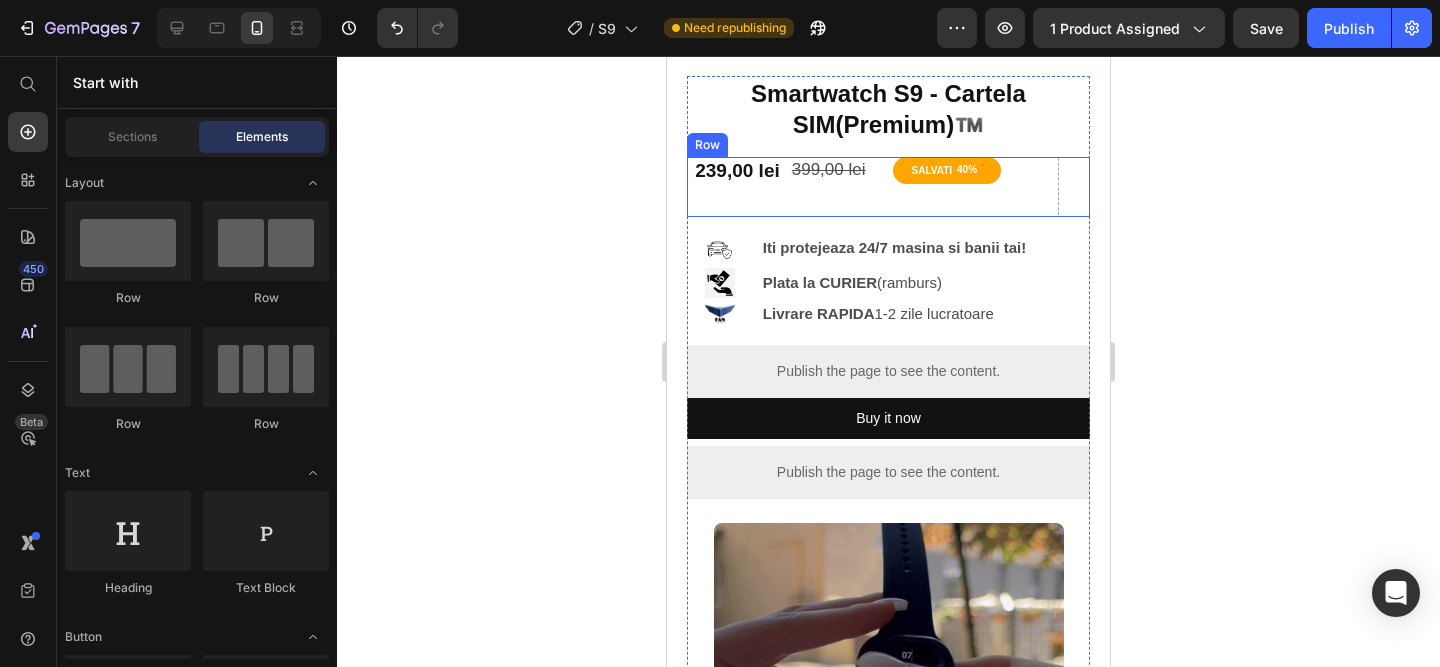 drag, startPoint x: 841, startPoint y: 189, endPoint x: 846, endPoint y: 198, distance: 10.29563 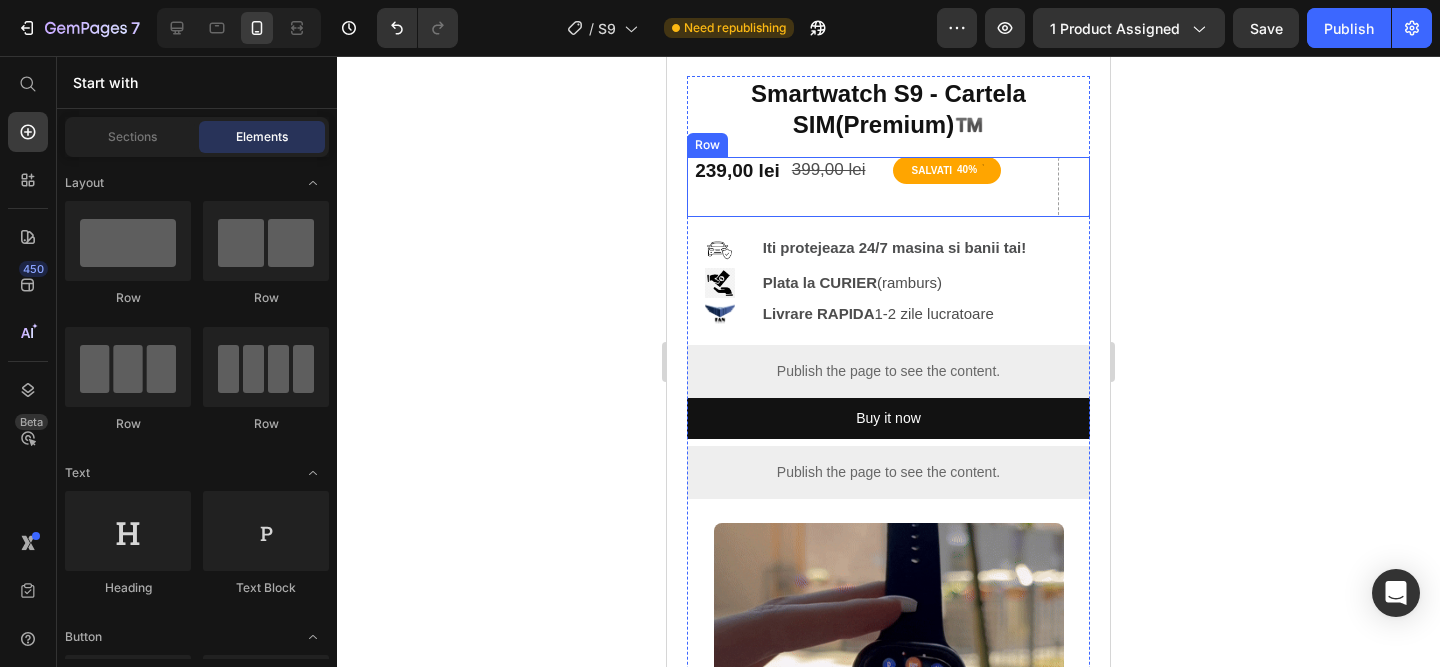 click on "399,00 lei Product Price" at bounding box center [837, 187] 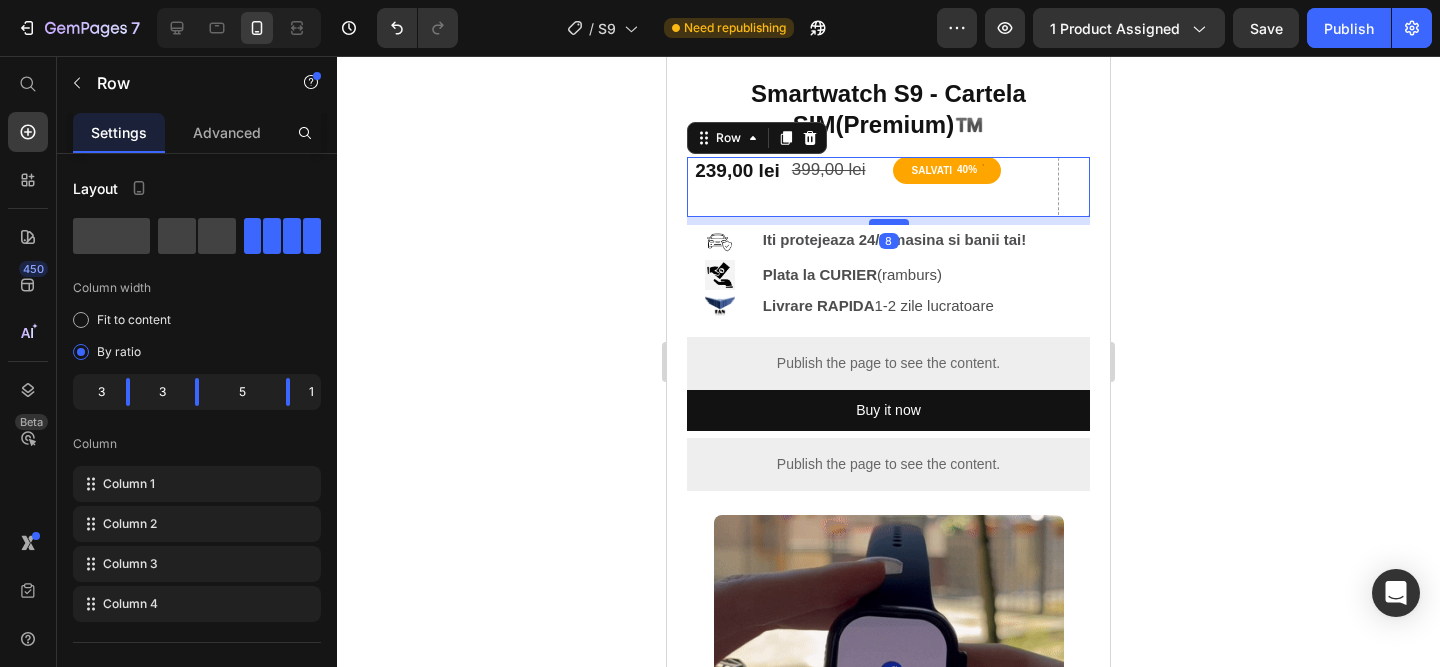 click at bounding box center [889, 222] 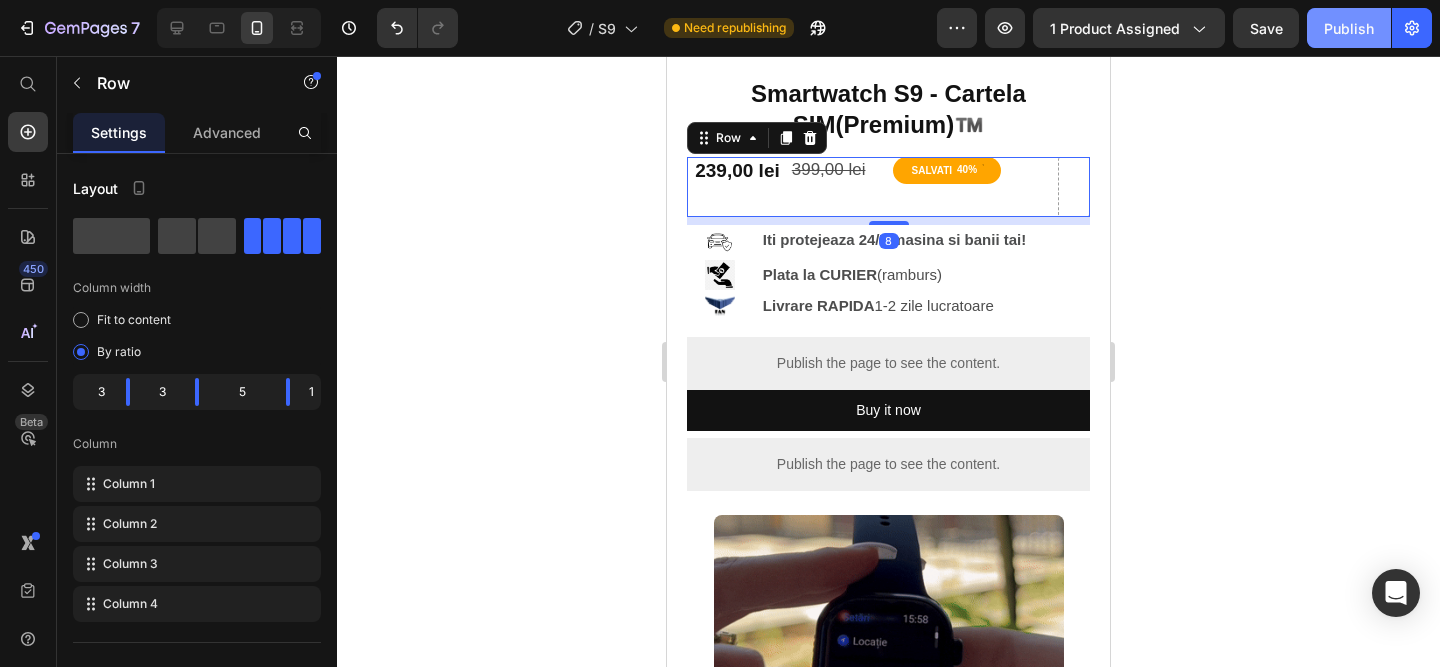 click on "Publish" at bounding box center (1349, 28) 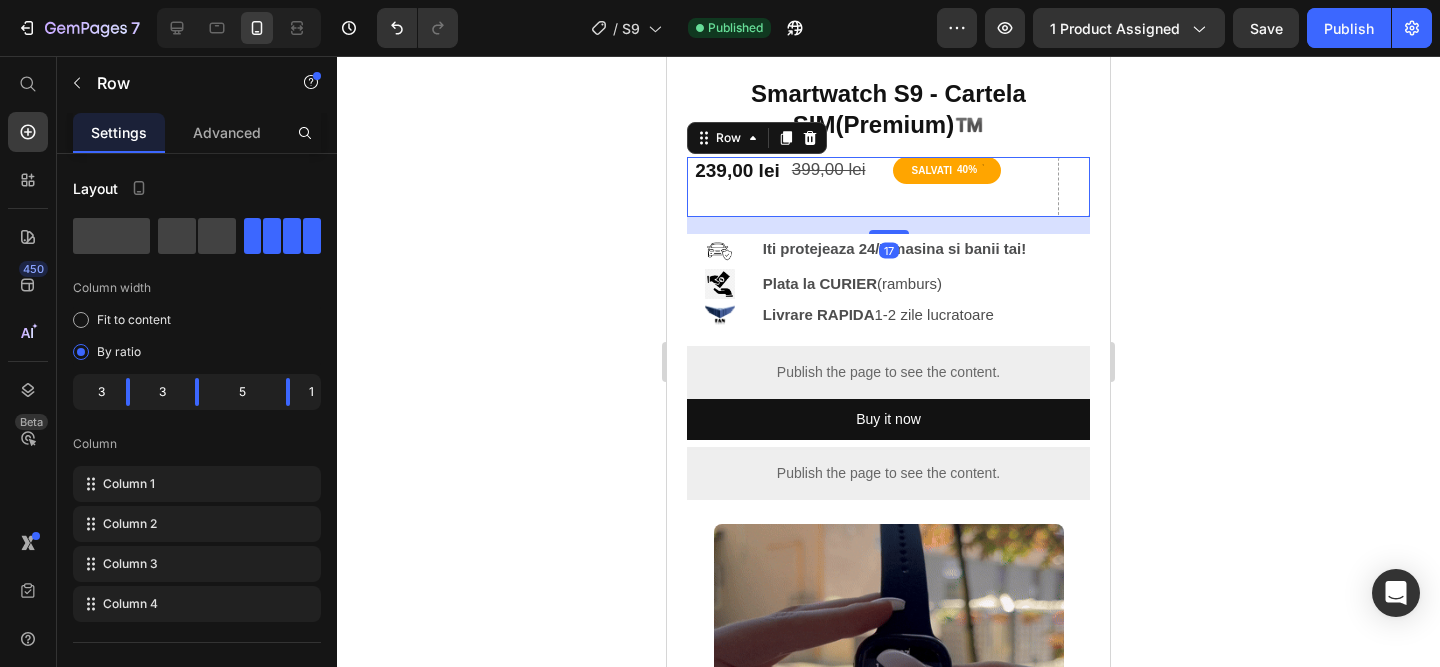 click at bounding box center (889, 232) 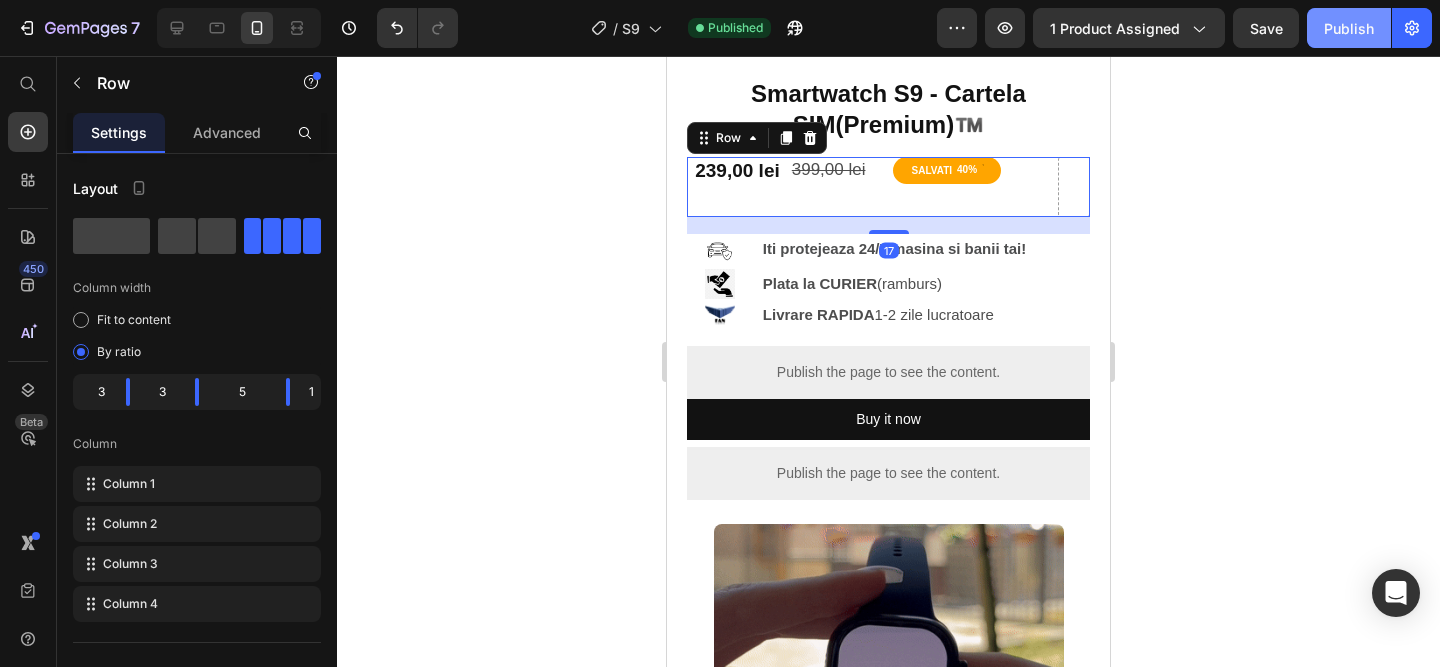 click on "Publish" at bounding box center (1349, 28) 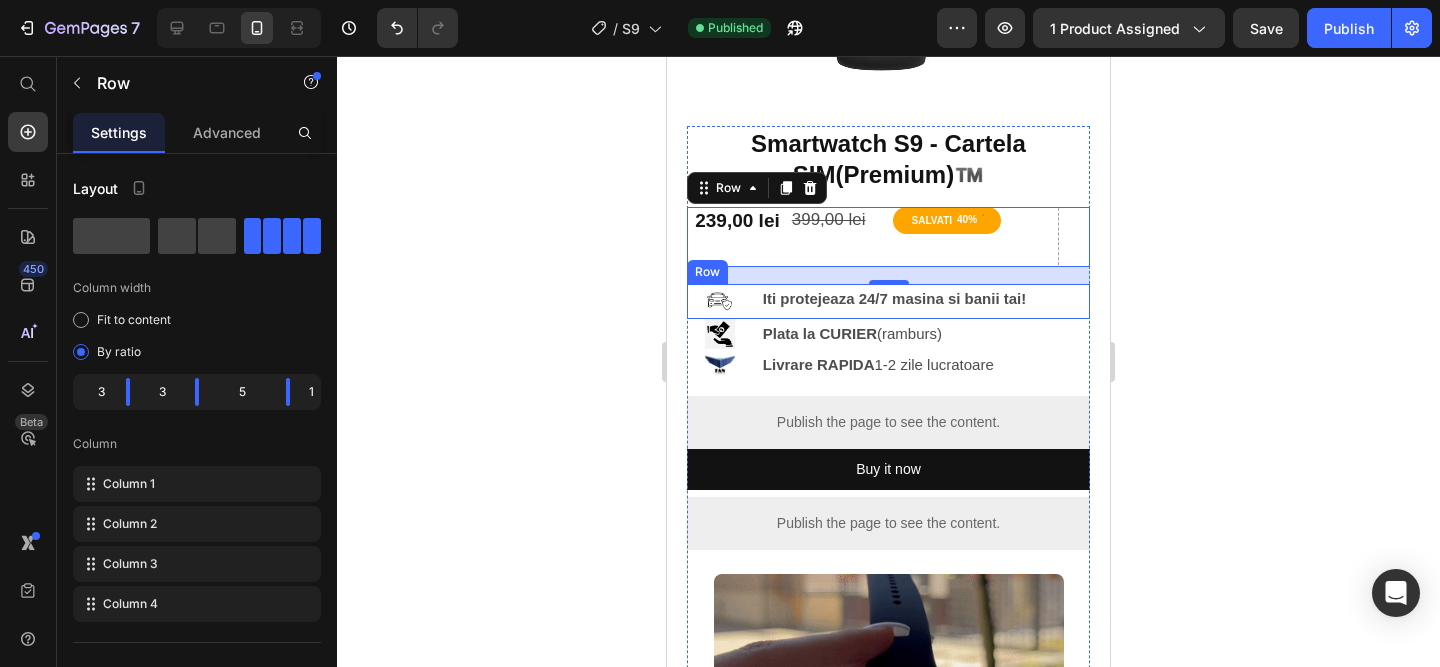 scroll, scrollTop: 411, scrollLeft: 0, axis: vertical 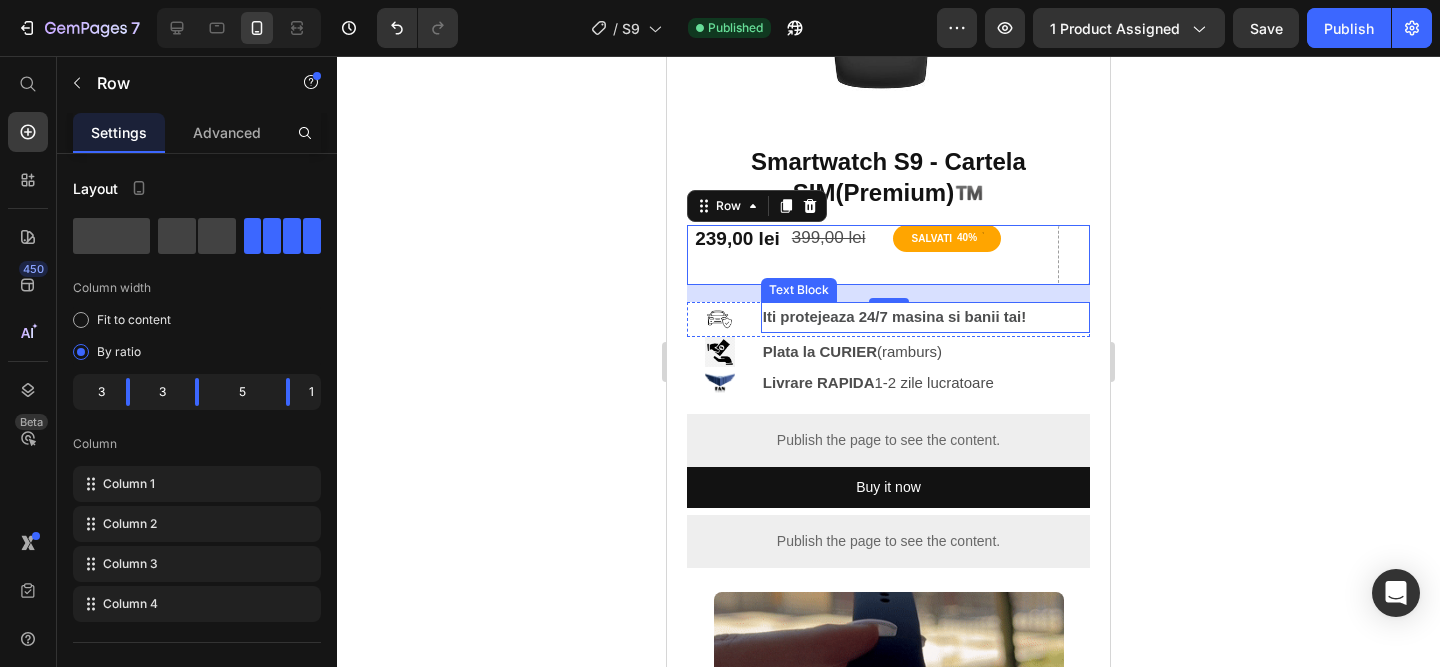 click on "Iti protejeaza 24/7 masina si banii tai!" at bounding box center [925, 317] 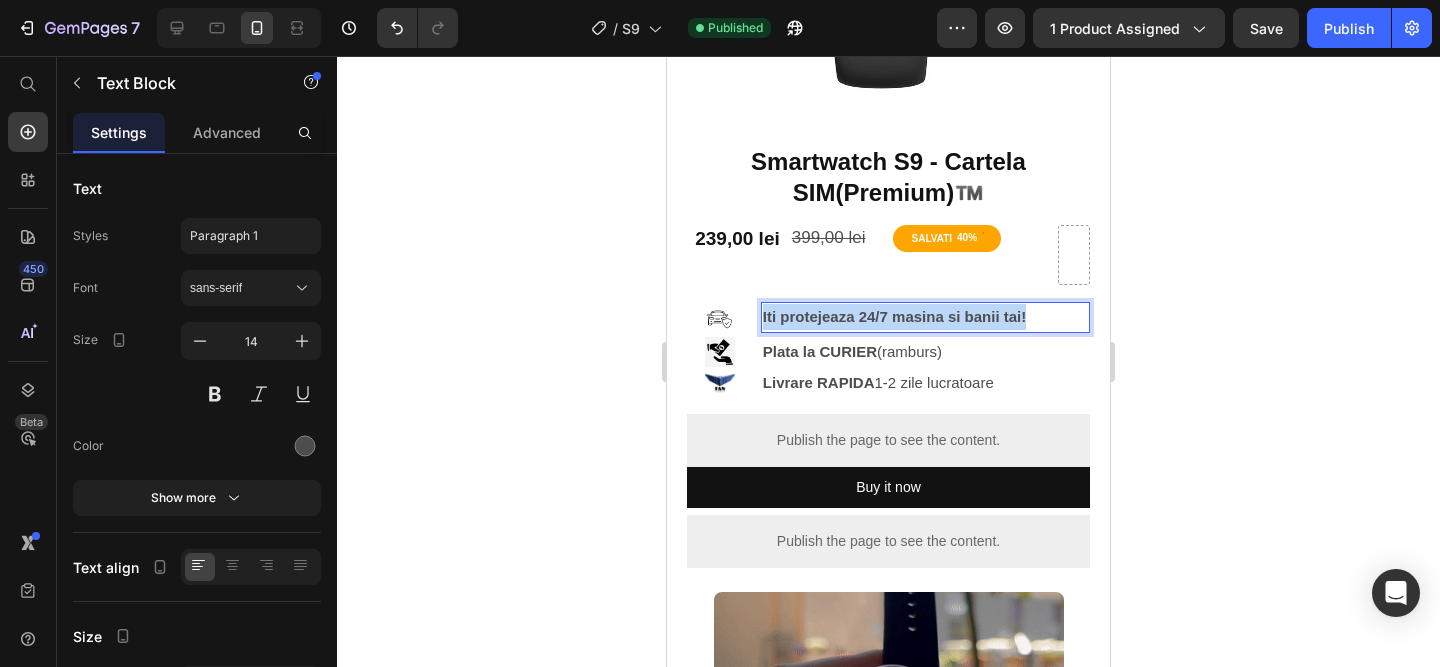 drag, startPoint x: 1032, startPoint y: 317, endPoint x: 761, endPoint y: 314, distance: 271.0166 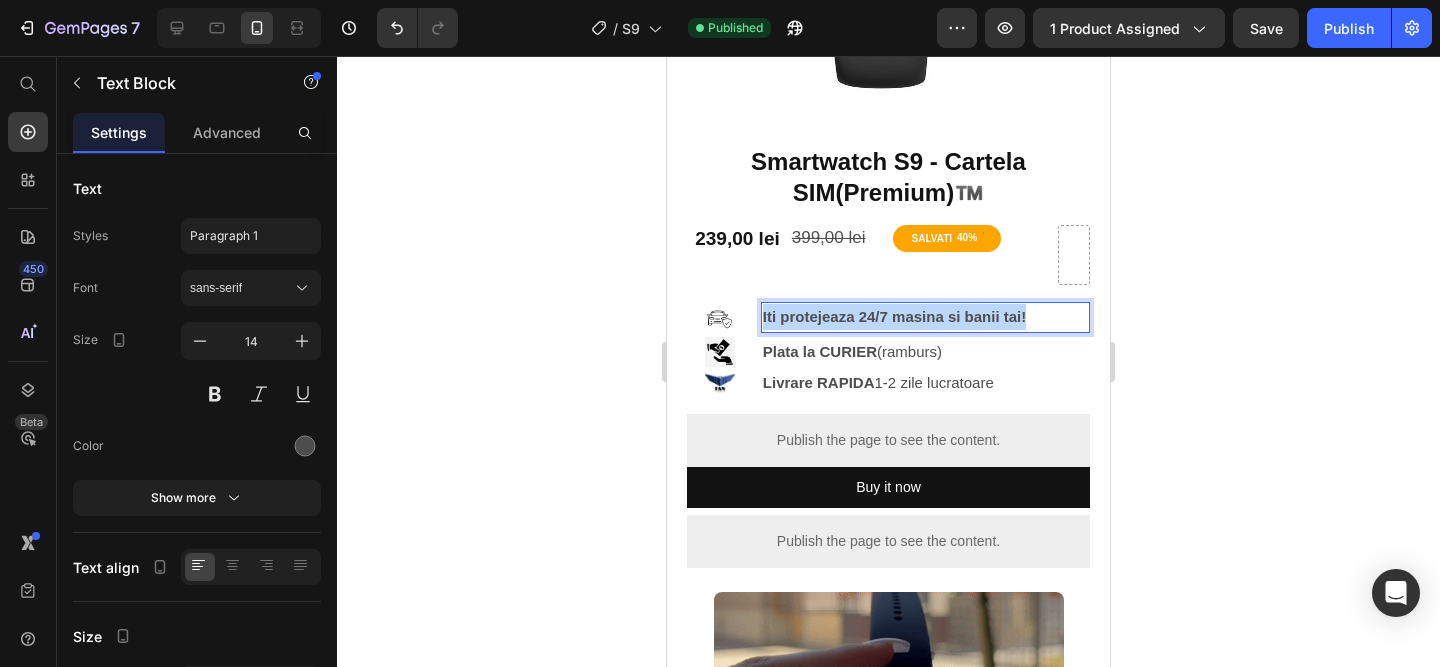 click on "Iti protejeaza 24/7 masina si banii tai!" at bounding box center (925, 317) 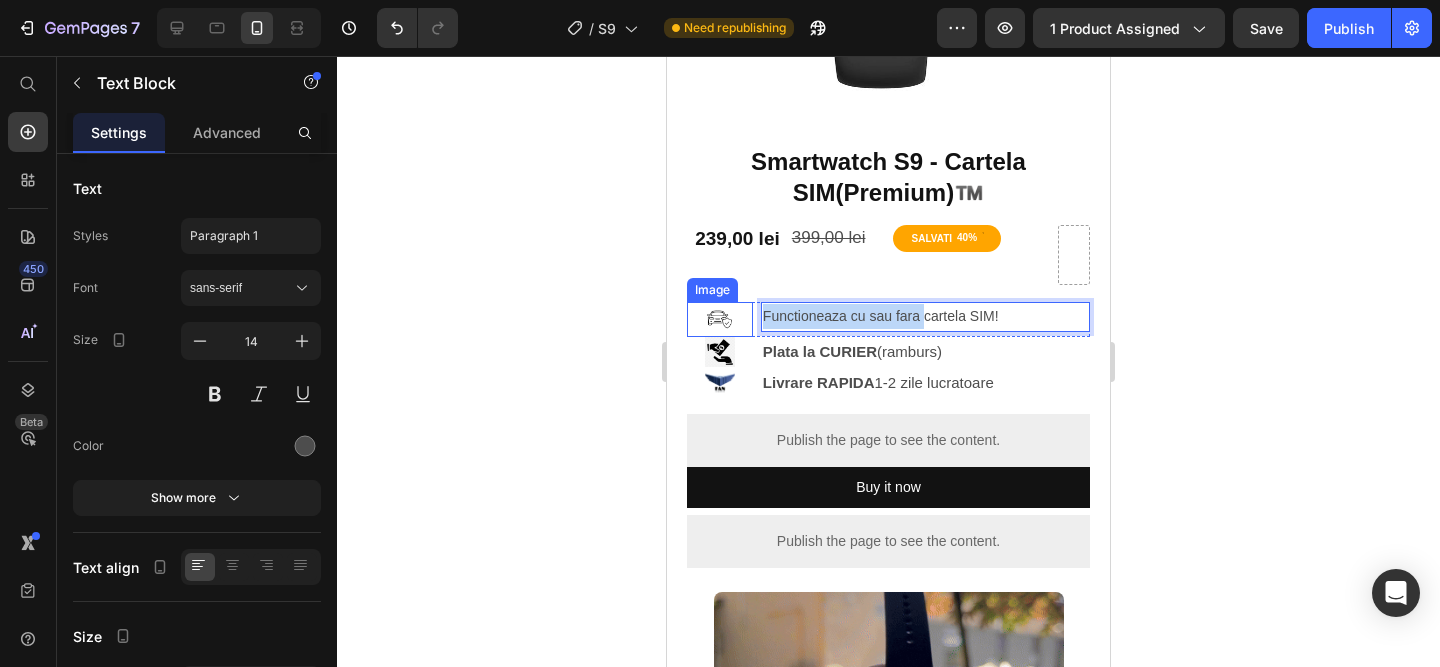 drag, startPoint x: 923, startPoint y: 318, endPoint x: 740, endPoint y: 309, distance: 183.22118 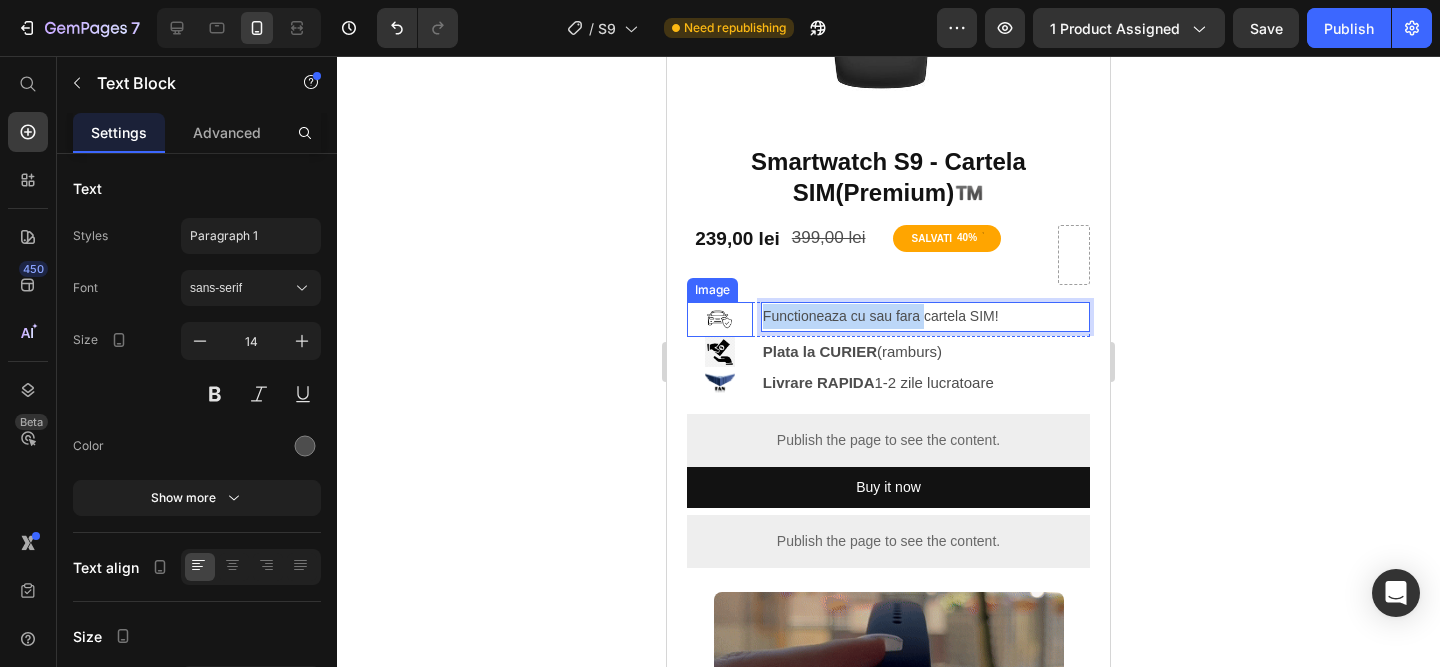 click on "Image Functioneaza cu sau fara cartela SIM! Text Block   0 Row" at bounding box center (888, 319) 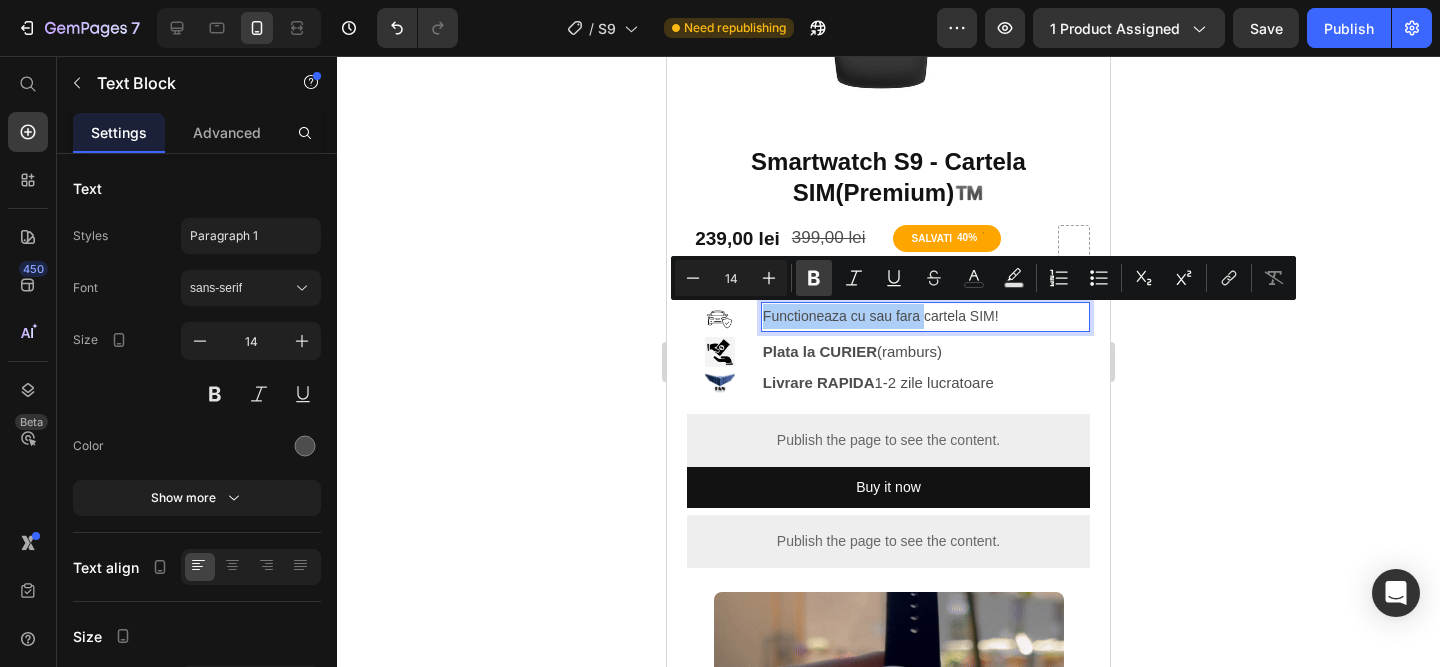 click 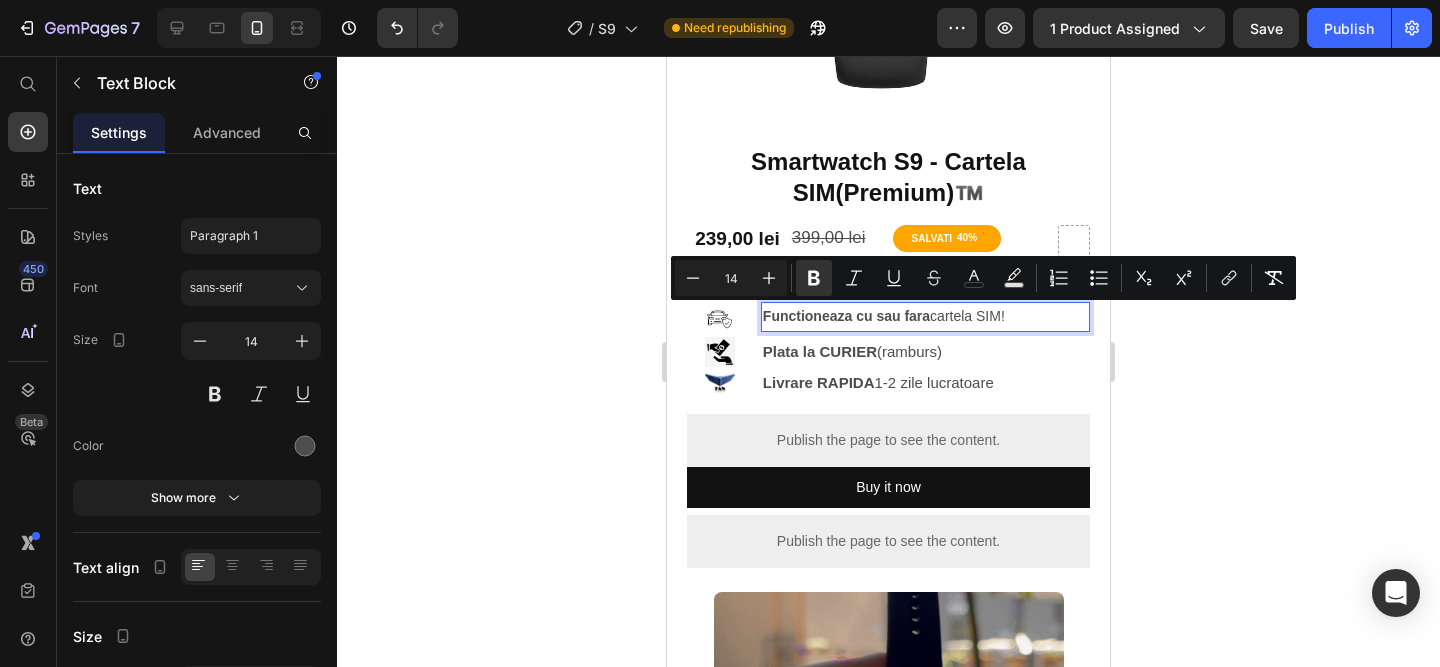 click on "Functioneaza cu sau fara  cartela SIM!" at bounding box center (925, 316) 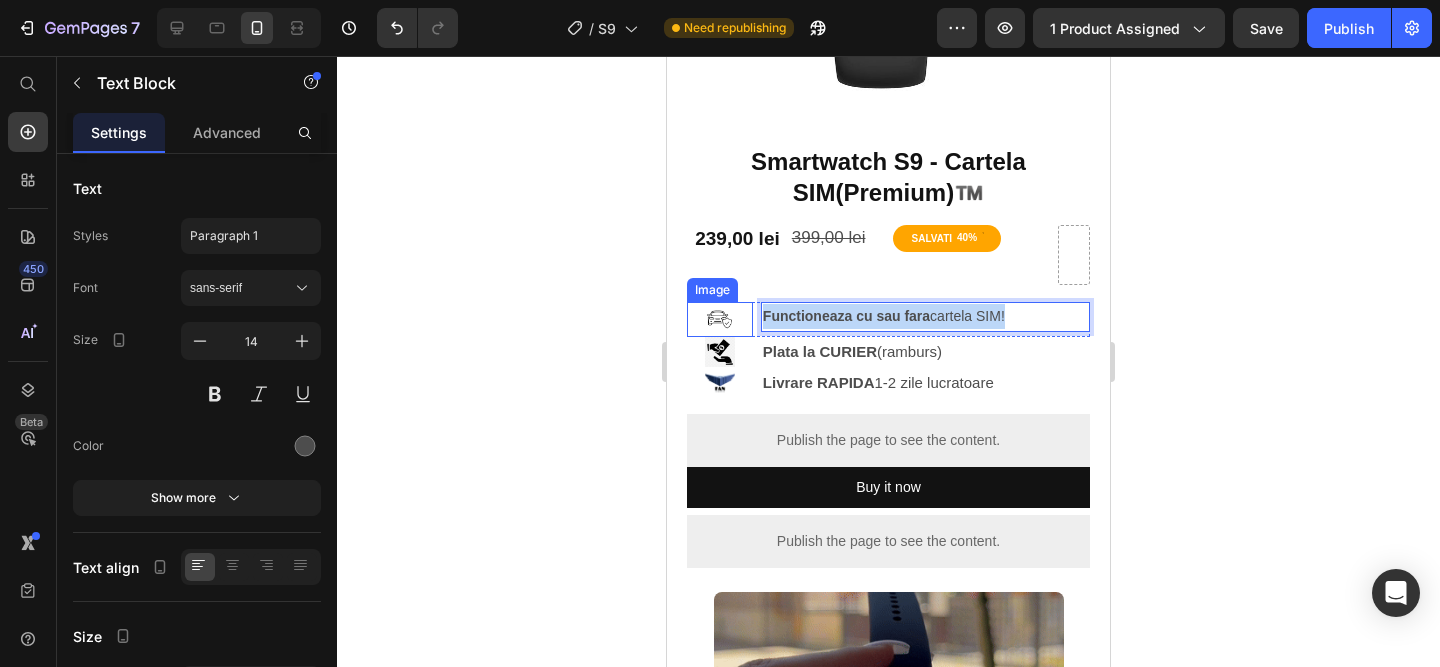 drag, startPoint x: 933, startPoint y: 321, endPoint x: 741, endPoint y: 315, distance: 192.09373 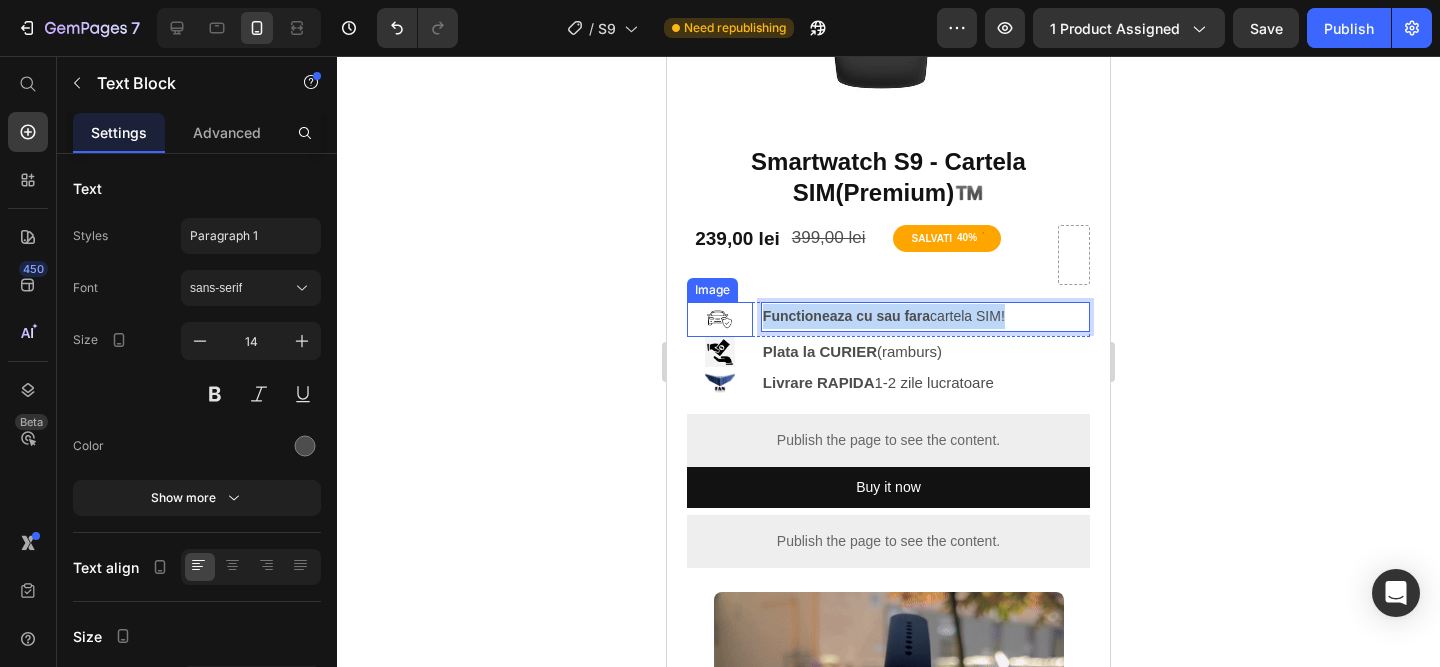 click on "Image Functioneaza cu sau fara  cartela SIM! Text Block   0 Row" at bounding box center [888, 319] 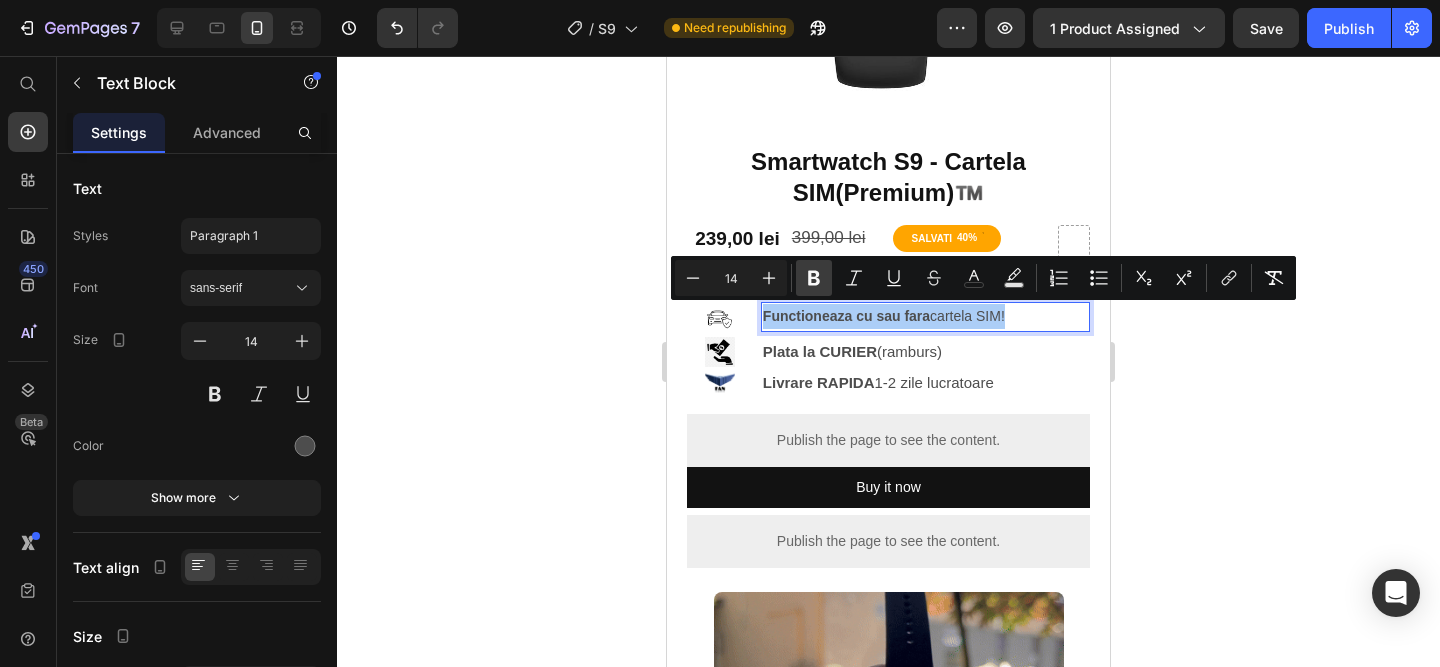 click 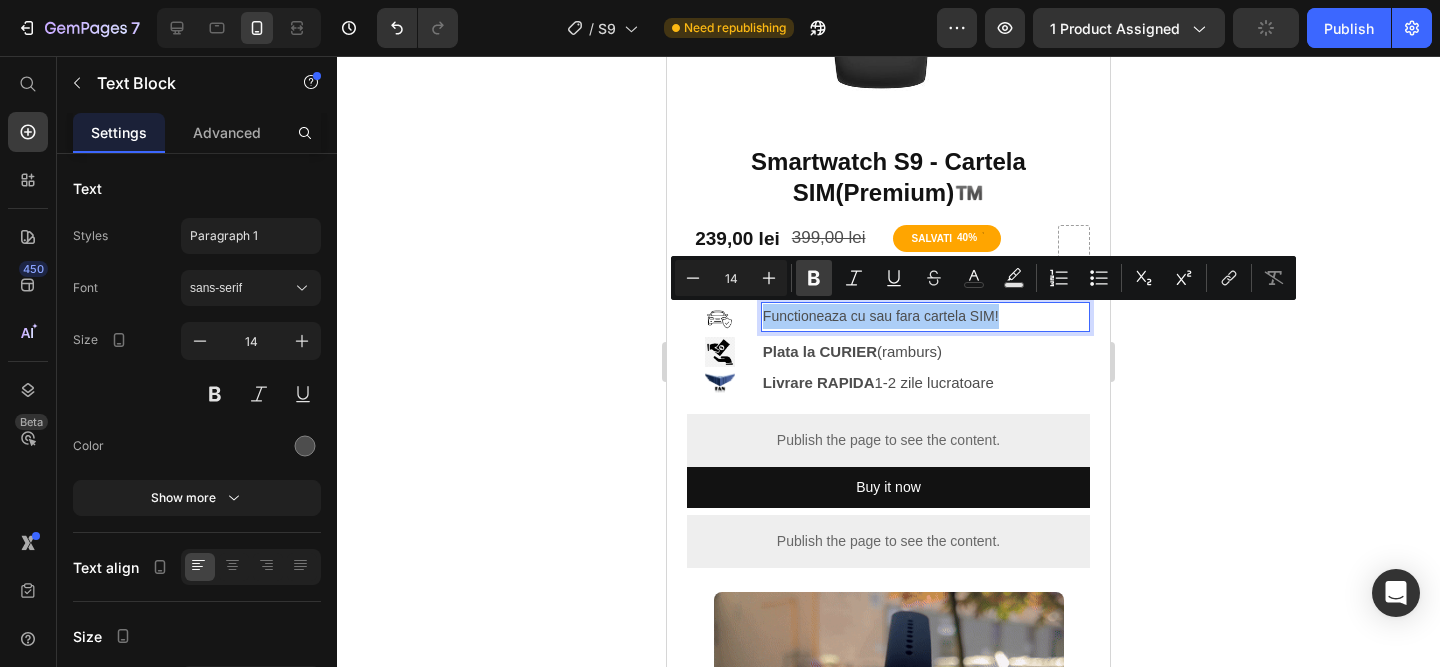 click 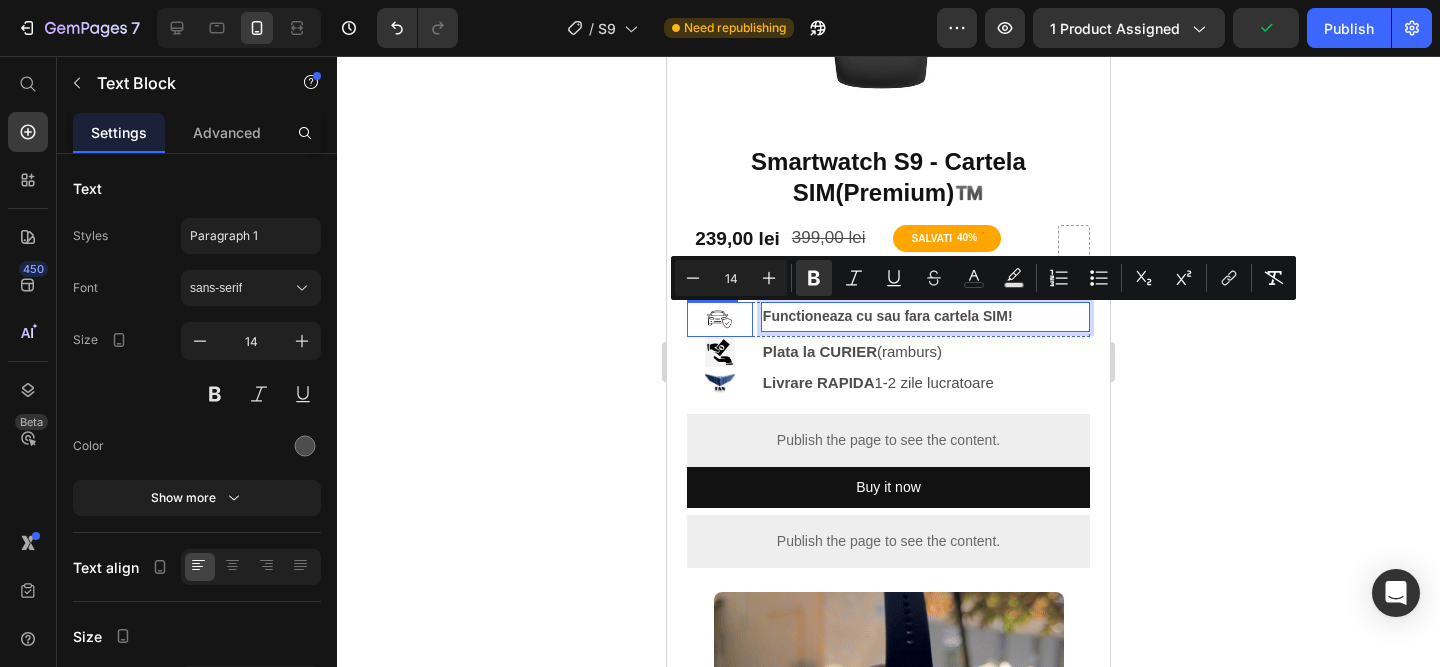 click at bounding box center [720, 319] 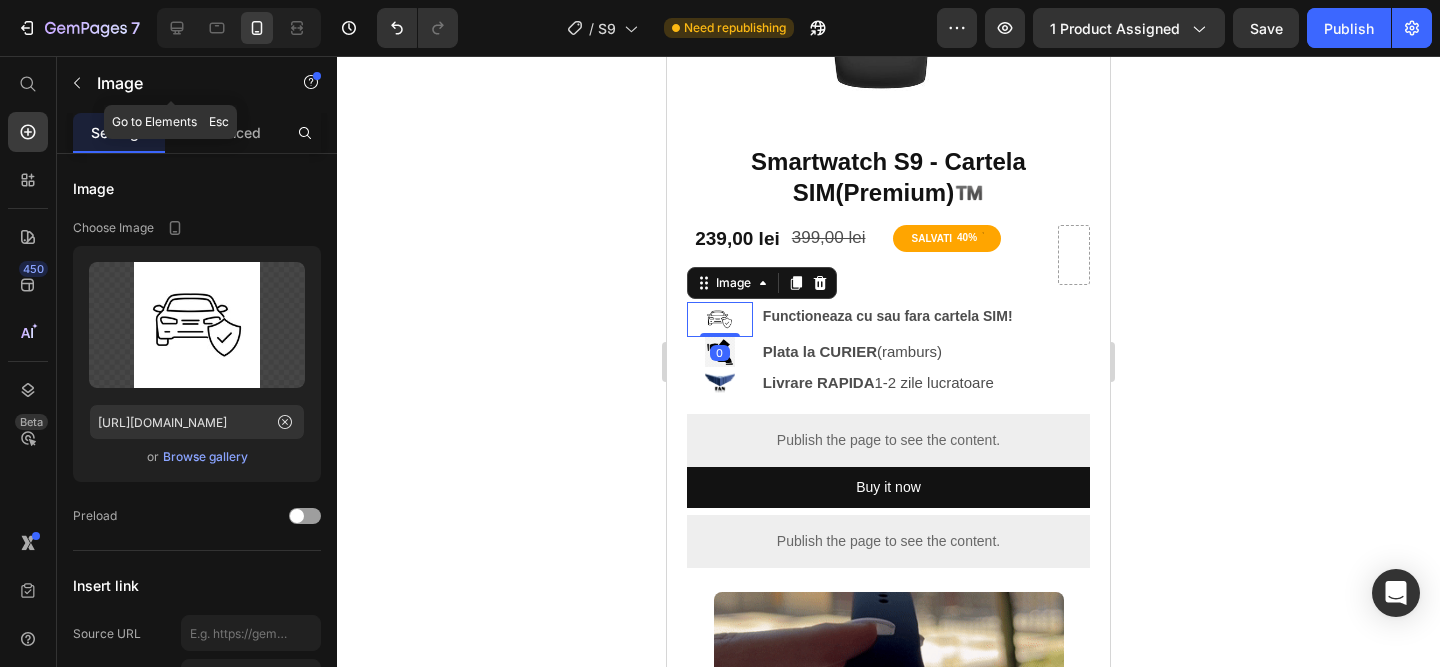click 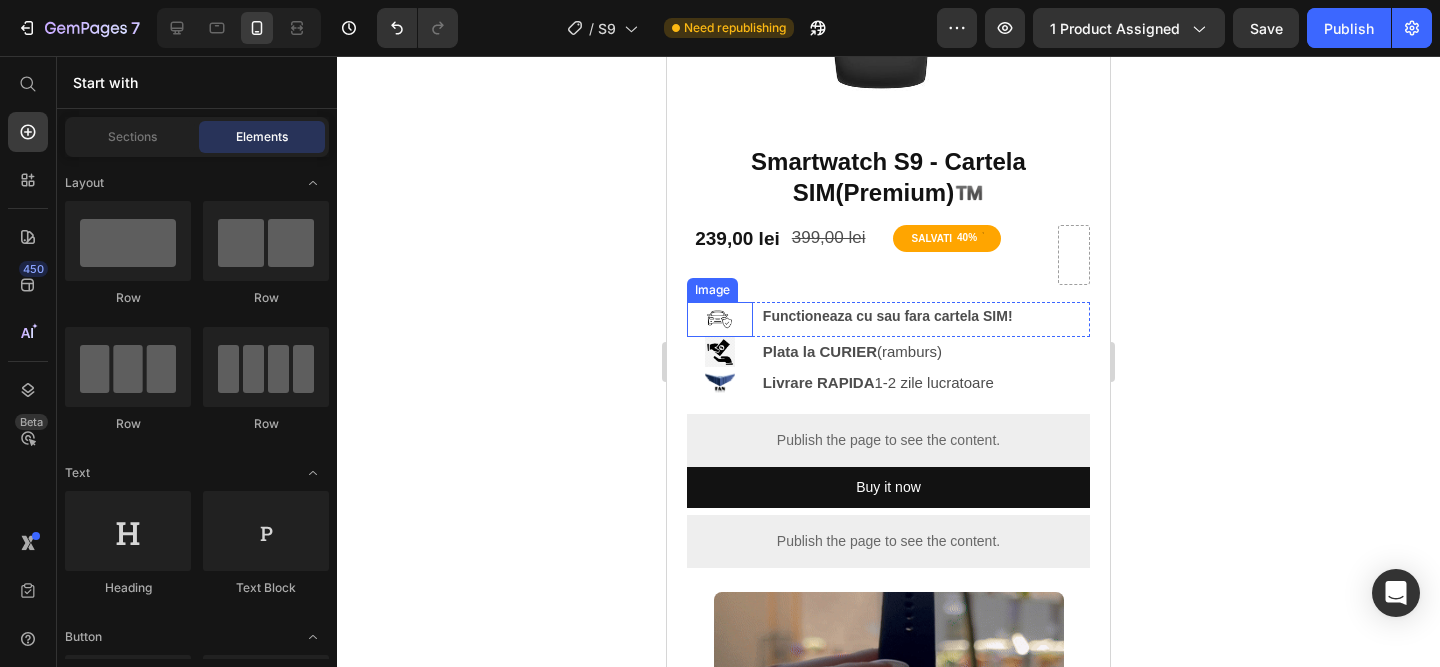 click at bounding box center (720, 319) 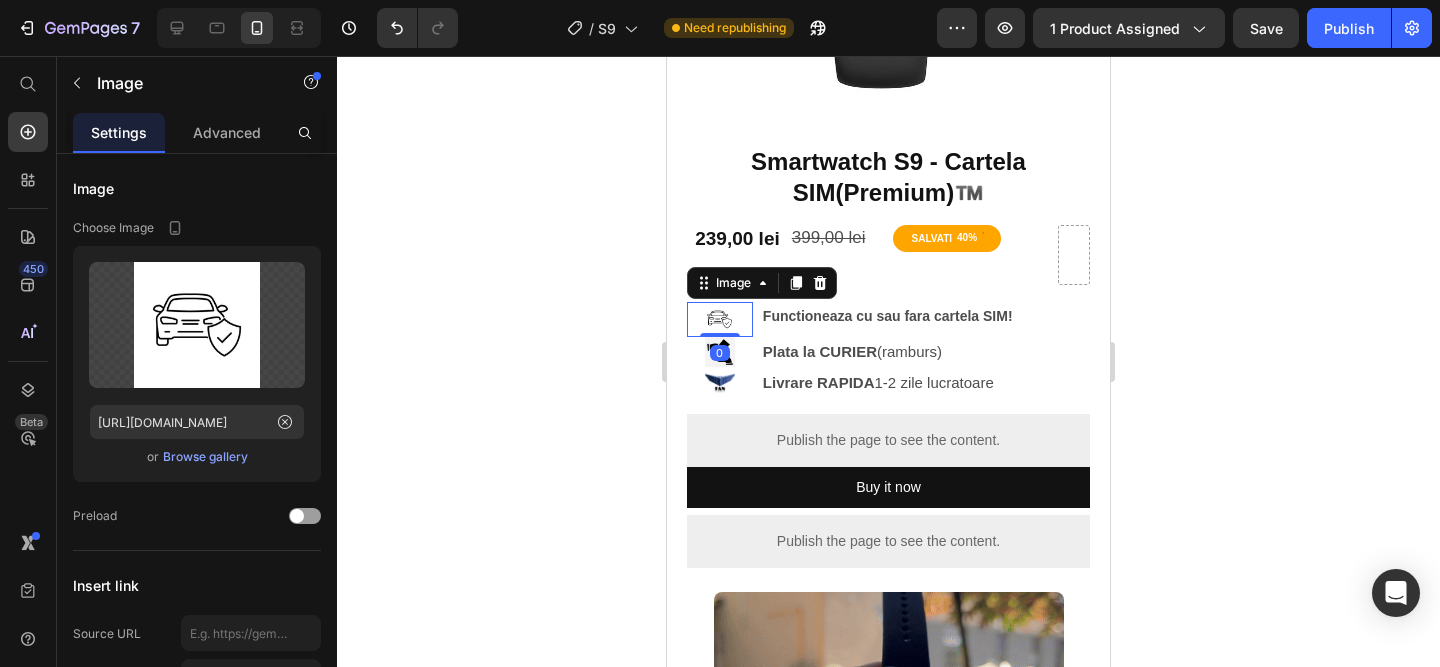 click 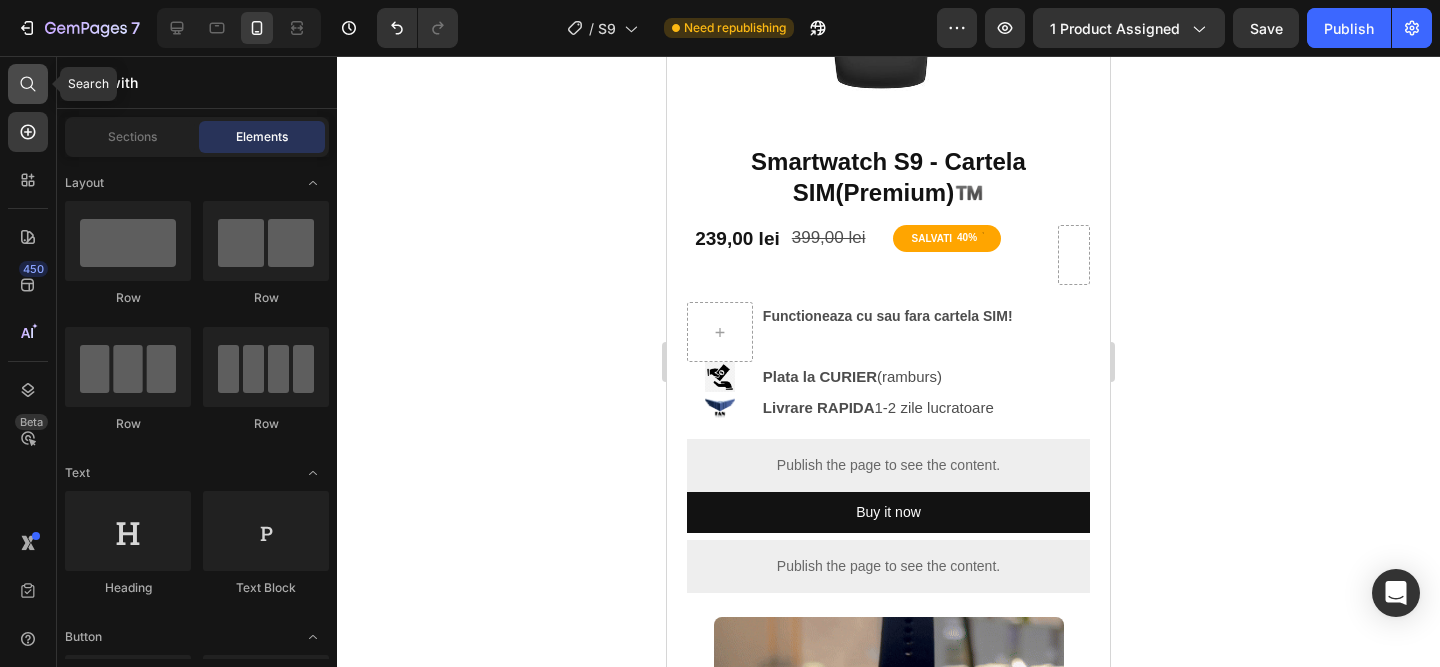 click 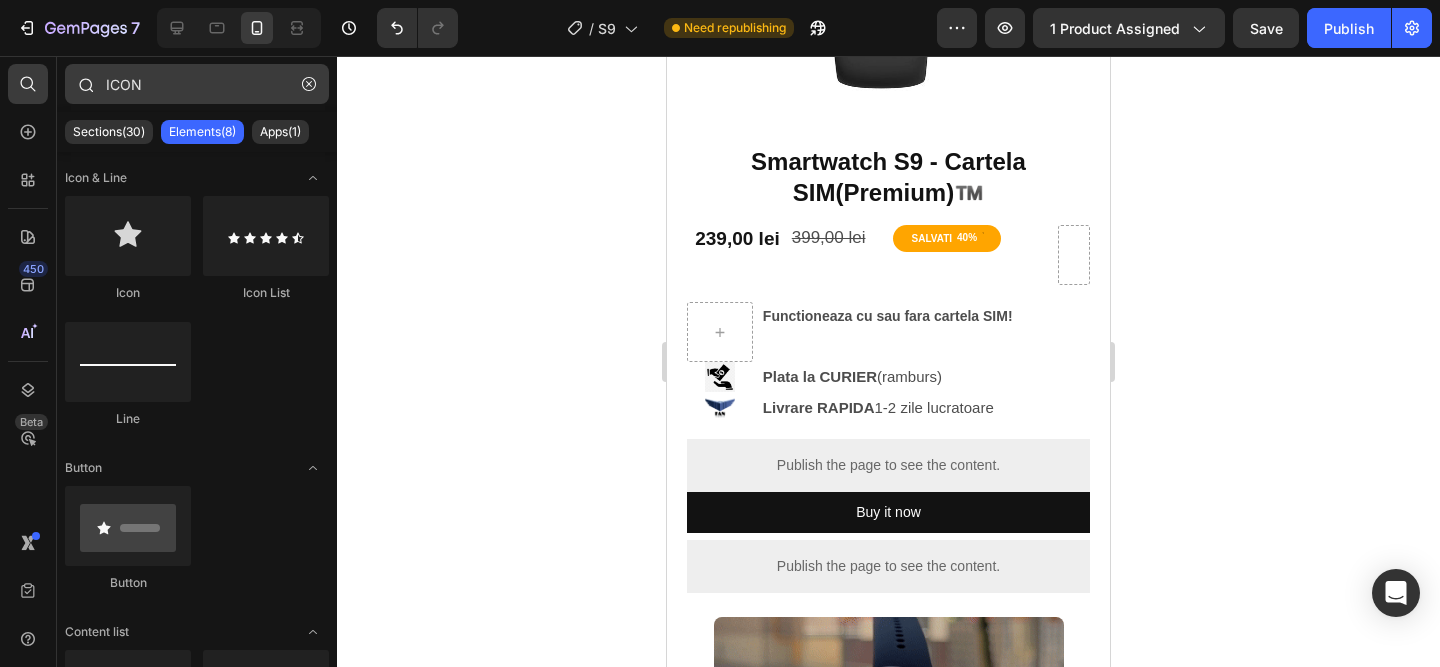 type on "ICON" 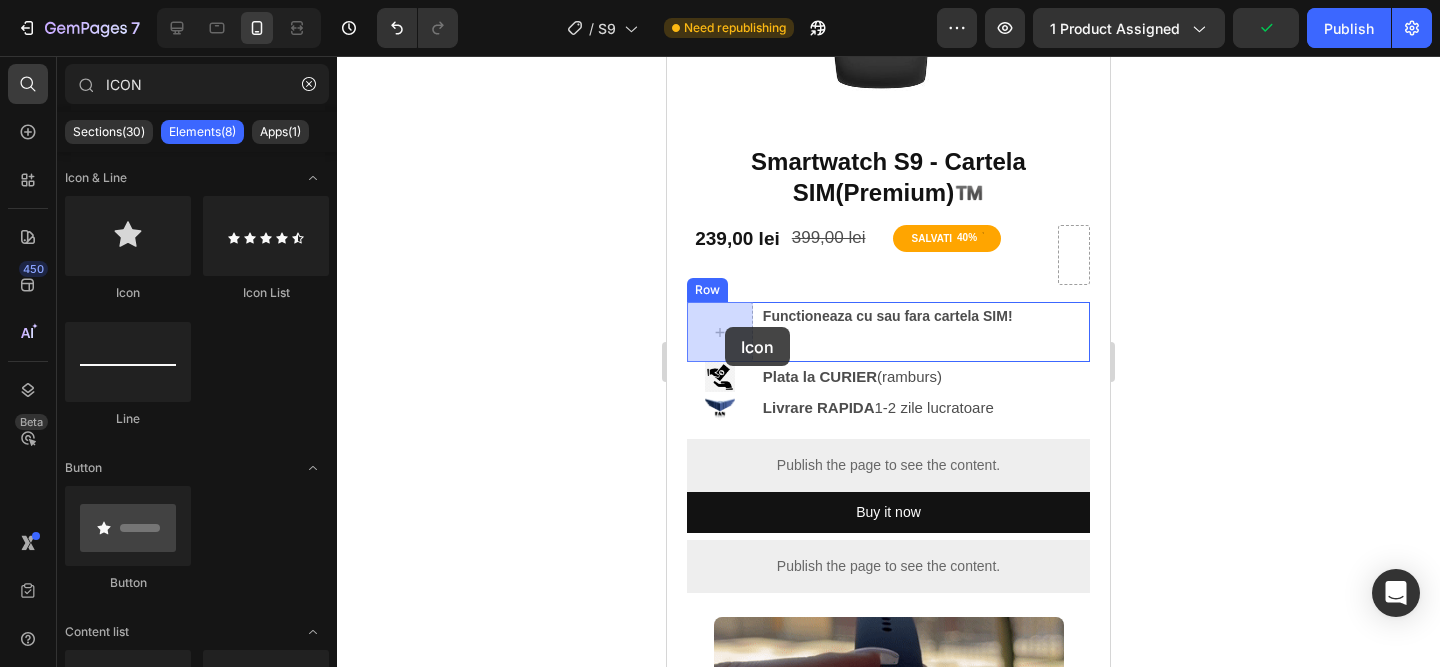 drag, startPoint x: 798, startPoint y: 286, endPoint x: 726, endPoint y: 327, distance: 82.85529 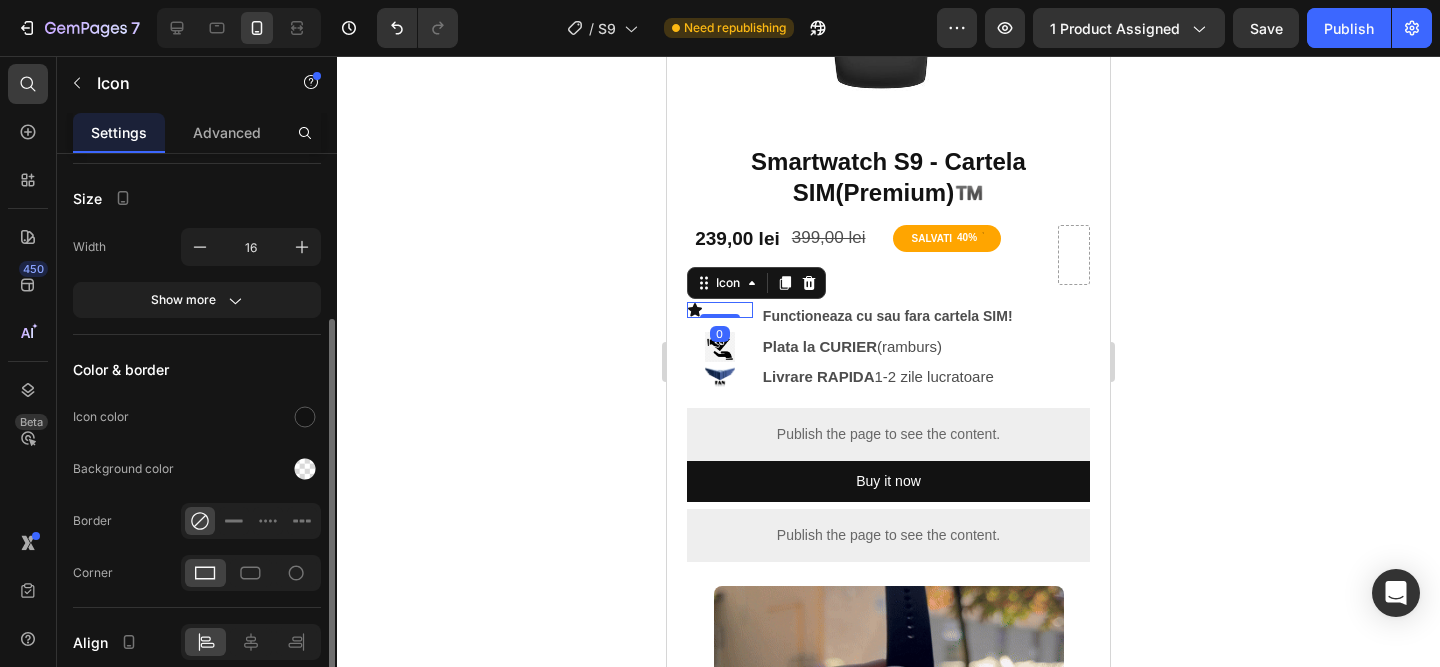scroll, scrollTop: 352, scrollLeft: 0, axis: vertical 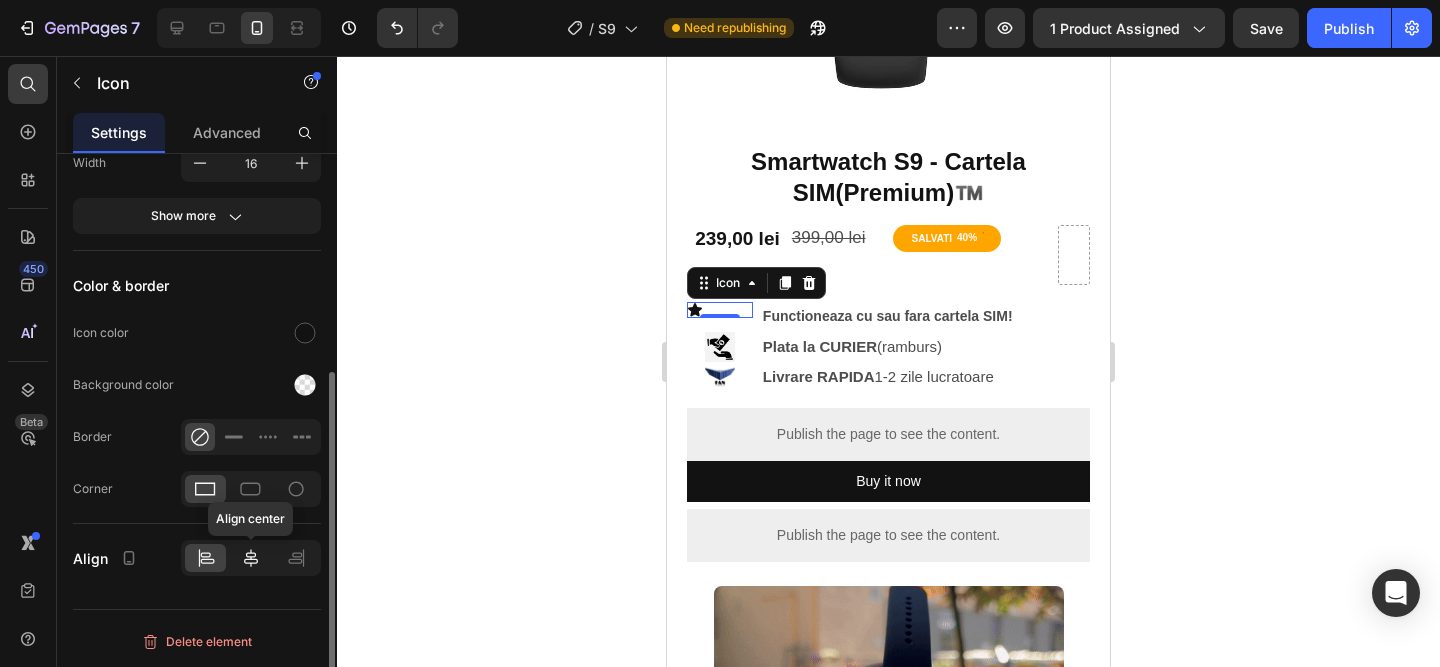 click 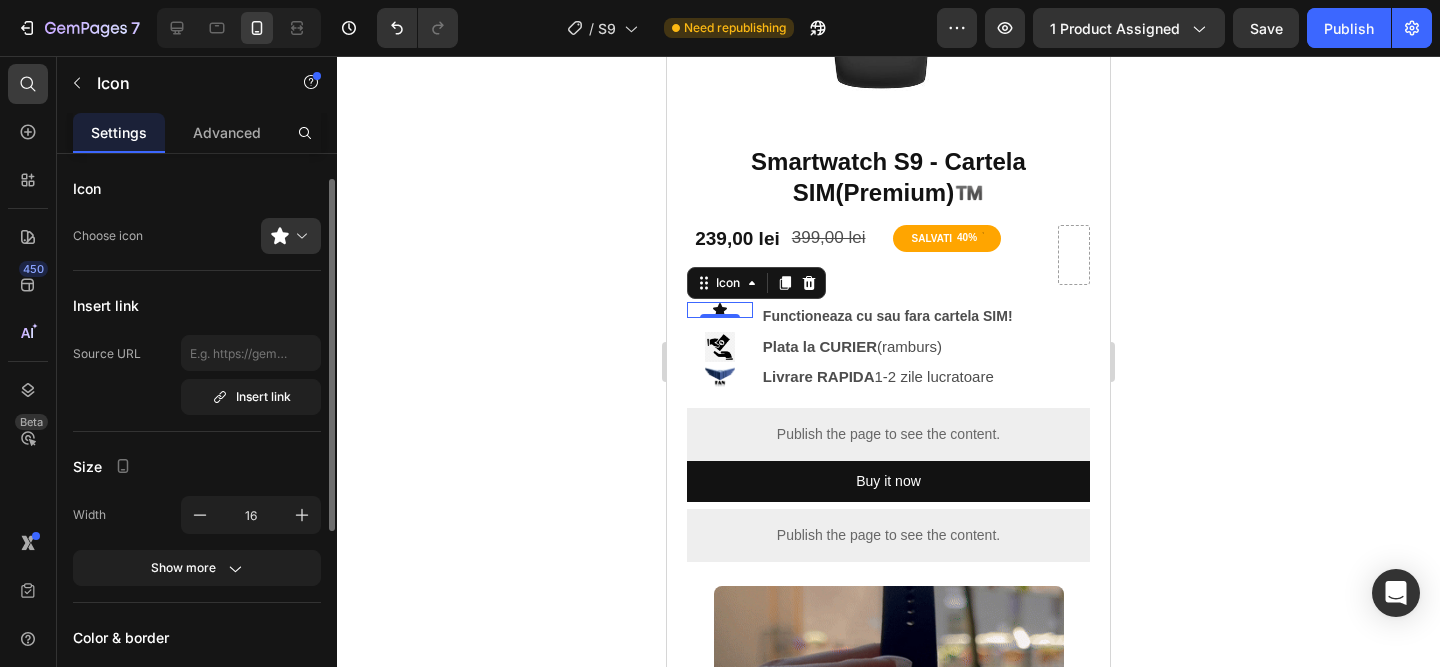 scroll, scrollTop: 17, scrollLeft: 0, axis: vertical 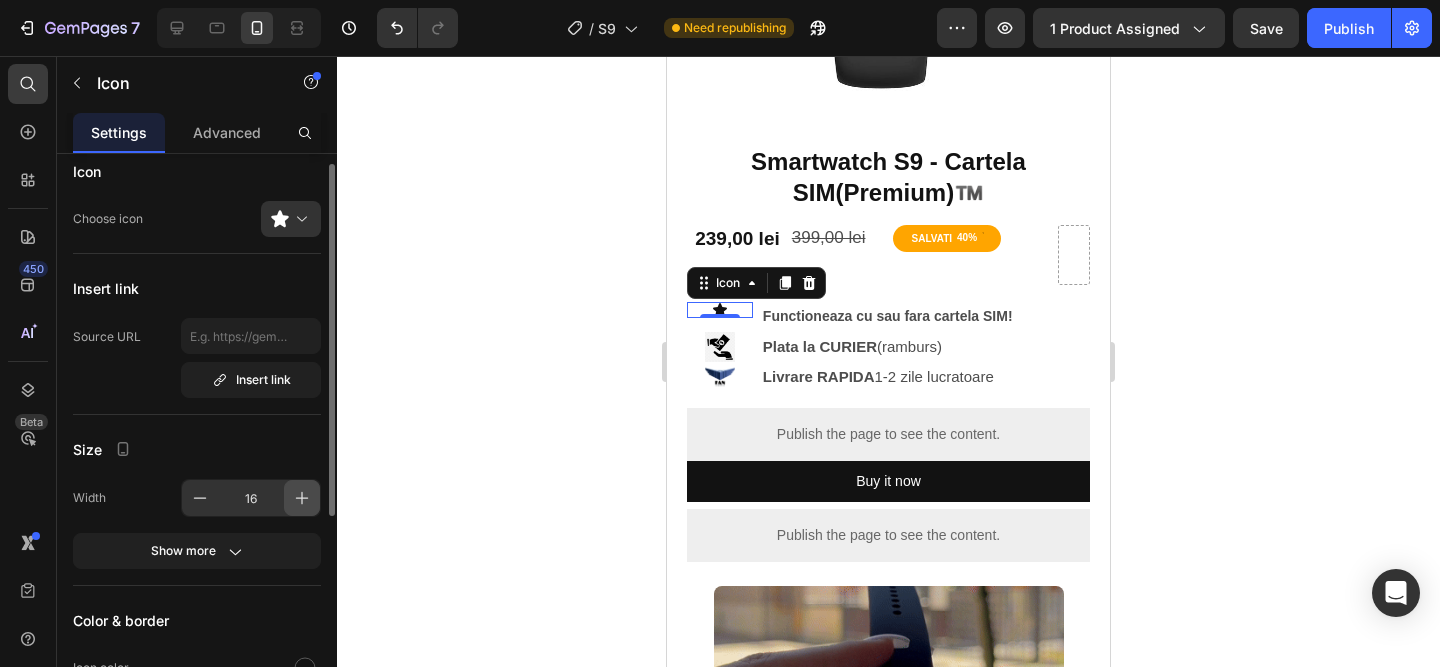 click 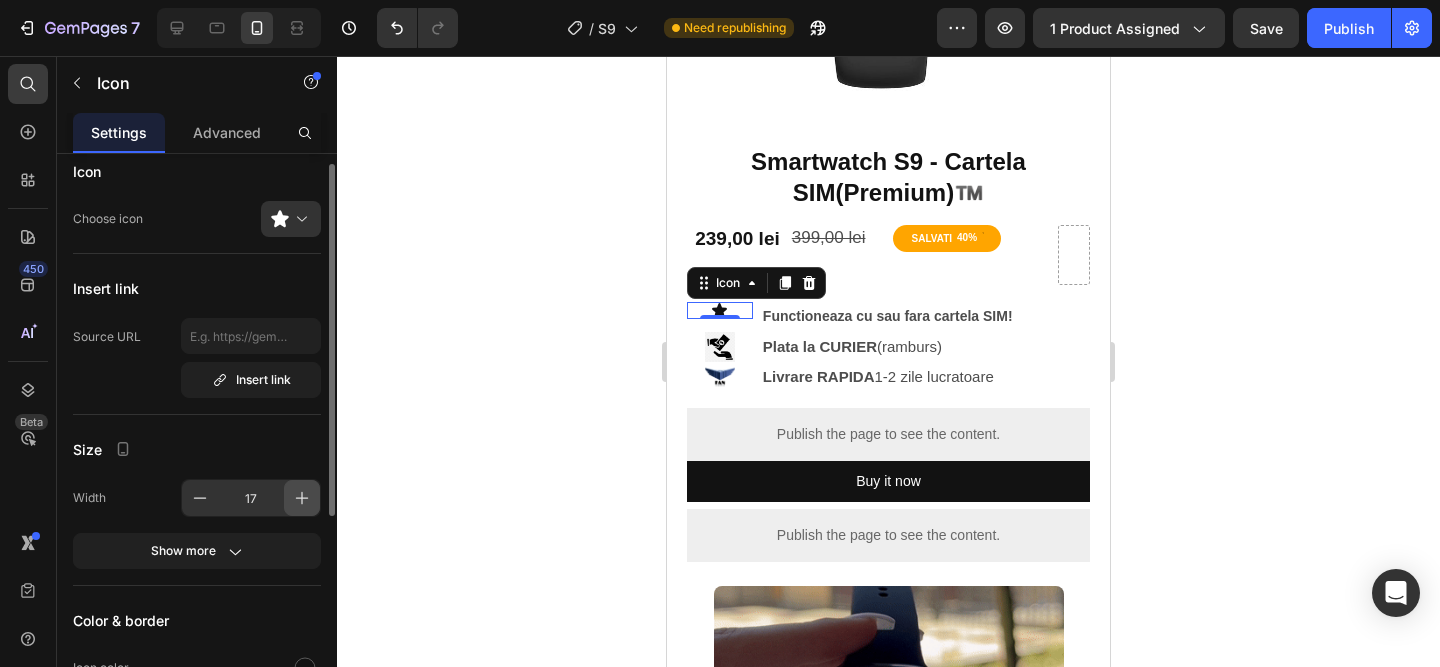 click 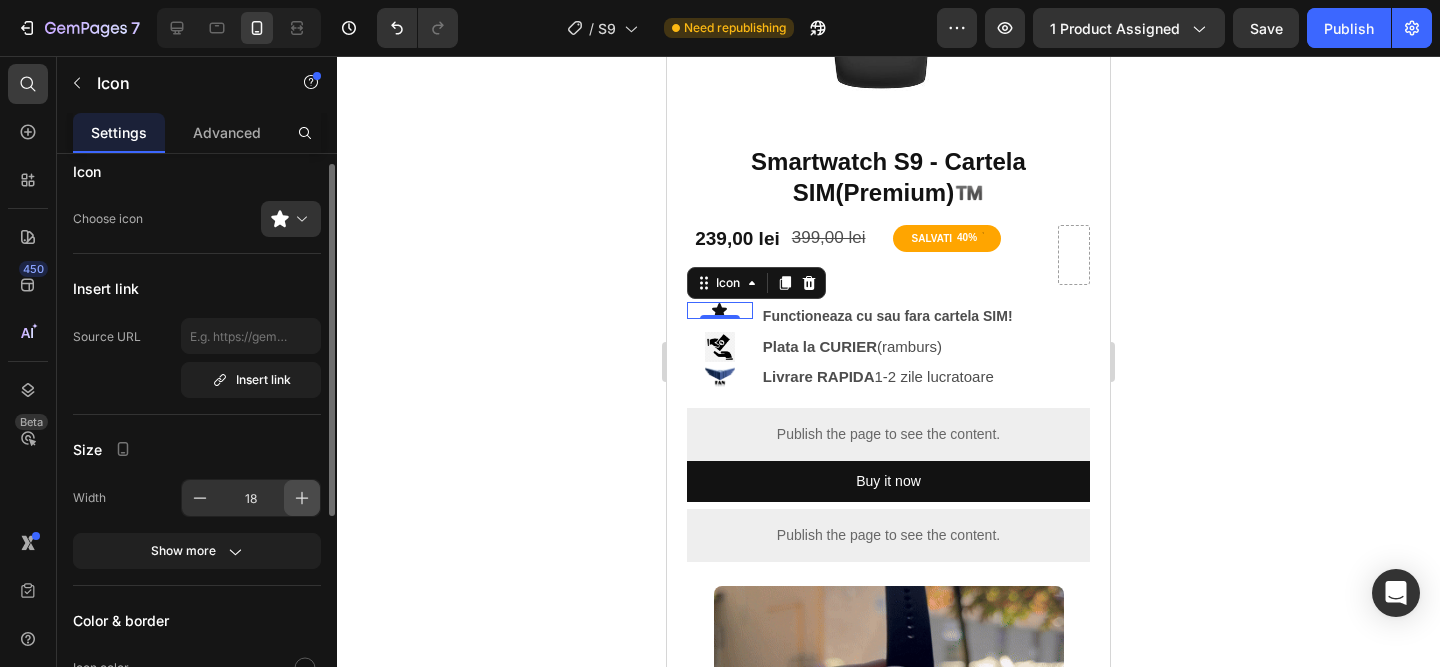 click 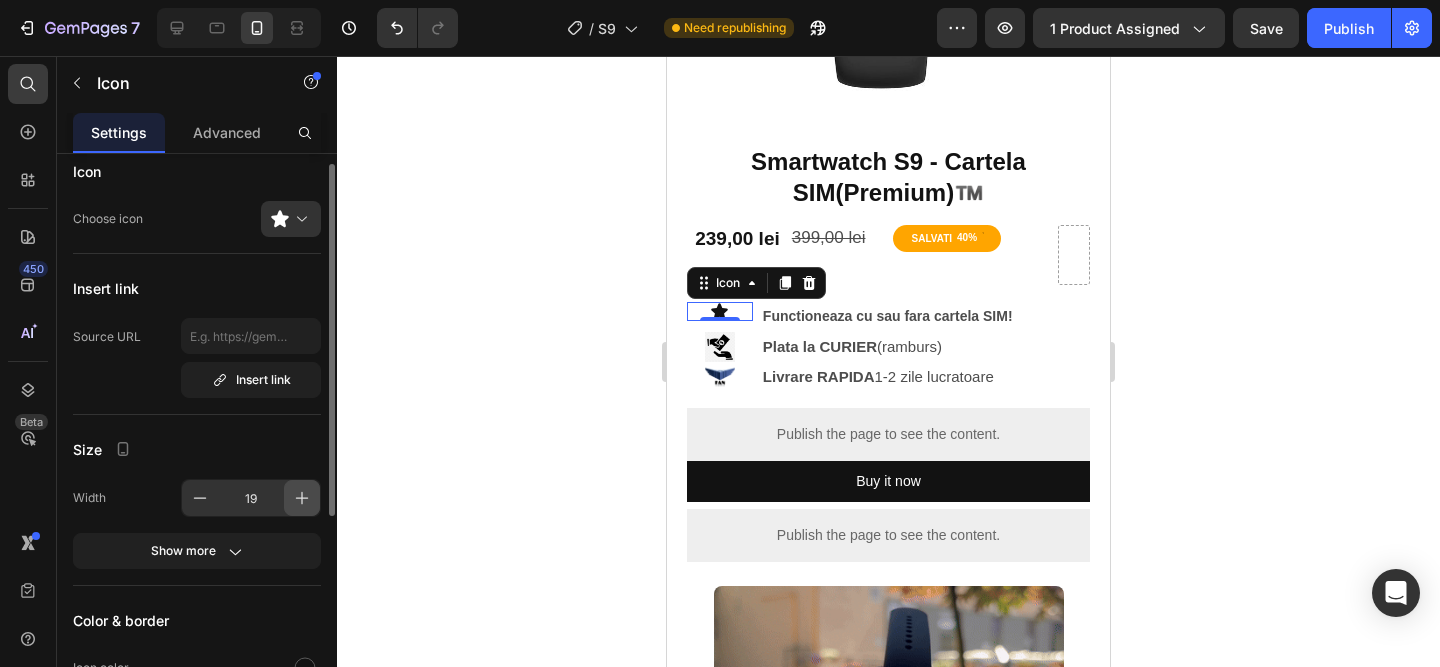 click 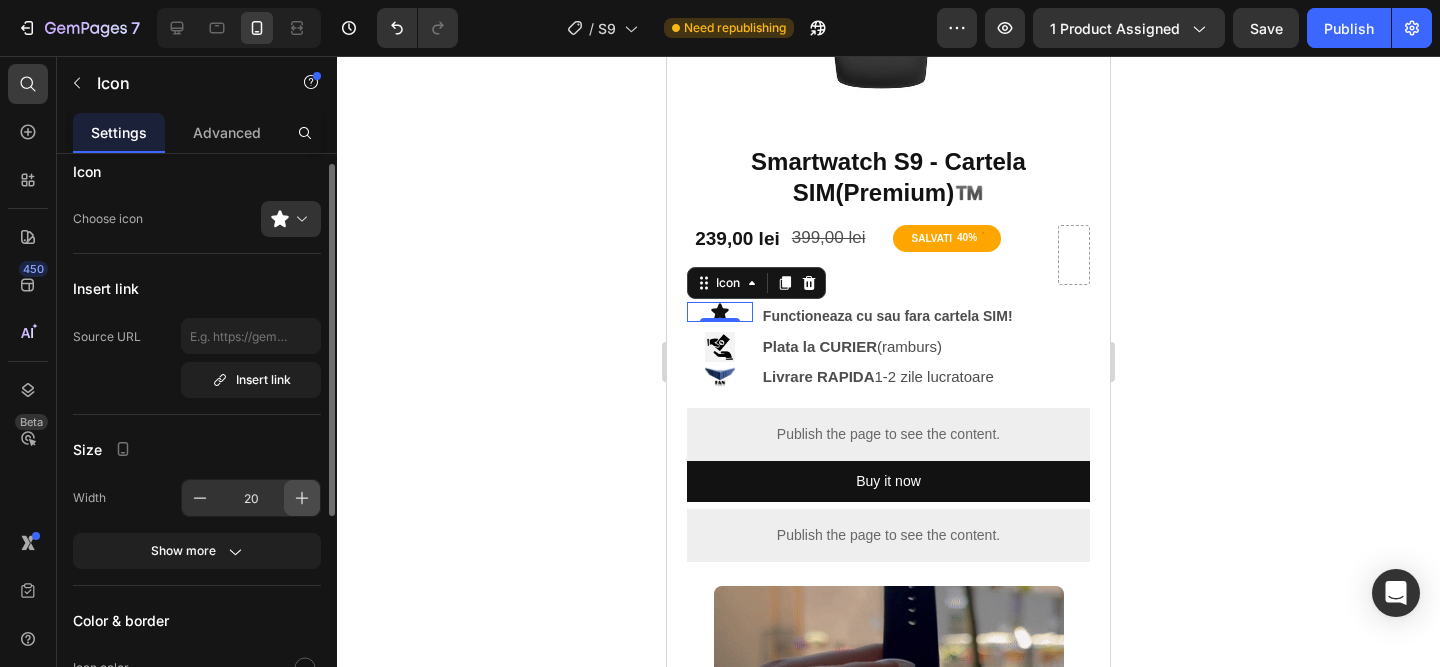 click 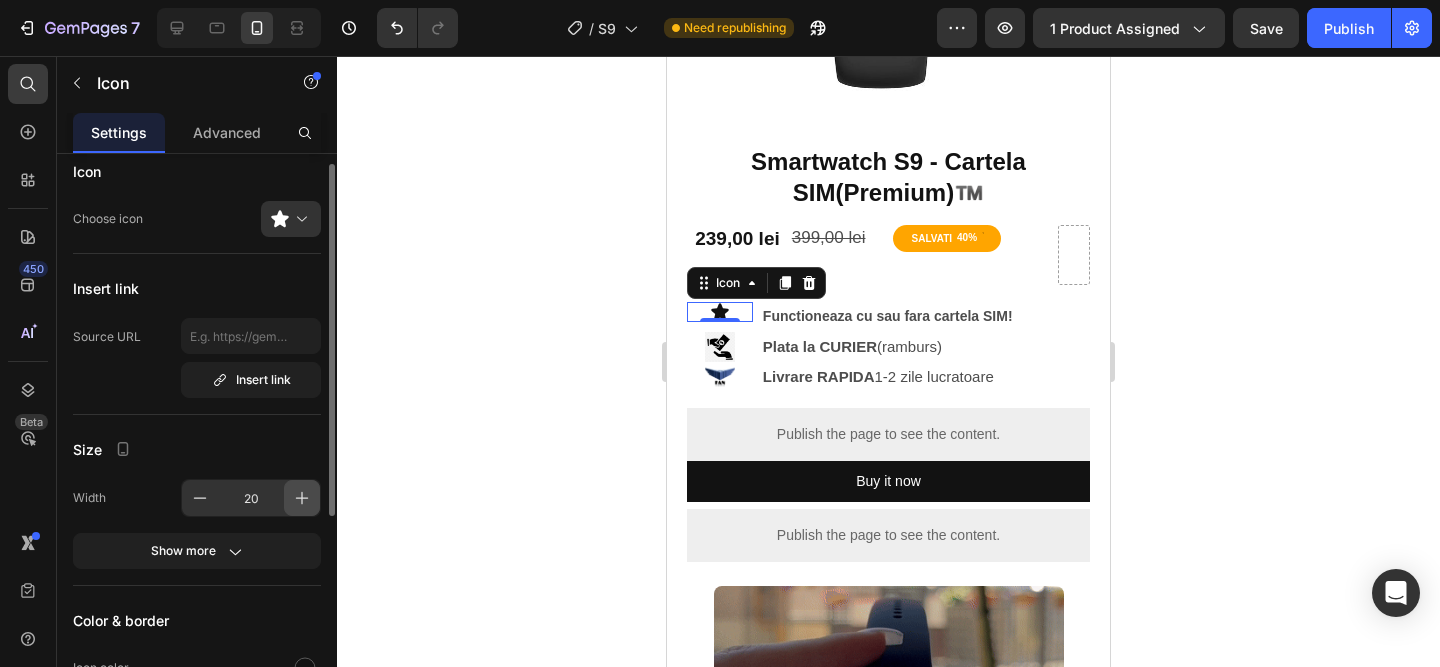 type on "21" 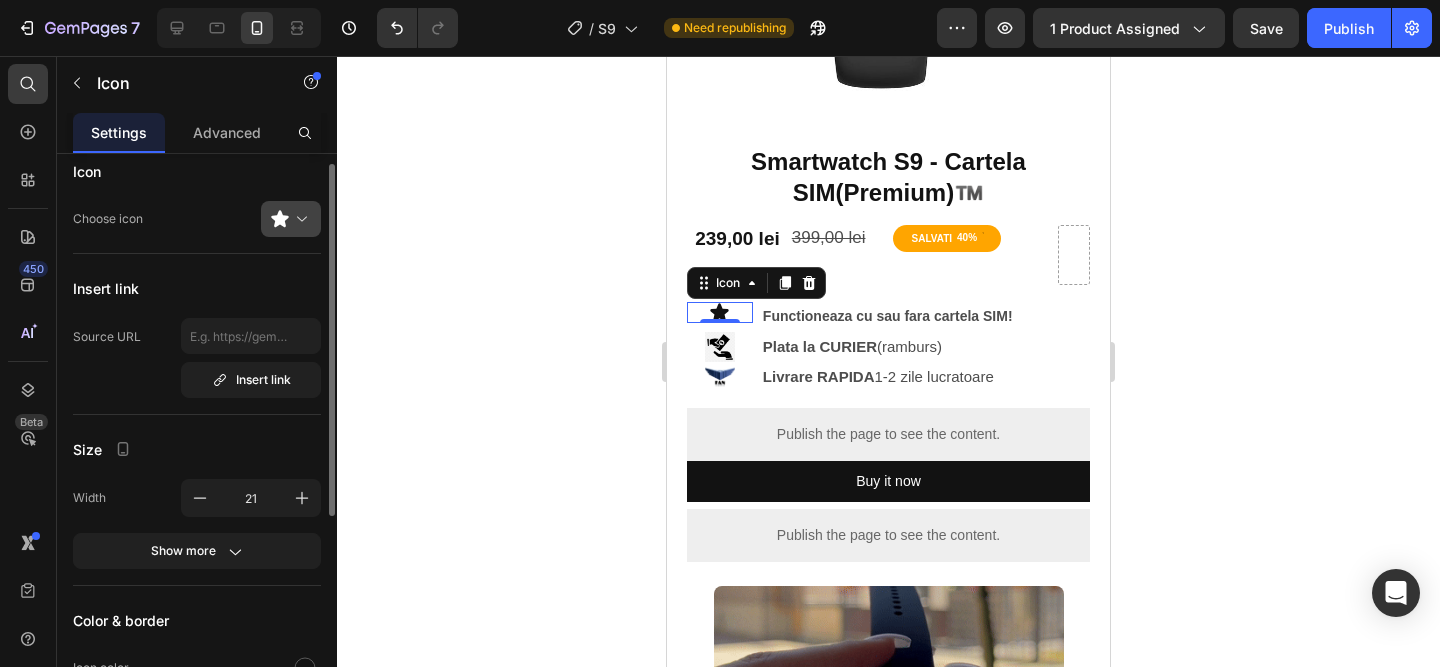 click at bounding box center [299, 219] 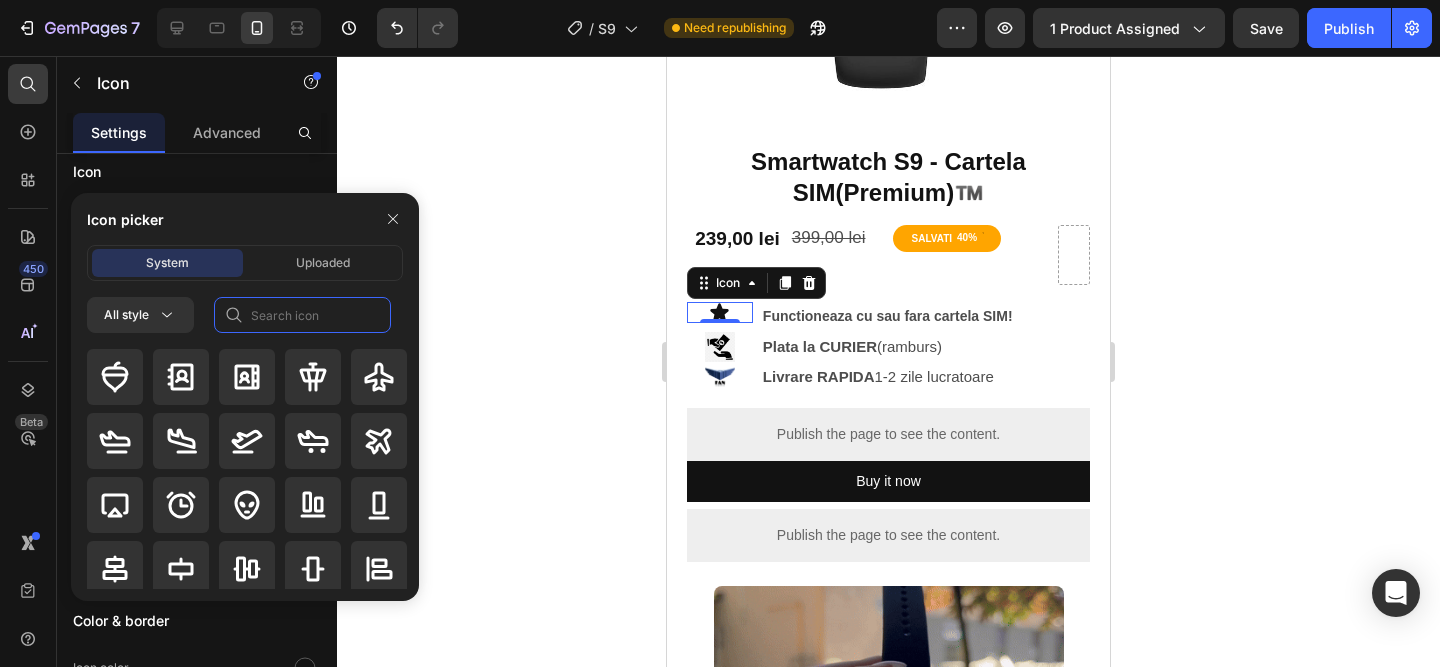 click 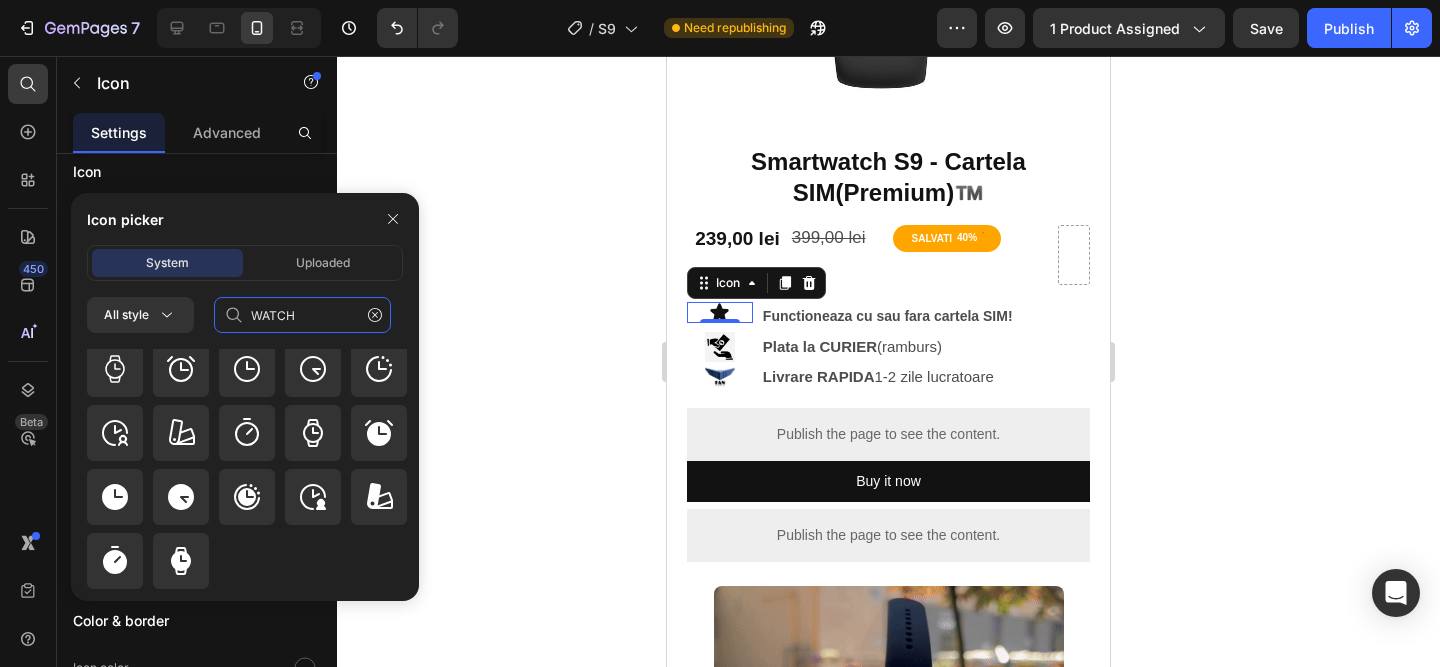 scroll, scrollTop: 0, scrollLeft: 0, axis: both 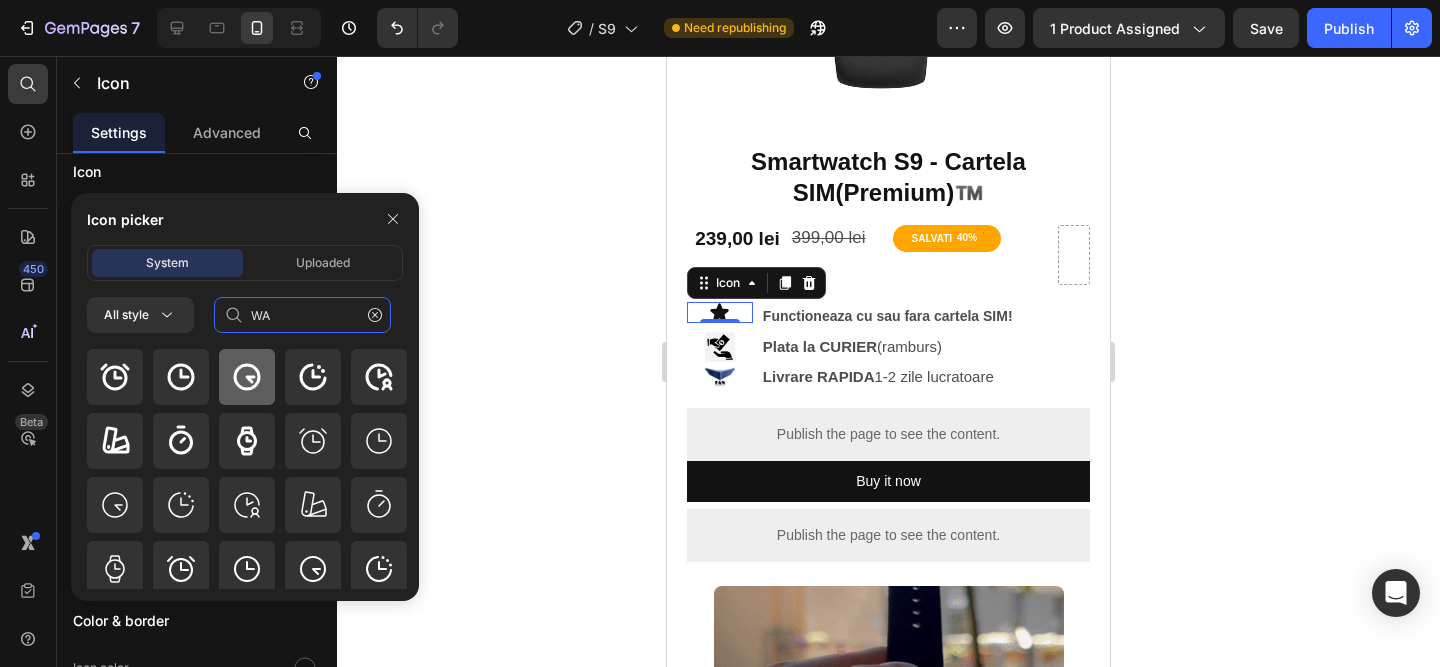 type on "W" 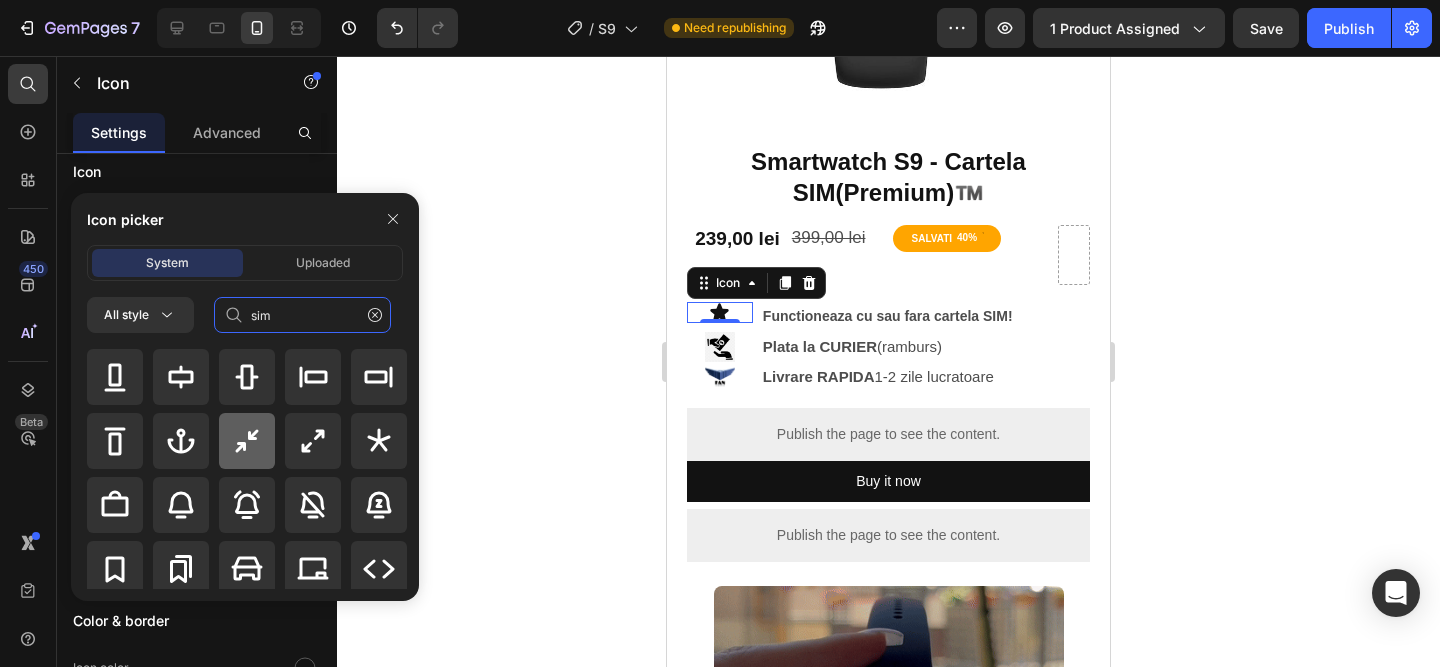scroll, scrollTop: 4, scrollLeft: 0, axis: vertical 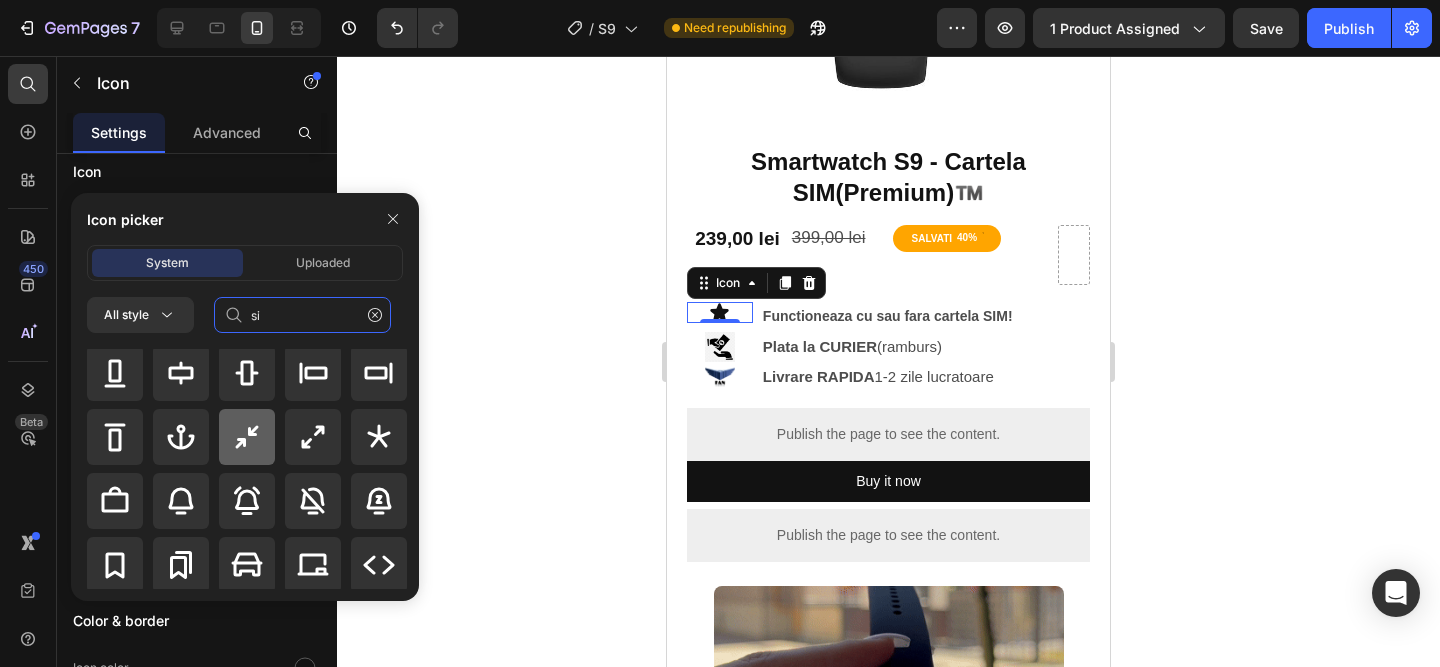 type on "s" 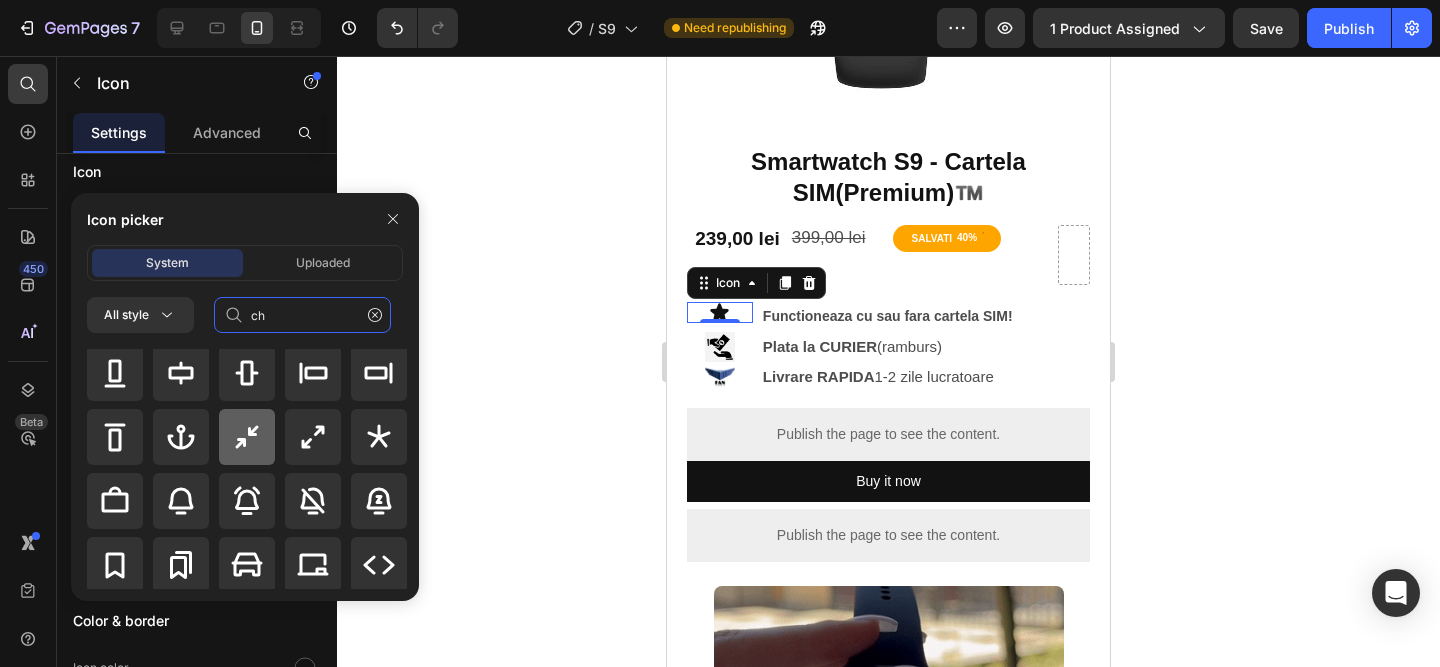 scroll, scrollTop: 0, scrollLeft: 0, axis: both 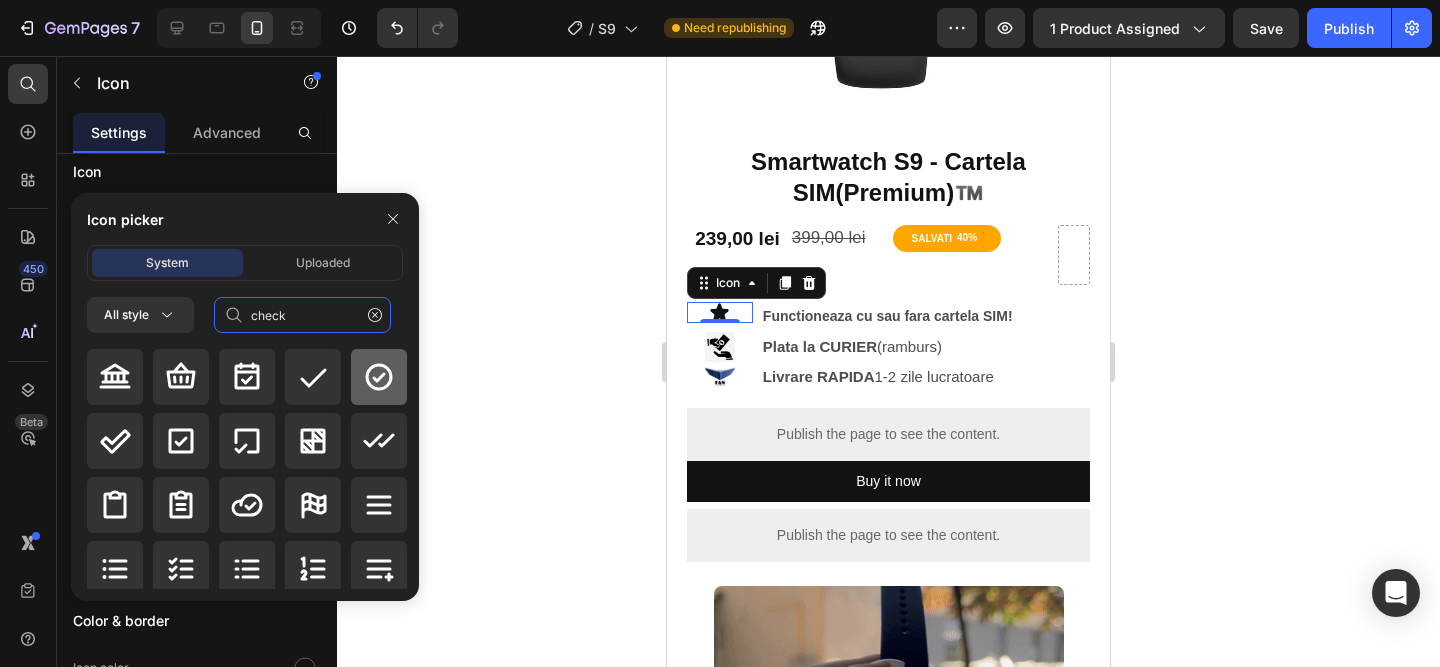 type on "check" 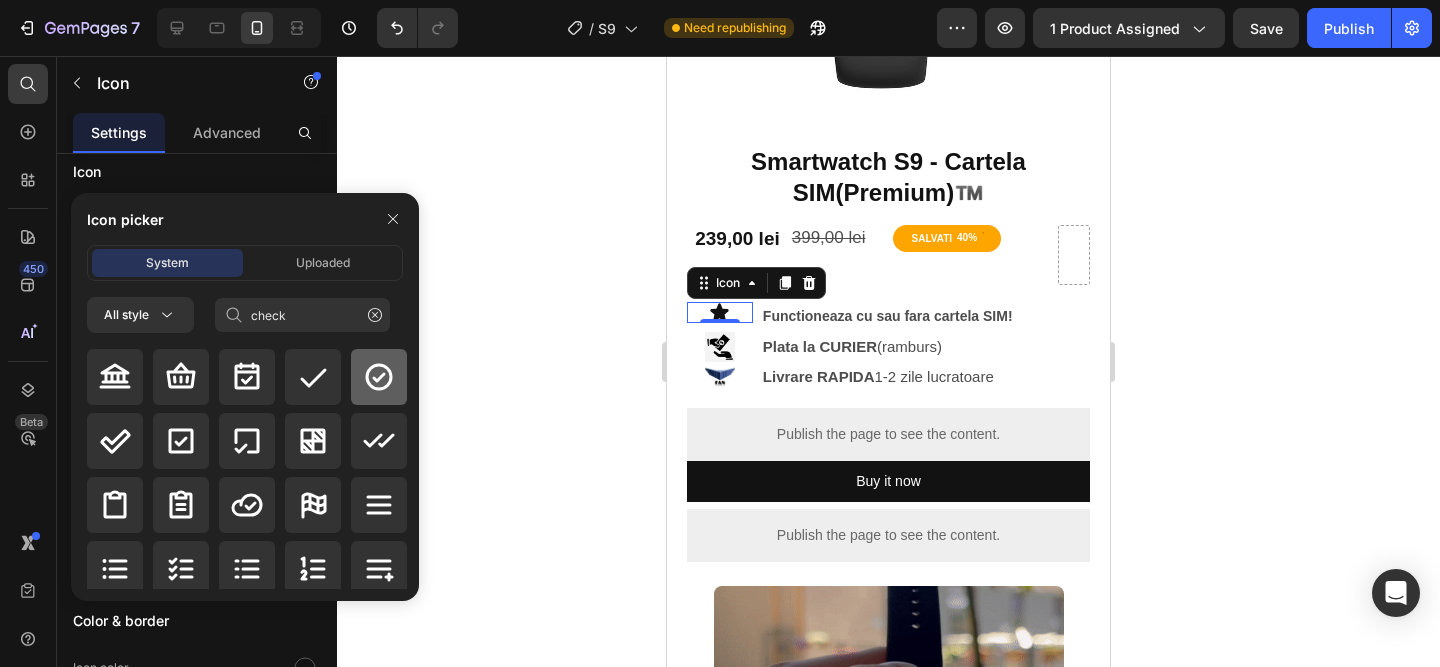 click 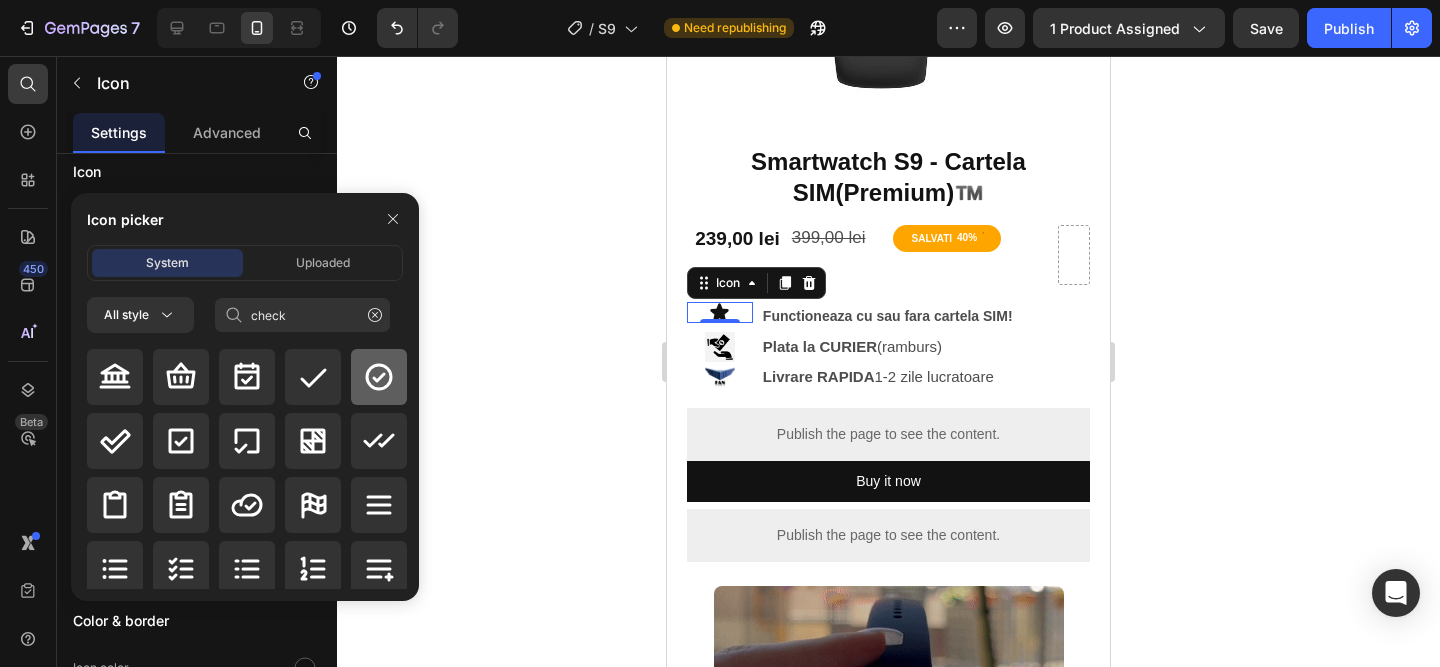 type 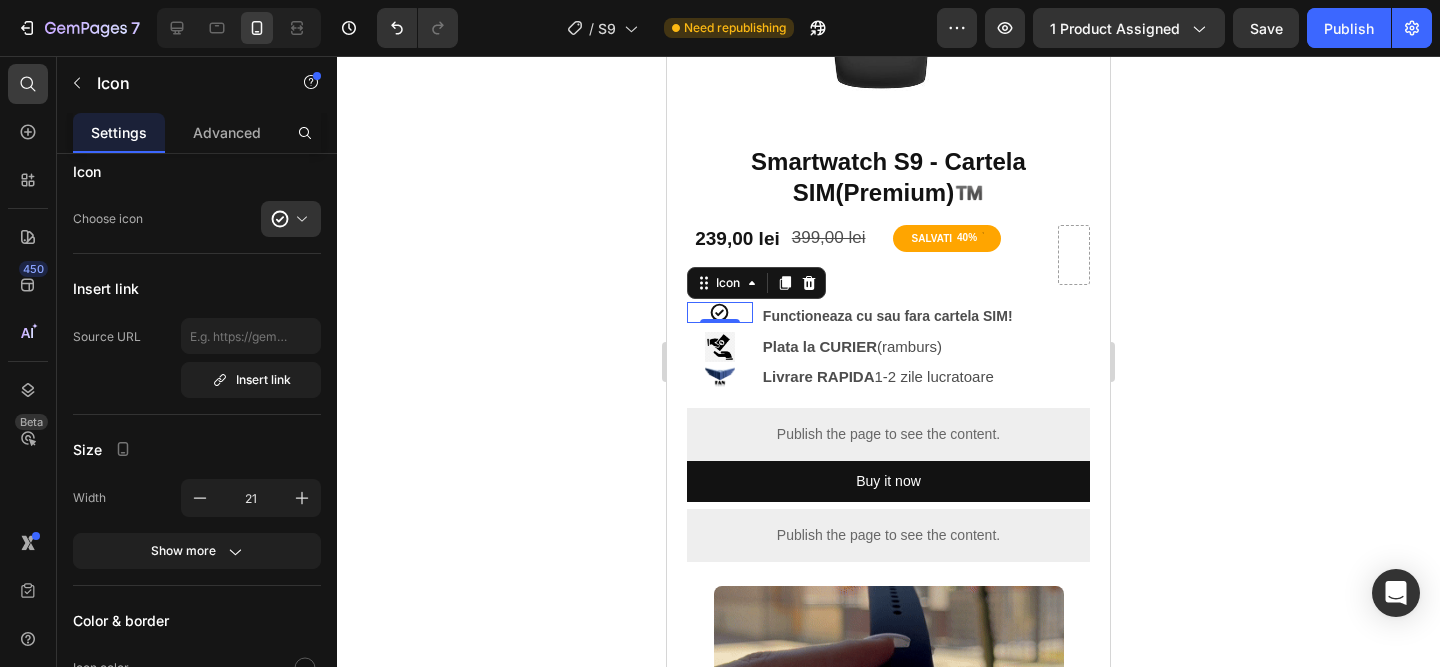 scroll, scrollTop: 0, scrollLeft: 0, axis: both 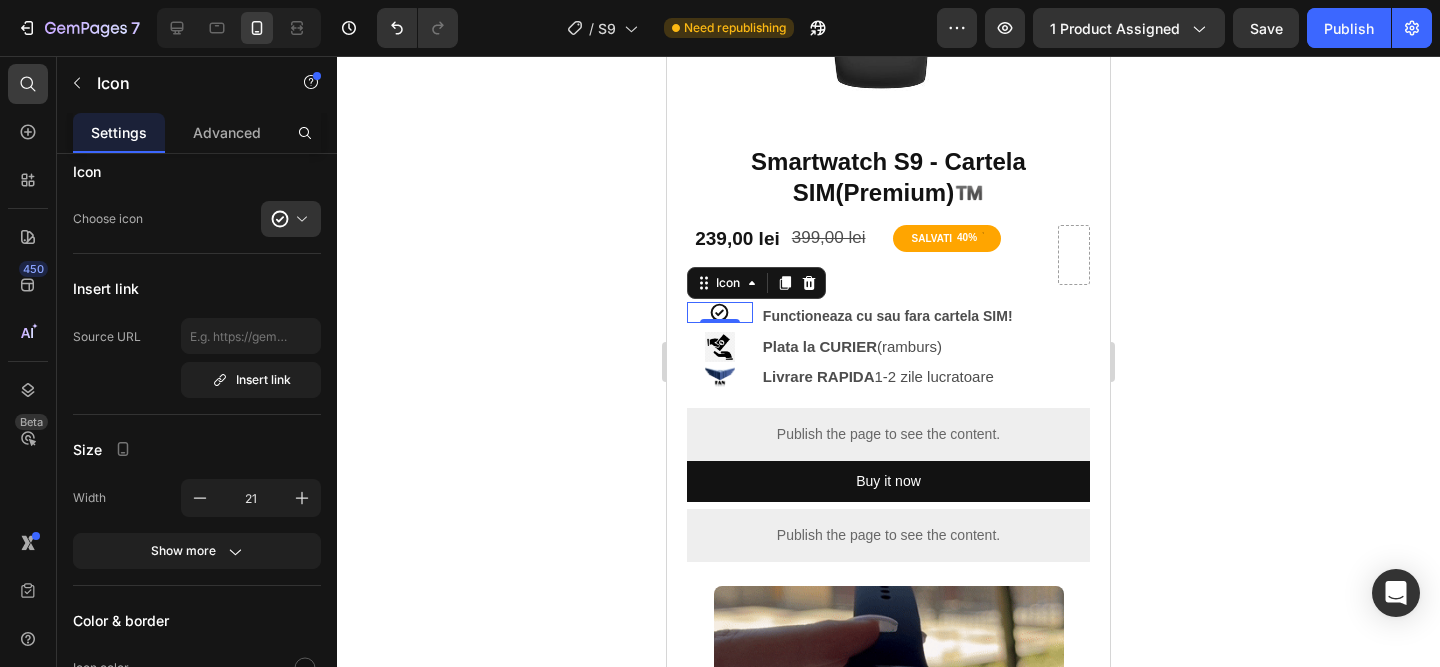 click 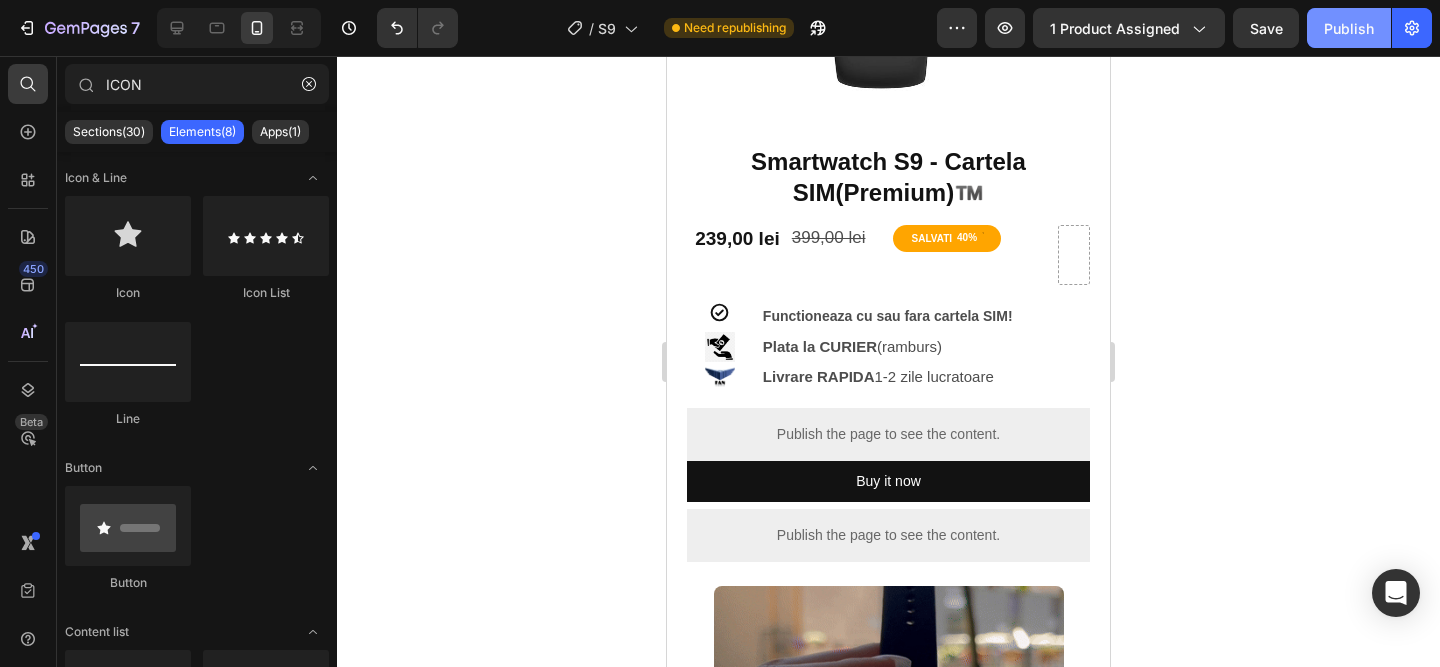 click on "Publish" at bounding box center (1349, 28) 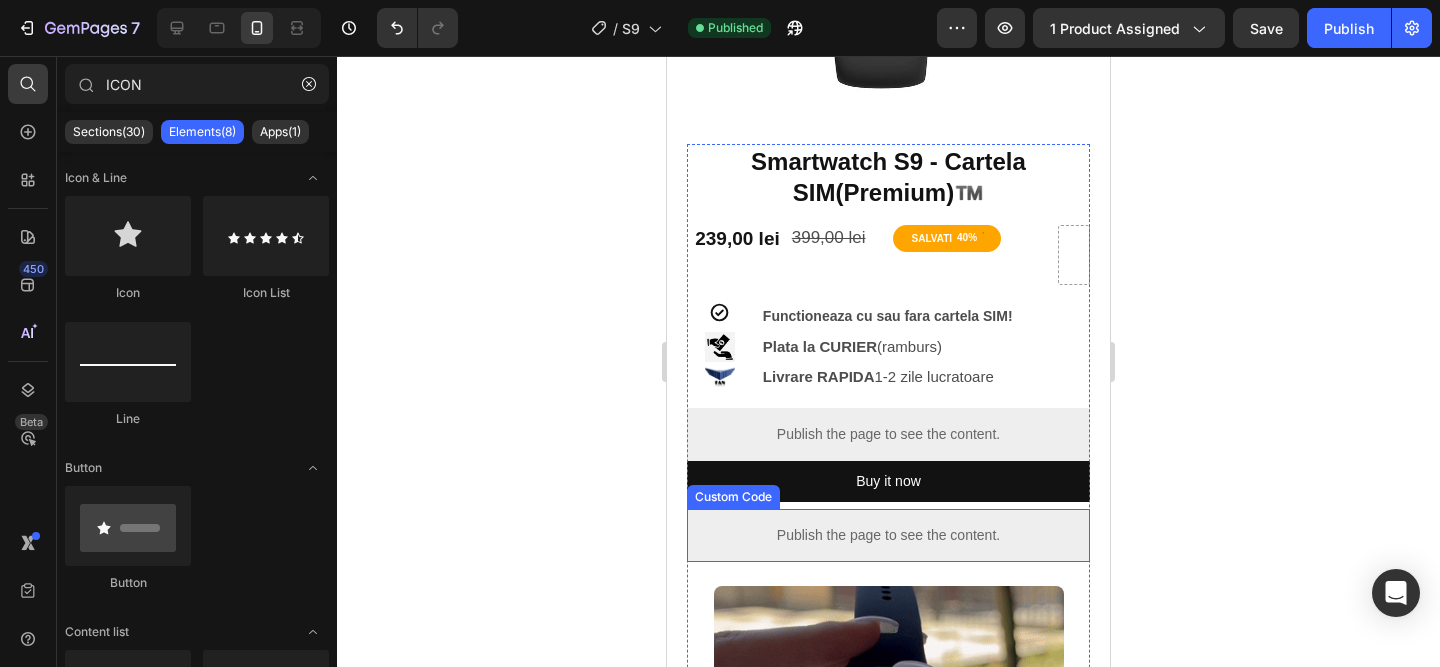 click on "Publish the page to see the content." at bounding box center (888, 535) 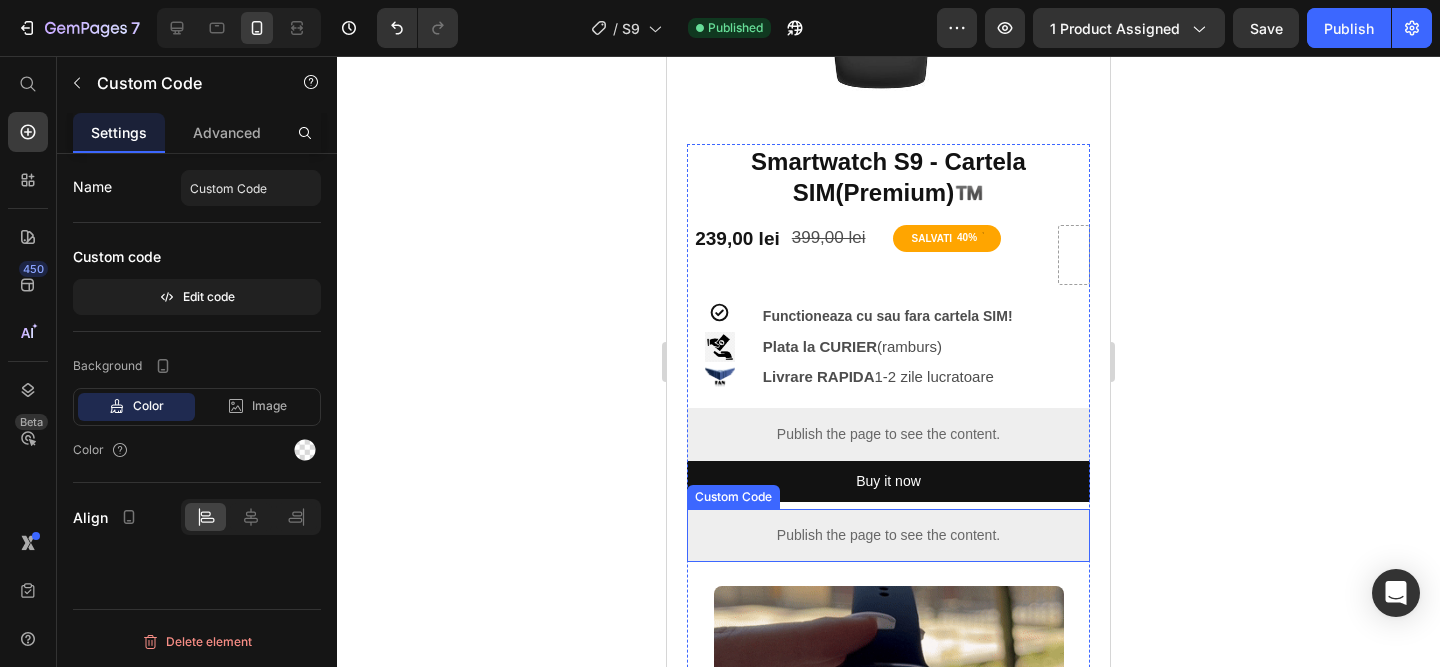 scroll, scrollTop: 0, scrollLeft: 0, axis: both 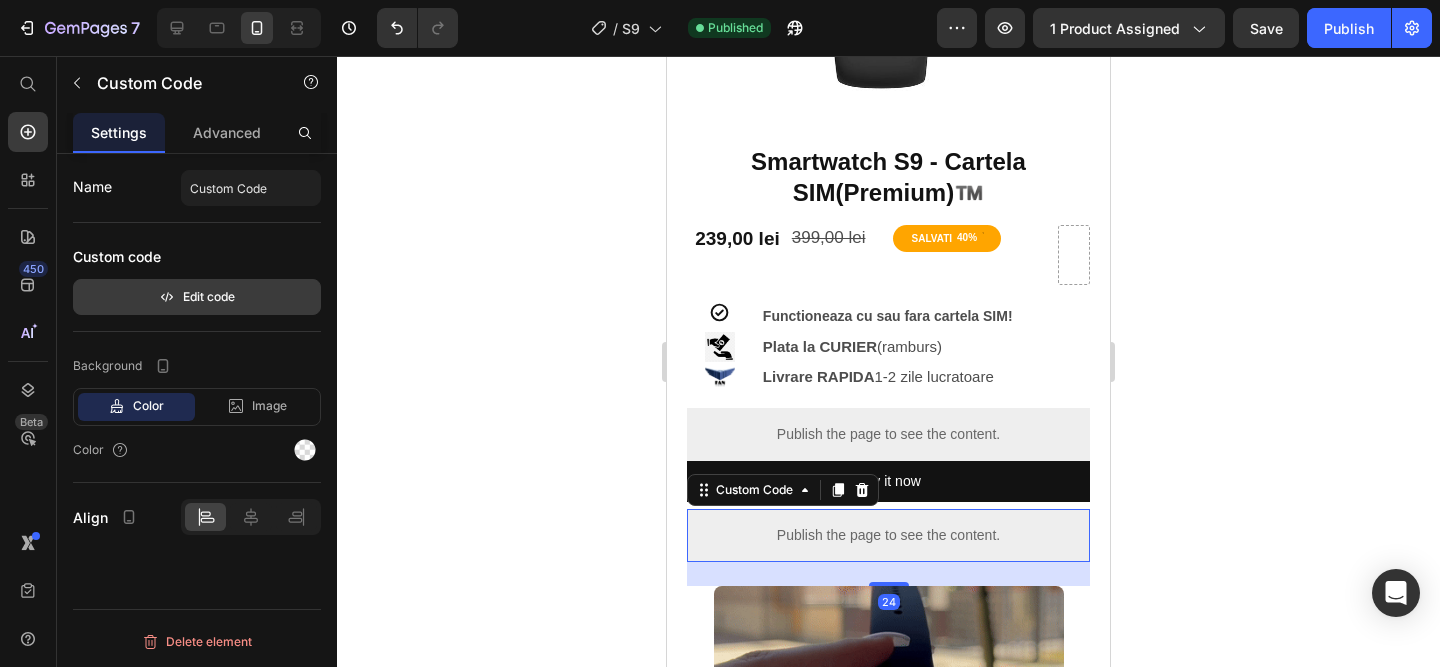 click on "Edit code" at bounding box center [197, 297] 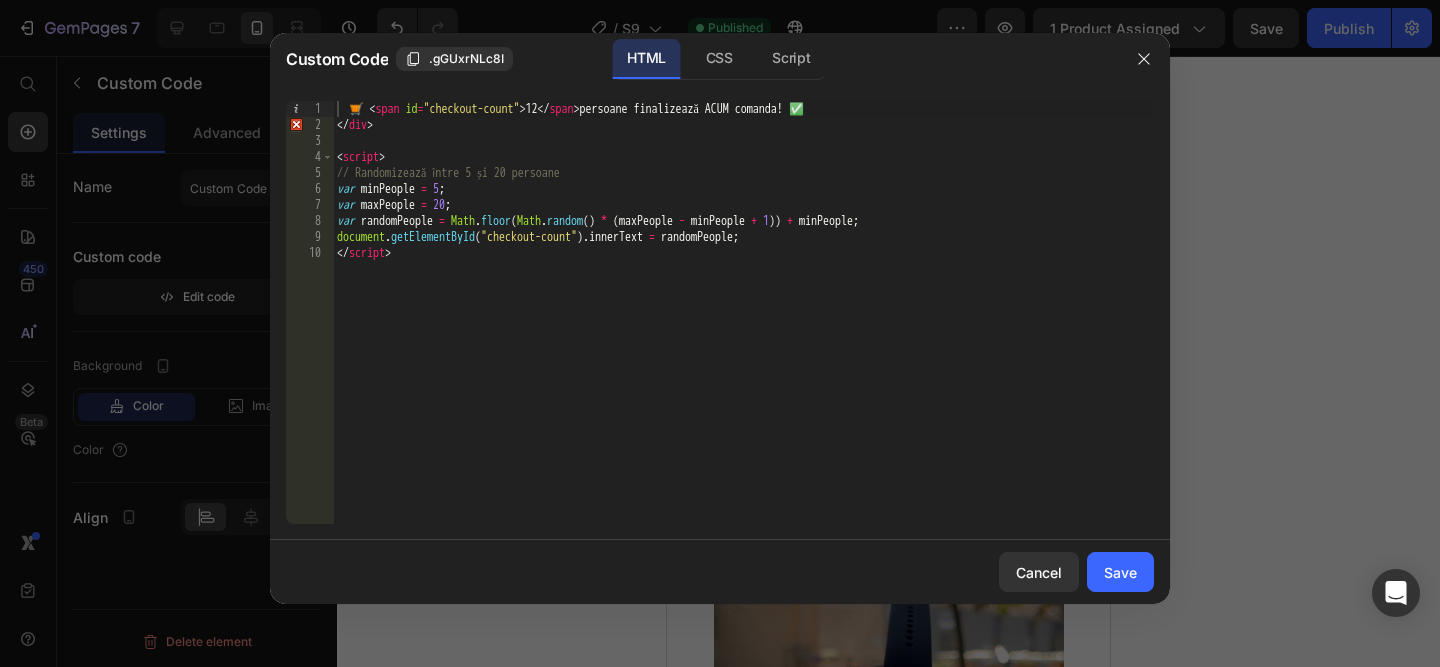drag, startPoint x: 458, startPoint y: 184, endPoint x: 473, endPoint y: 229, distance: 47.434166 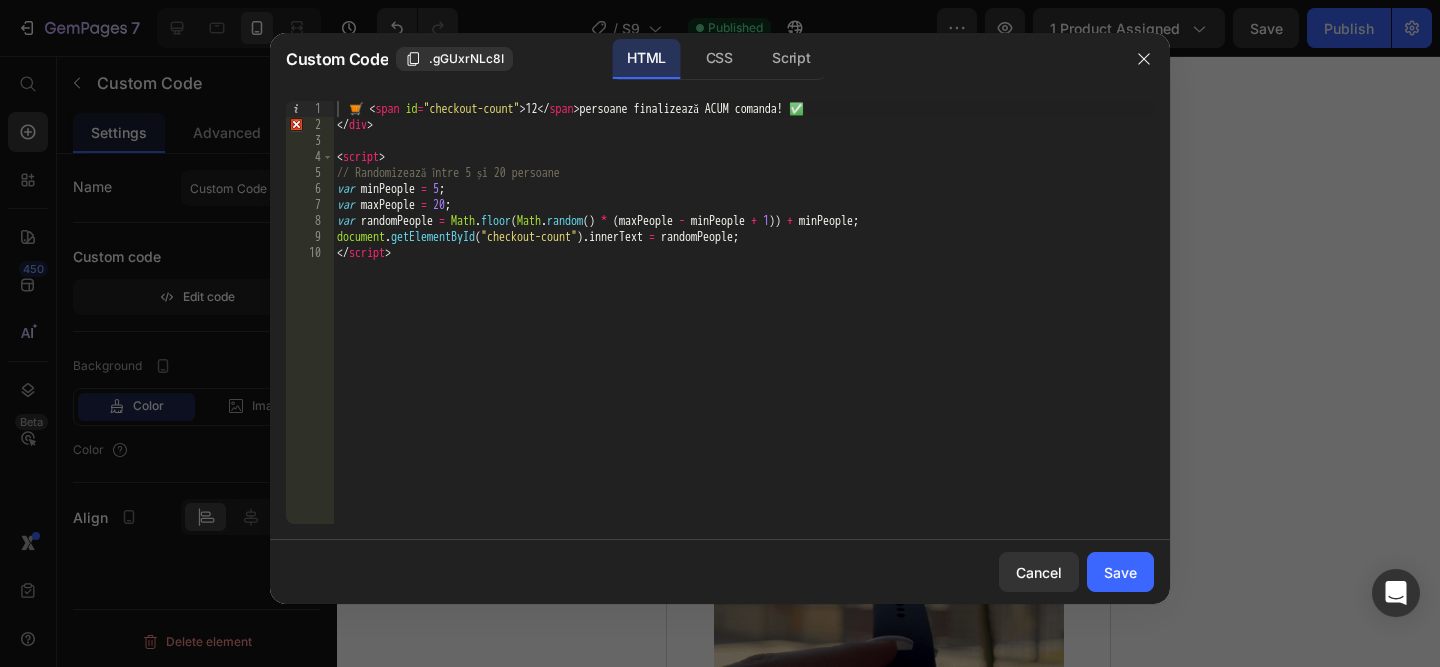 click on "🛒   < span   id = "checkout-count" > 12 </ span >  persoane finalizează ACUM comanda! ✅ </ div > < script > // Randomizează între 5 și 20 persoane var   minPeople   =   5 ; var   maxPeople   =   20 ; var   randomPeople   =   Math . floor ( Math . random ( )   *   ( maxPeople   -   minPeople   +   1 ))   +   minPeople ; document . getElementById ( "checkout-count" ) . innerText   =   randomPeople ; </ script >" at bounding box center [743, 328] 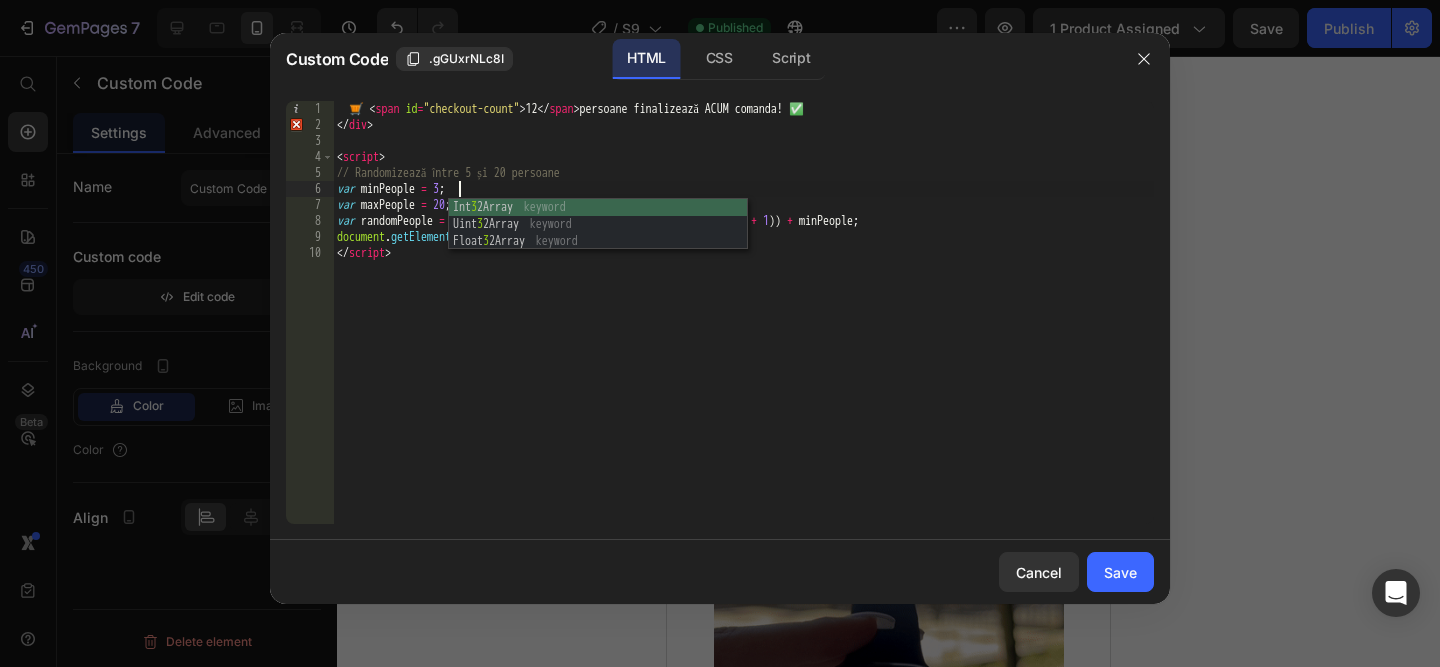 scroll, scrollTop: 0, scrollLeft: 9, axis: horizontal 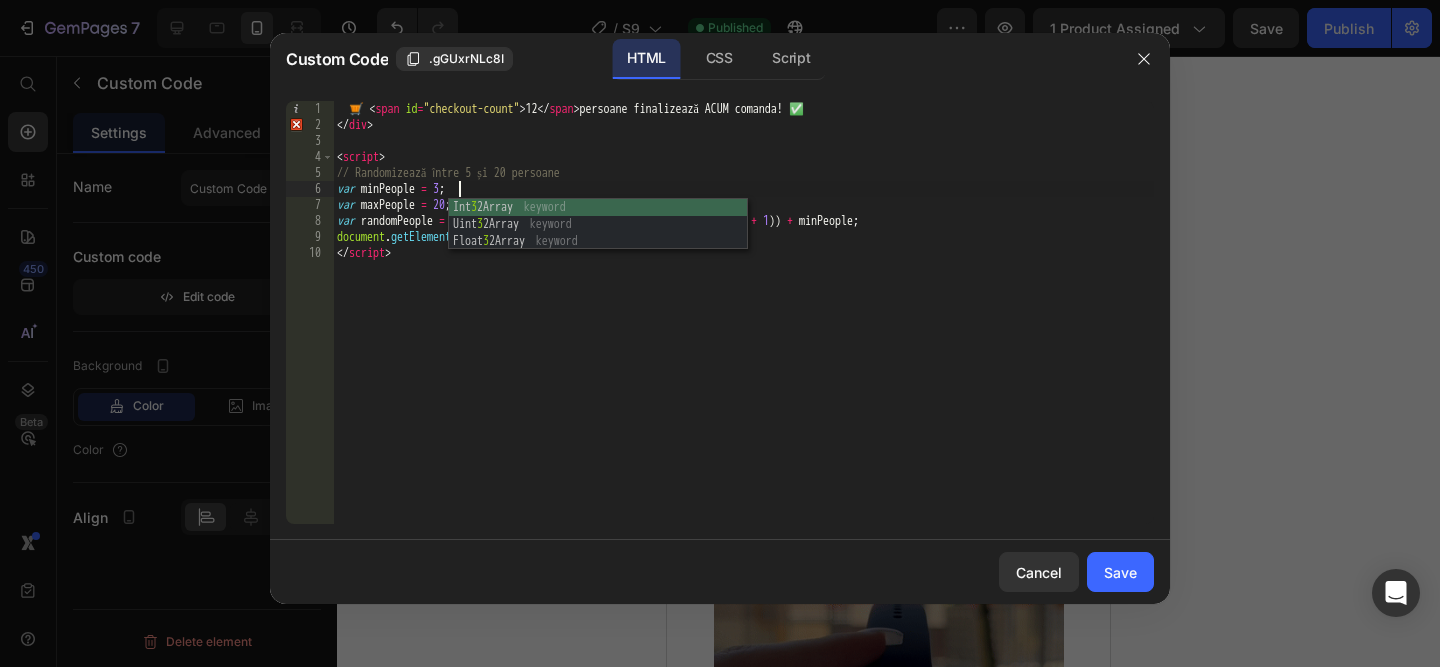 click on "🛒   < span   id = "checkout-count" > 12 </ span >  persoane finalizează ACUM comanda! ✅ </ div > < script > // Randomizează între 5 și 20 persoane var   minPeople   =   3 ; var   maxPeople   =   20 ; var   randomPeople   =   Math . floor ( Math . random ( )   *   ( maxPeople   -   minPeople   +   1 ))   +   minPeople ; document . getElementById ( "checkout-count" ) . innerText   =   randomPeople ; </ script >" at bounding box center (743, 328) 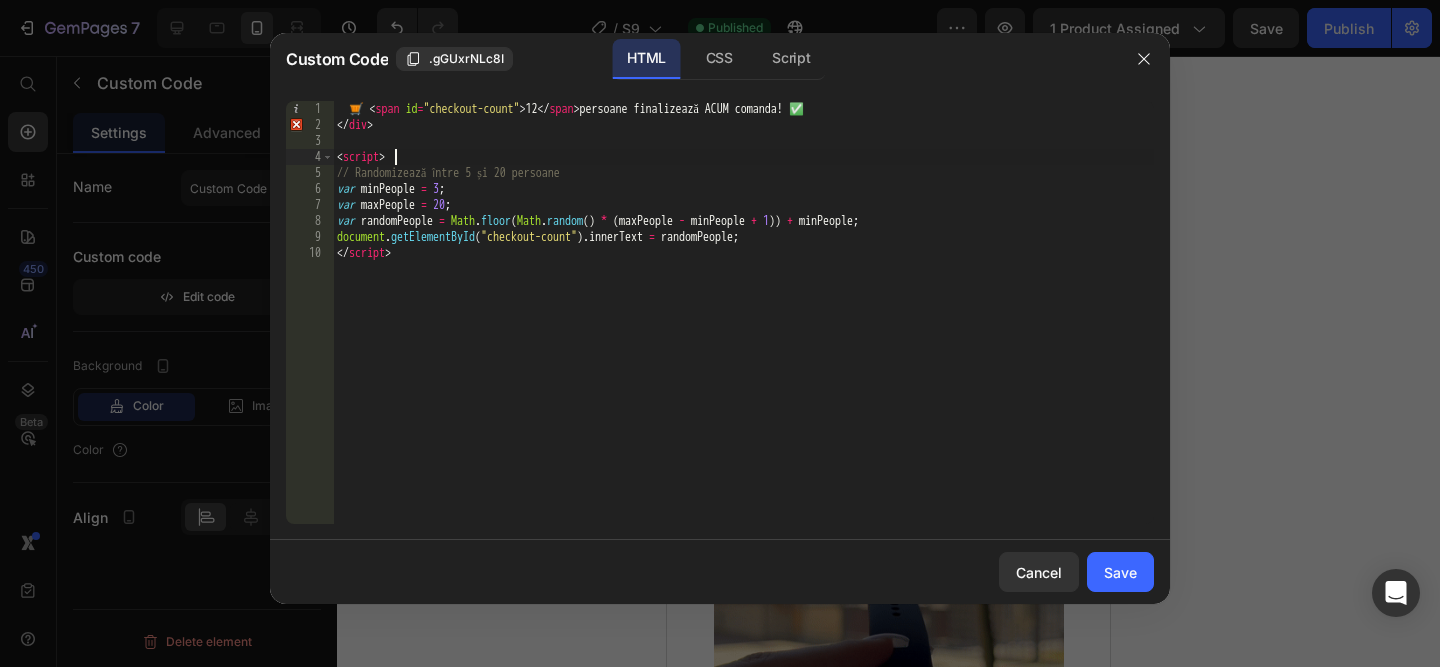 scroll, scrollTop: 0, scrollLeft: 4, axis: horizontal 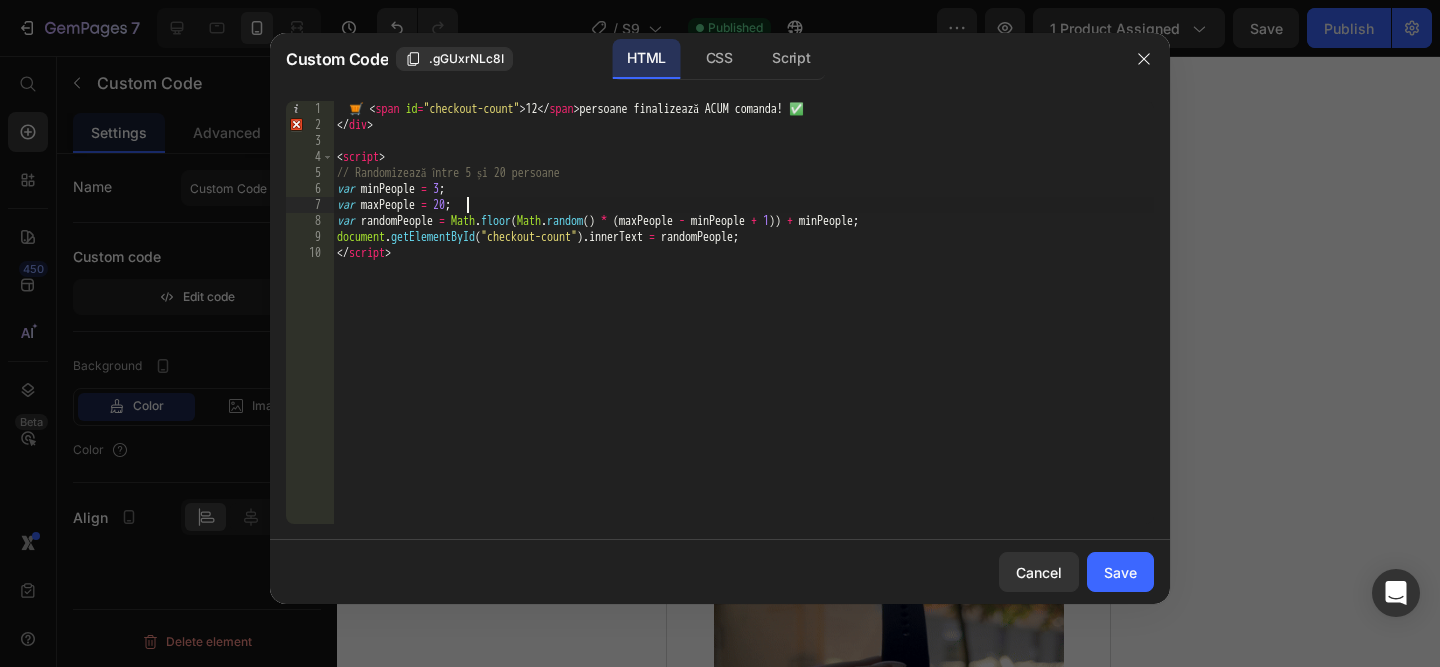 drag, startPoint x: 464, startPoint y: 200, endPoint x: 478, endPoint y: 251, distance: 52.886673 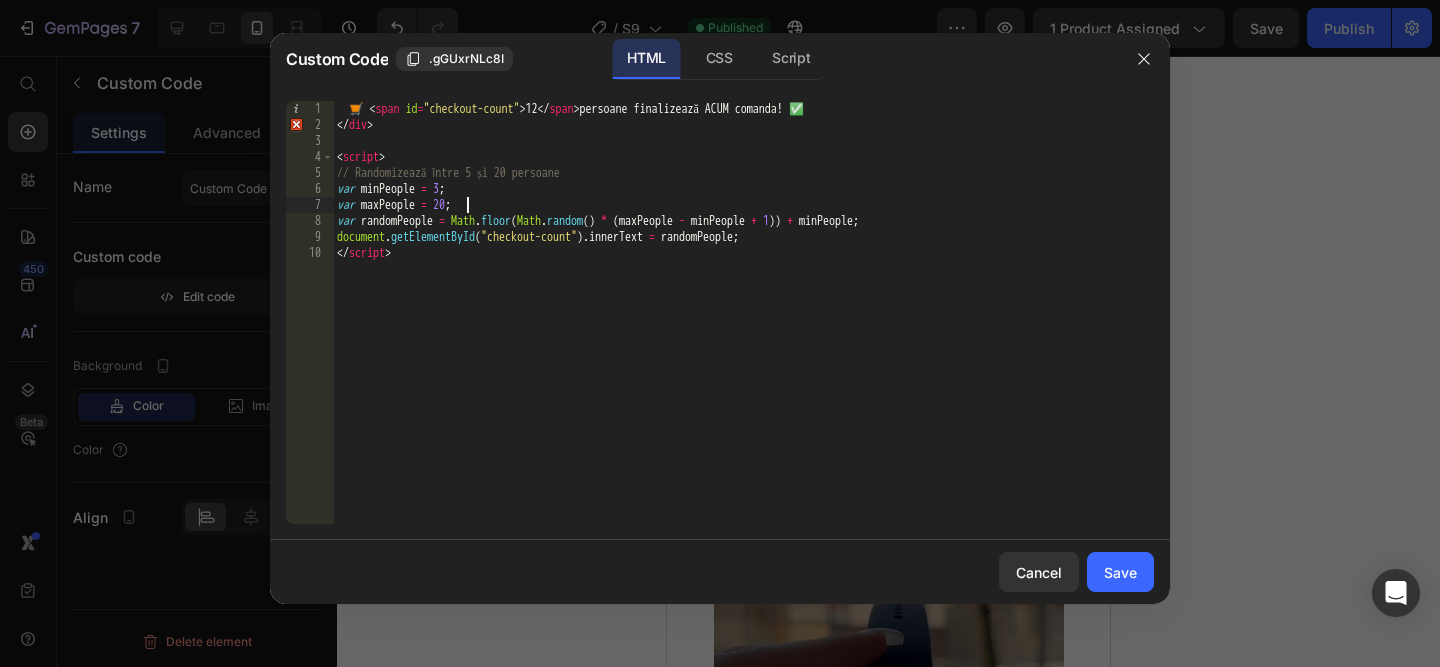click on "🛒   < span   id = "checkout-count" > 12 </ span >  persoane finalizează ACUM comanda! ✅ </ div > < script > // Randomizează între 5 și 20 persoane var   minPeople   =   3 ; var   maxPeople   =   20 ; var   randomPeople   =   Math . floor ( Math . random ( )   *   ( maxPeople   -   minPeople   +   1 ))   +   minPeople ; document . getElementById ( "checkout-count" ) . innerText   =   randomPeople ; </ script >" at bounding box center [743, 328] 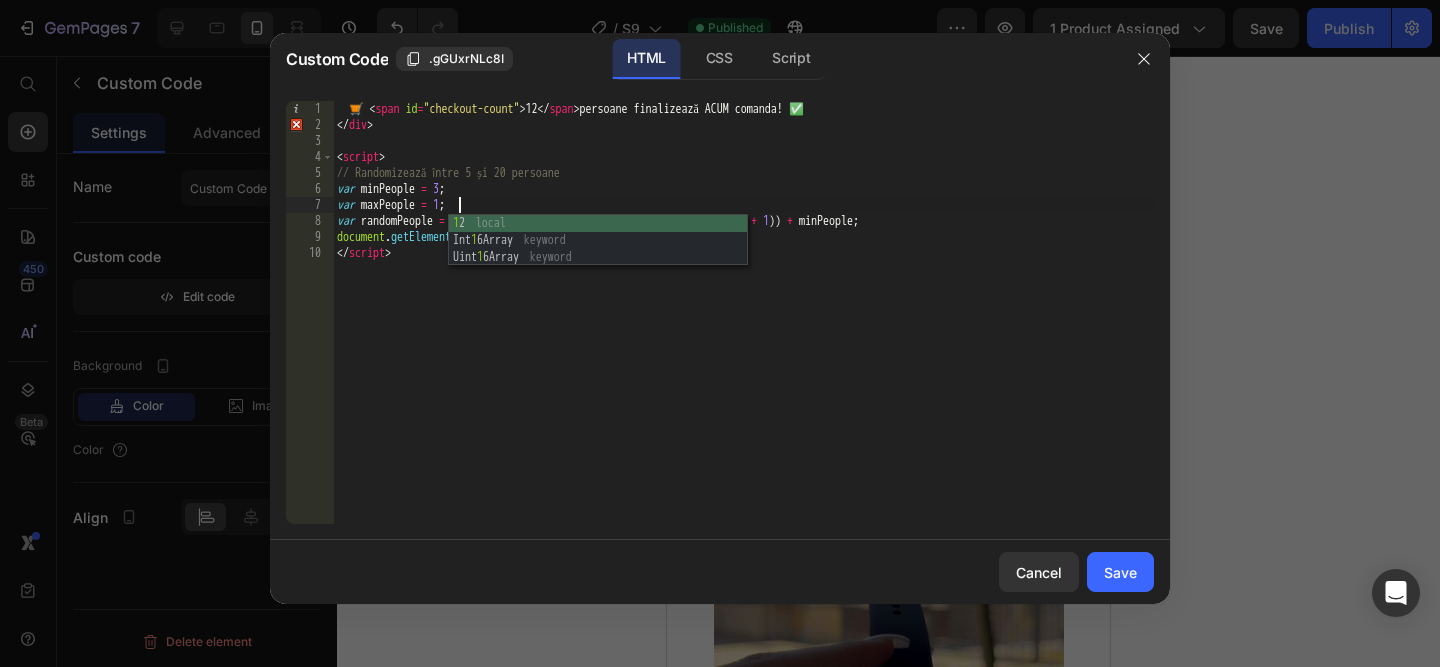 scroll, scrollTop: 0, scrollLeft: 10, axis: horizontal 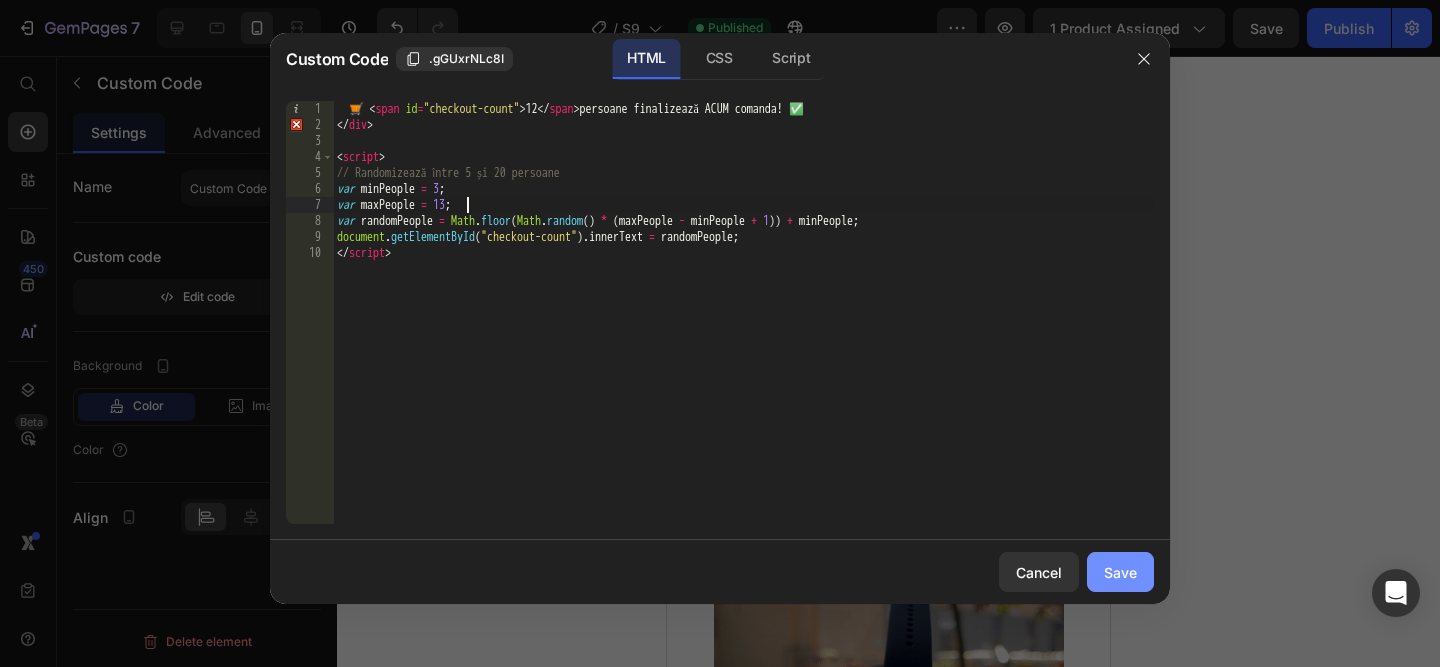 type on "var maxPeople = 13;" 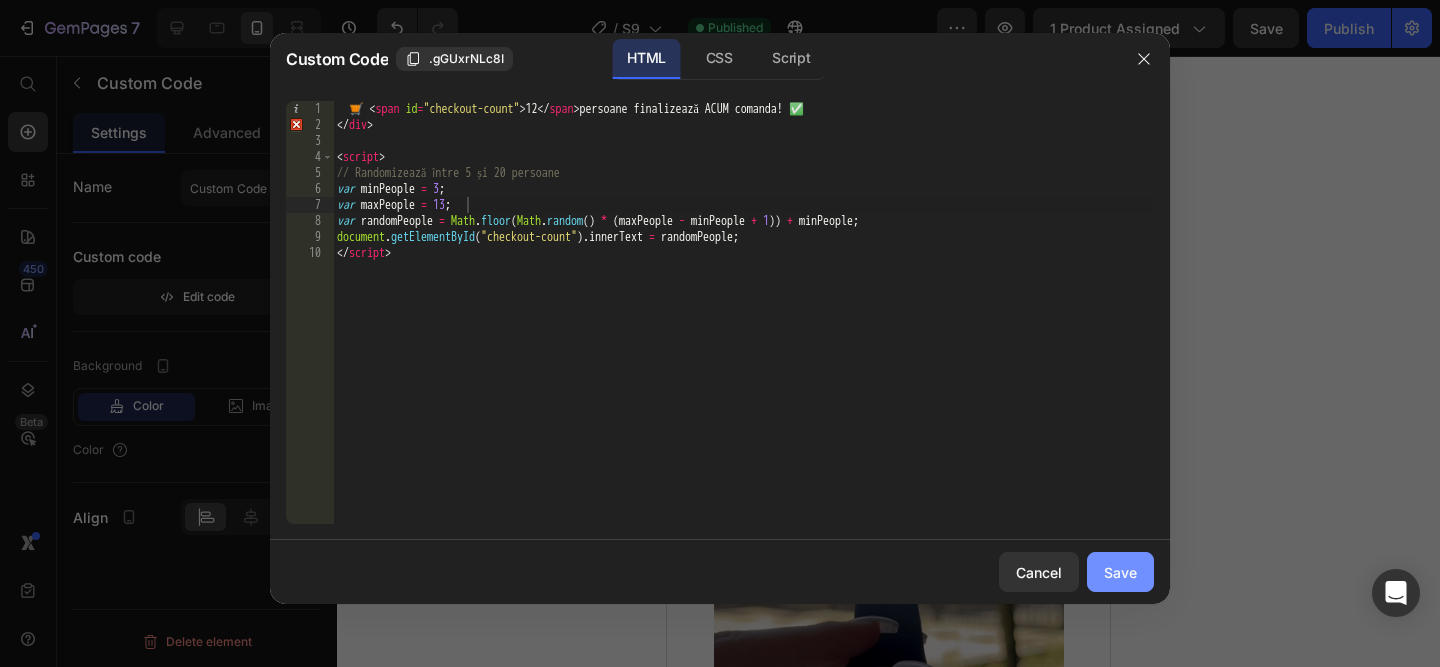 click on "Save" 